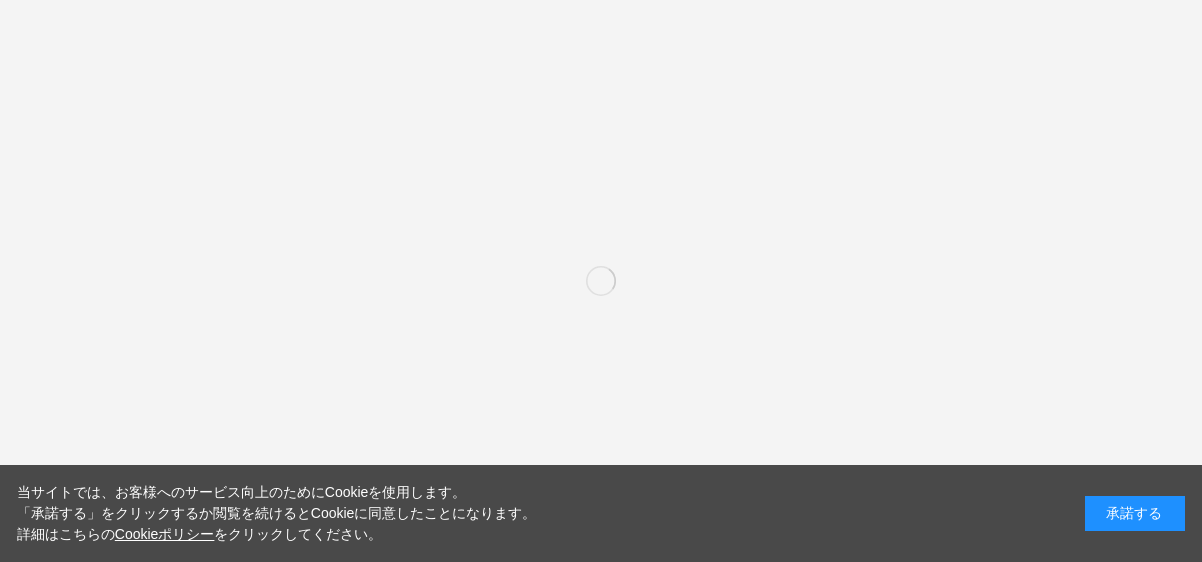 scroll, scrollTop: 0, scrollLeft: 0, axis: both 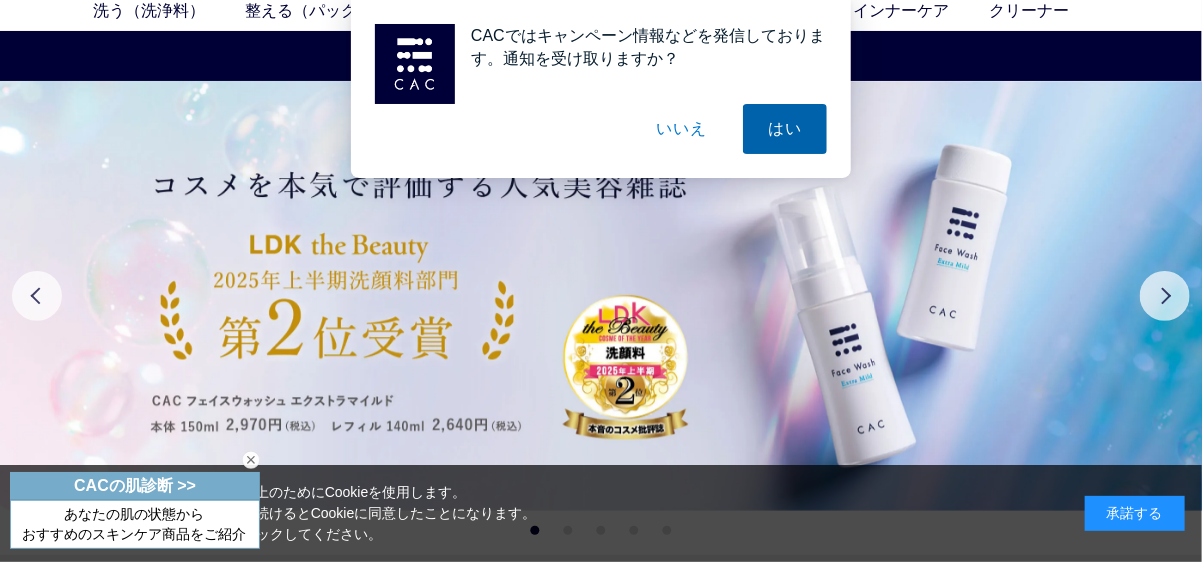 click on "はい" at bounding box center (785, 129) 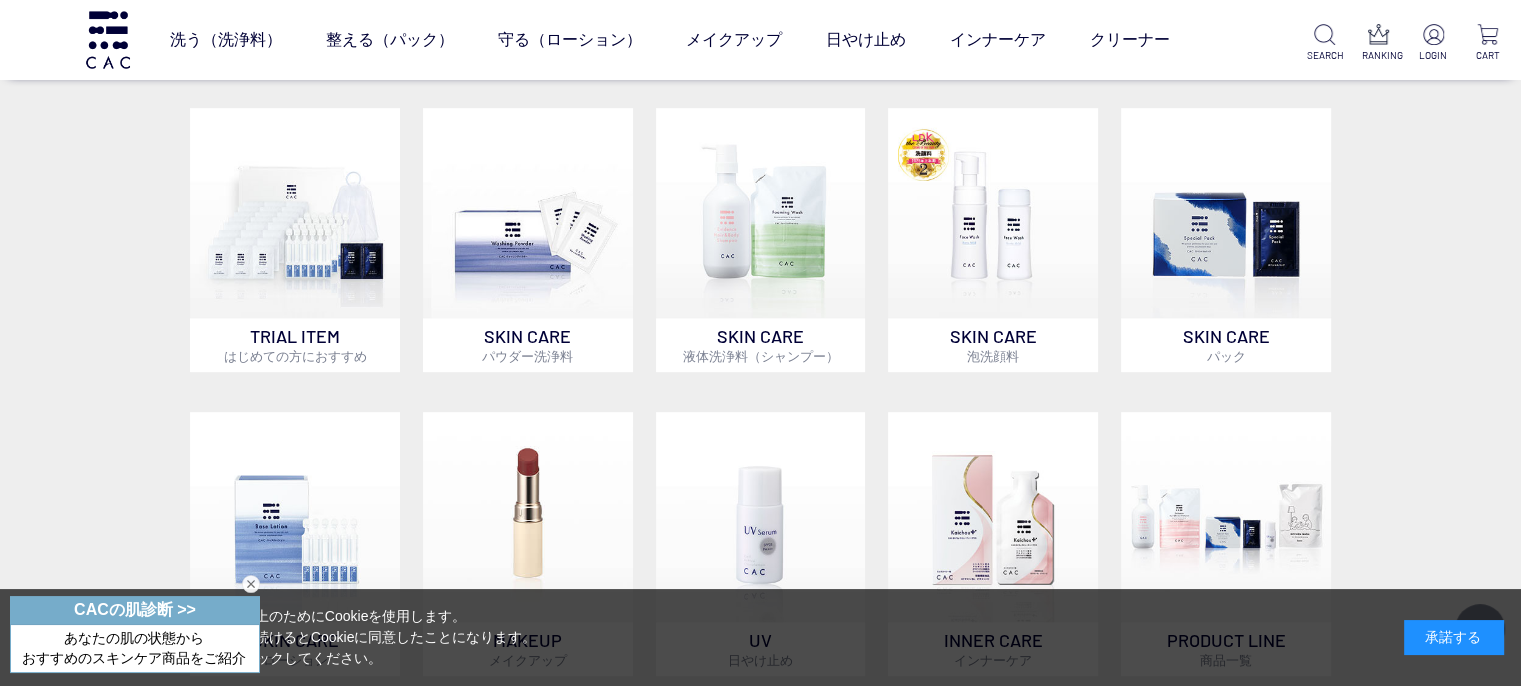 scroll, scrollTop: 800, scrollLeft: 0, axis: vertical 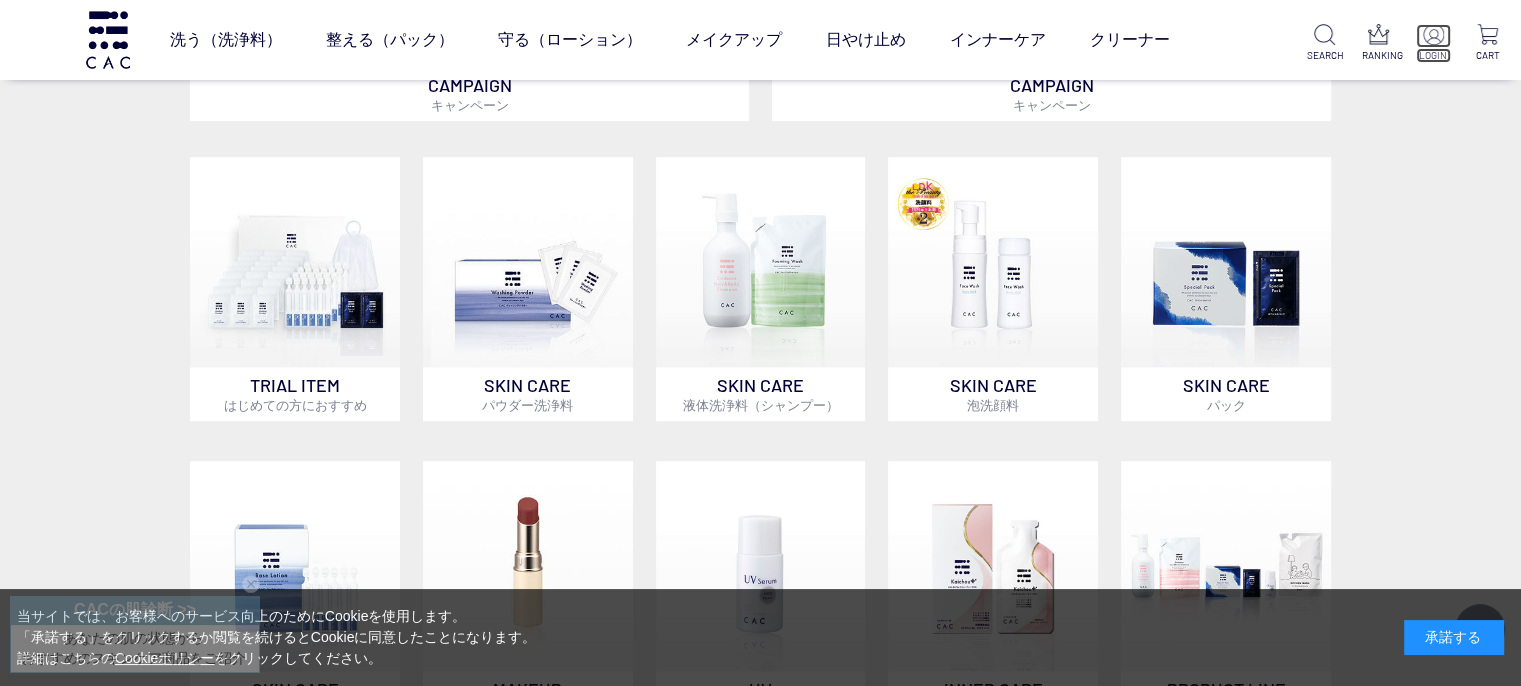 click at bounding box center [1433, 34] 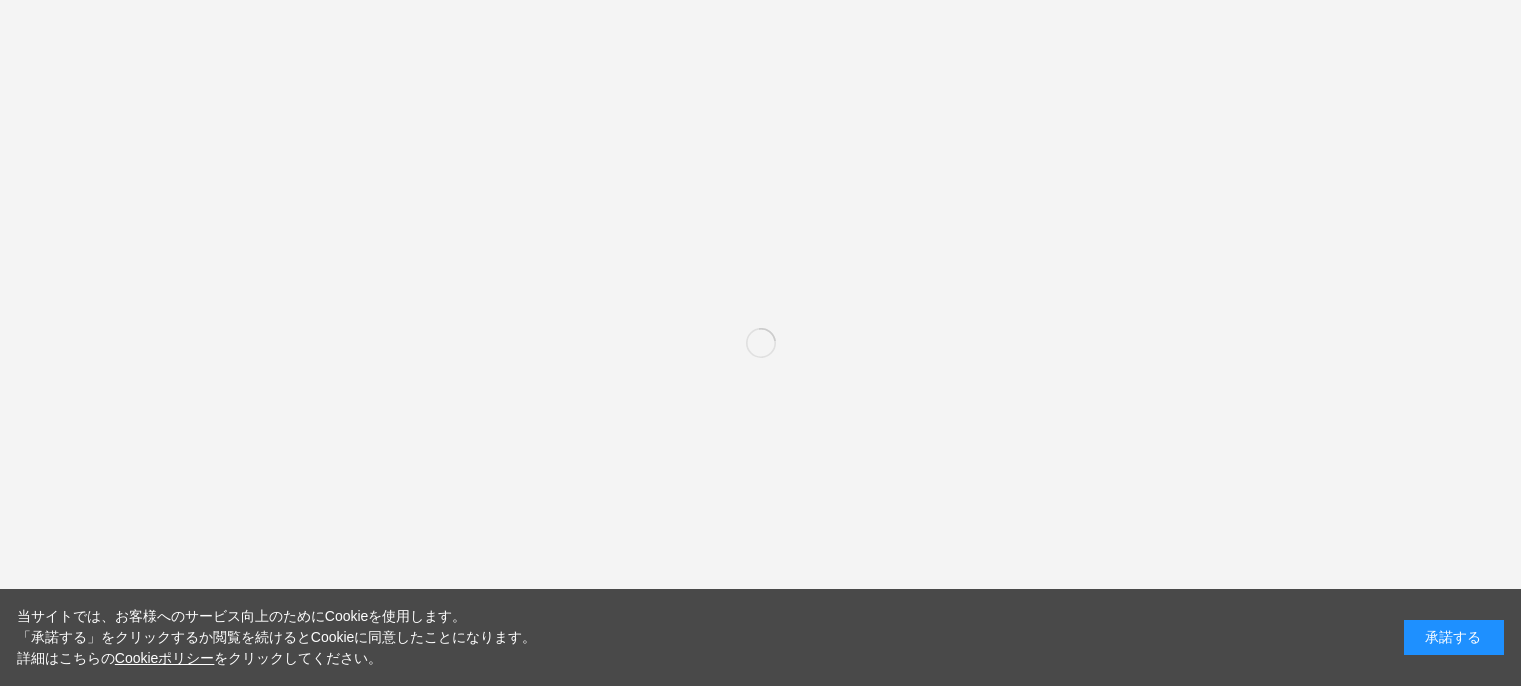 scroll, scrollTop: 0, scrollLeft: 0, axis: both 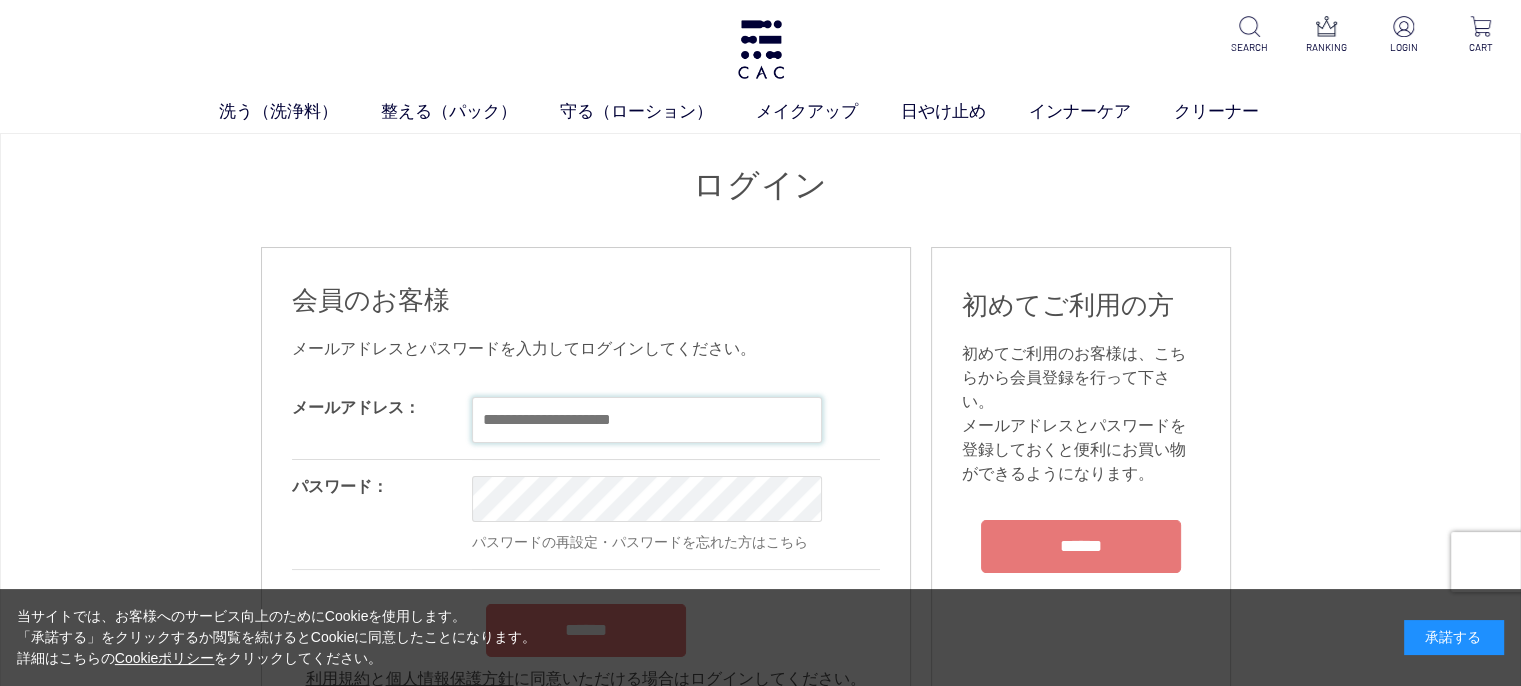 click at bounding box center [647, 420] 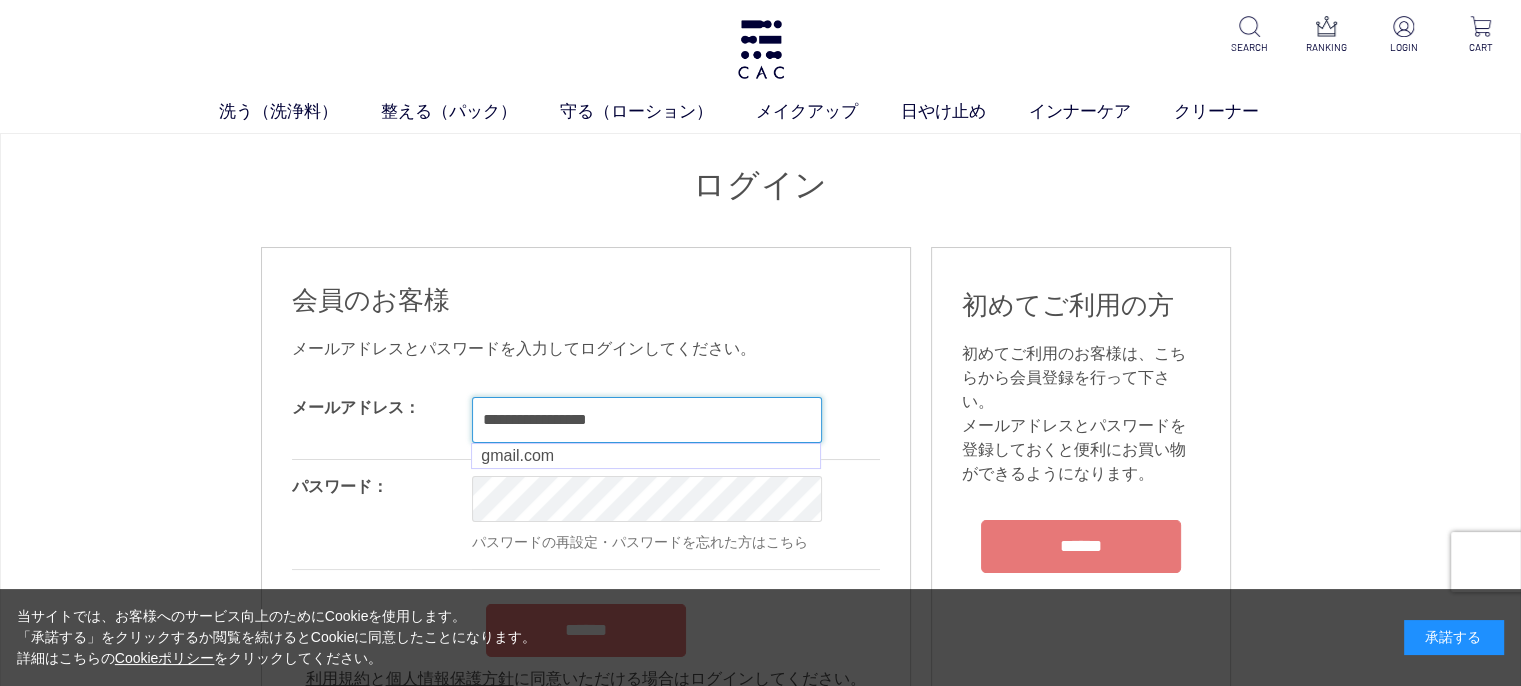 type on "**********" 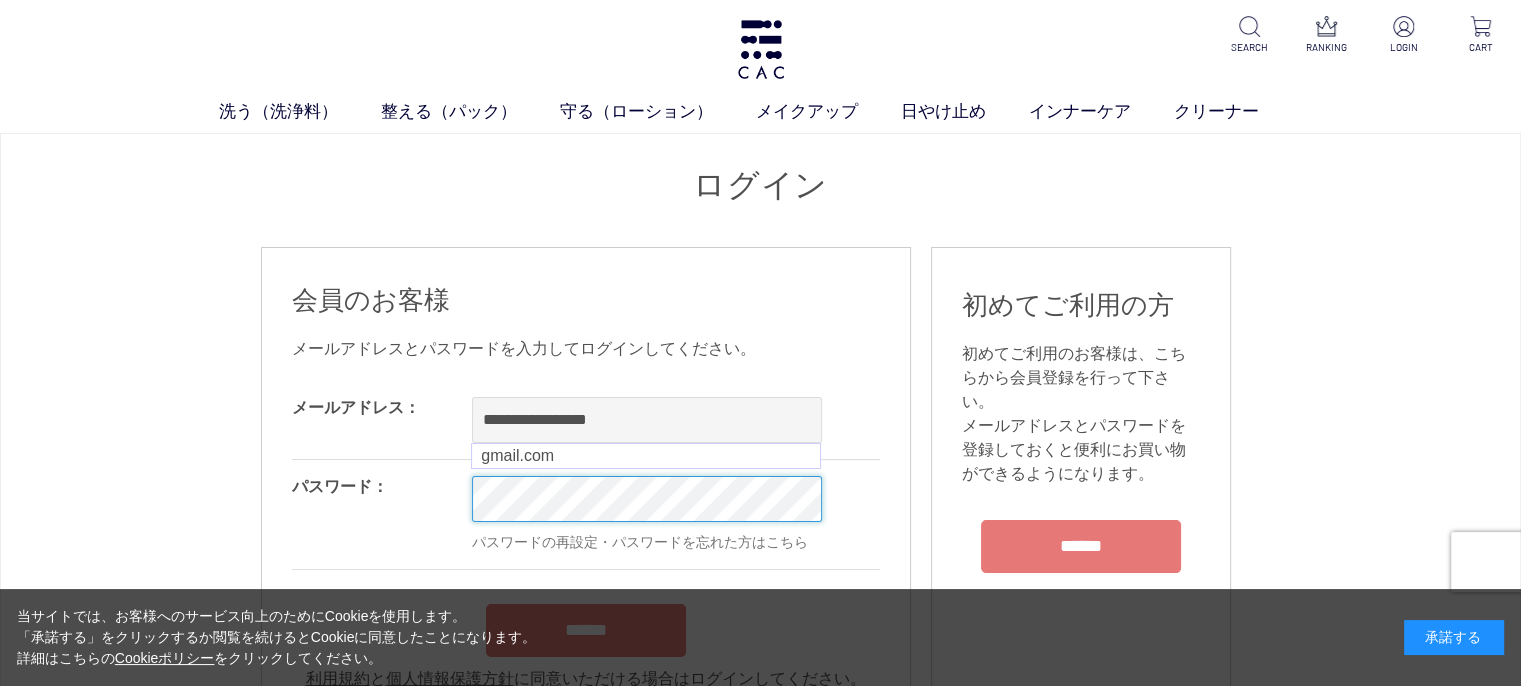 click on "洗う（洗浄料）
液体洗浄料
パウダー洗浄料
泡洗顔料
グッズ
整える（パック）
フェイスパック
ヘアパック
守る（ローション）
保湿化粧水
柔軟化粧水
美容液
ジェル
メイクアップ
ベース
アイ
フェイスカラー
リップ
日やけ止め
インナーケア
クリーナー
SEARCH
RANKING
LOGIN
CART
ログイン
会員のお客様
OK OK" at bounding box center (760, 1779) 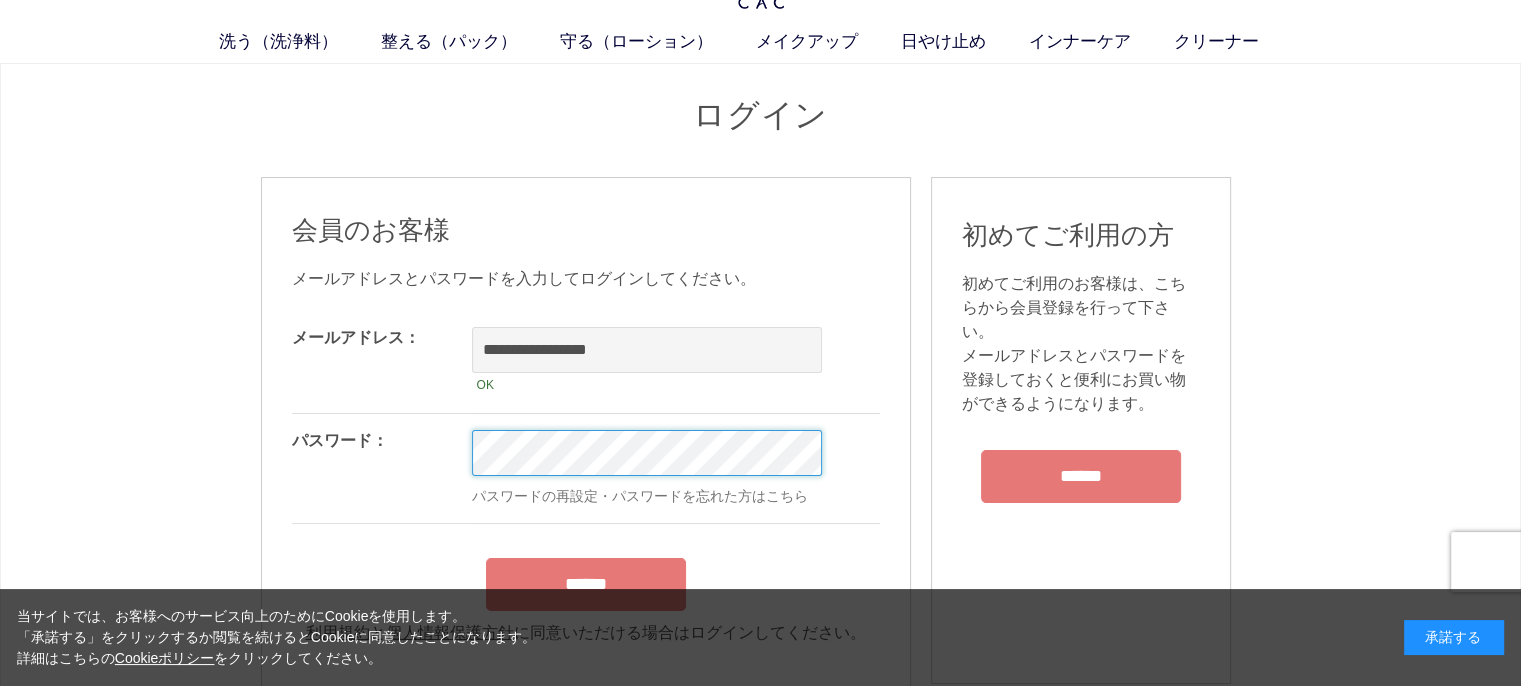 scroll, scrollTop: 200, scrollLeft: 0, axis: vertical 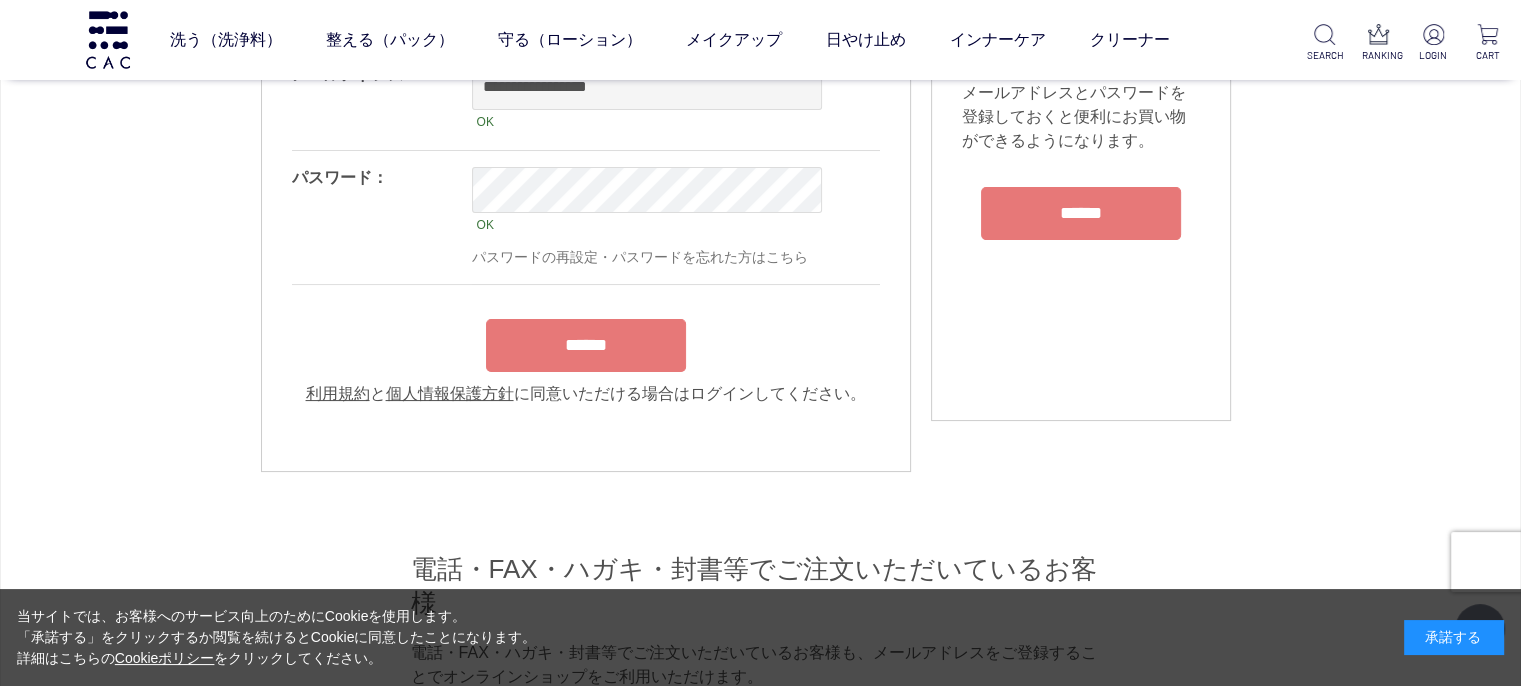 click on "******" at bounding box center [586, 340] 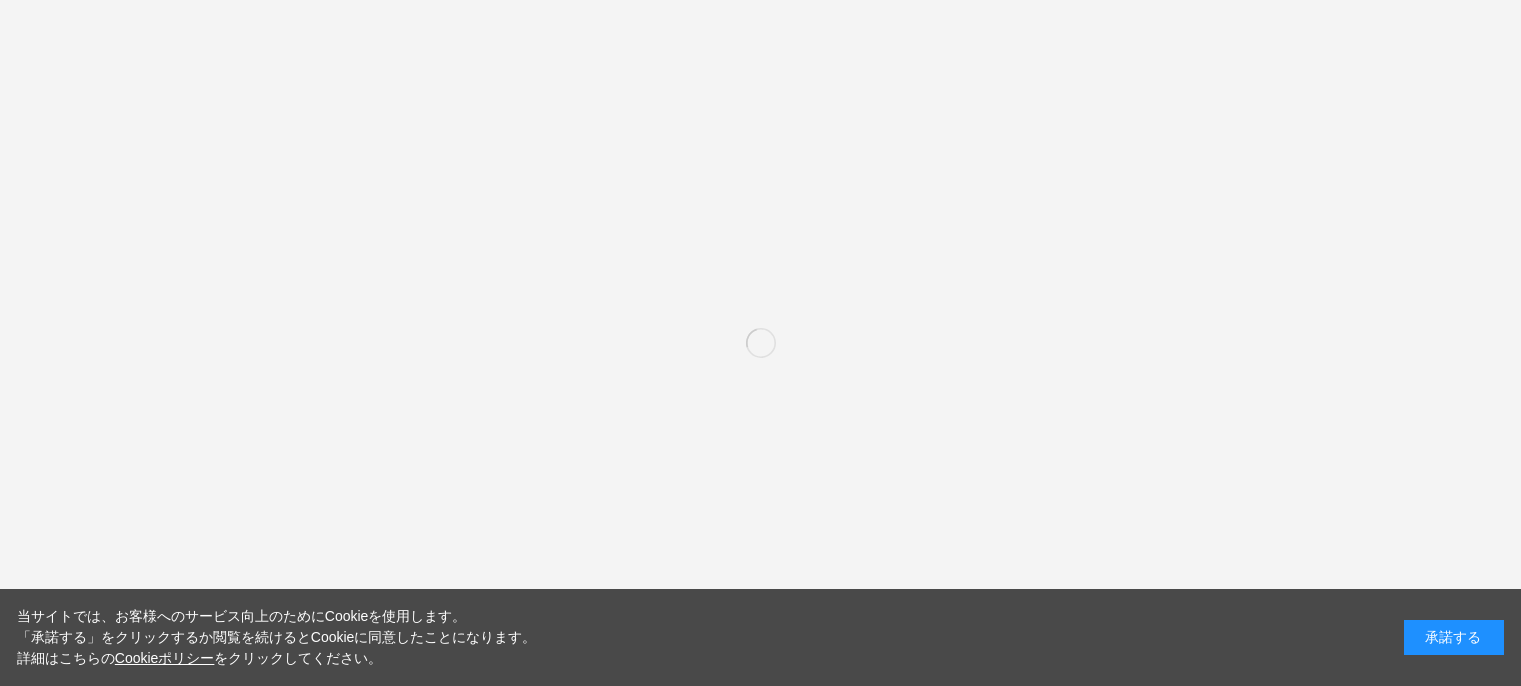 scroll, scrollTop: 0, scrollLeft: 0, axis: both 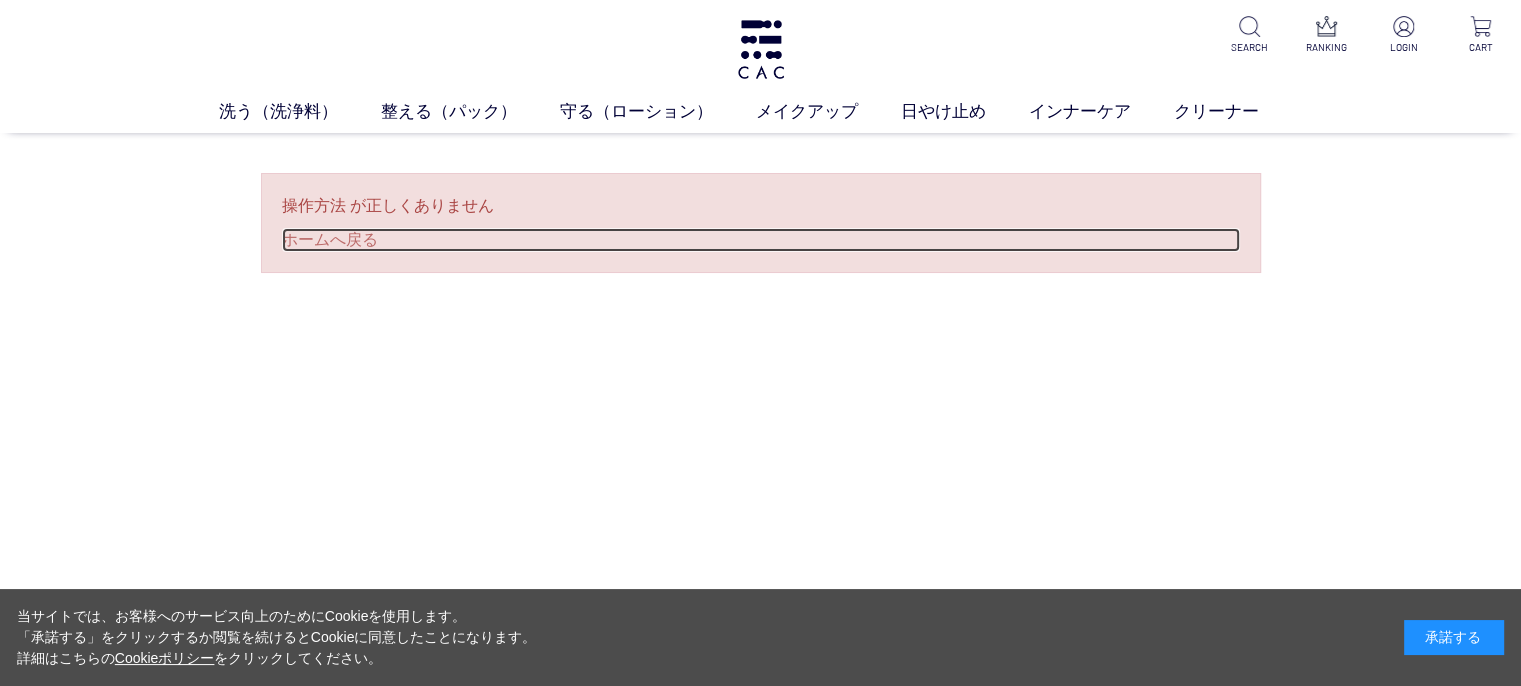 click on "ホームへ戻る" at bounding box center (761, 240) 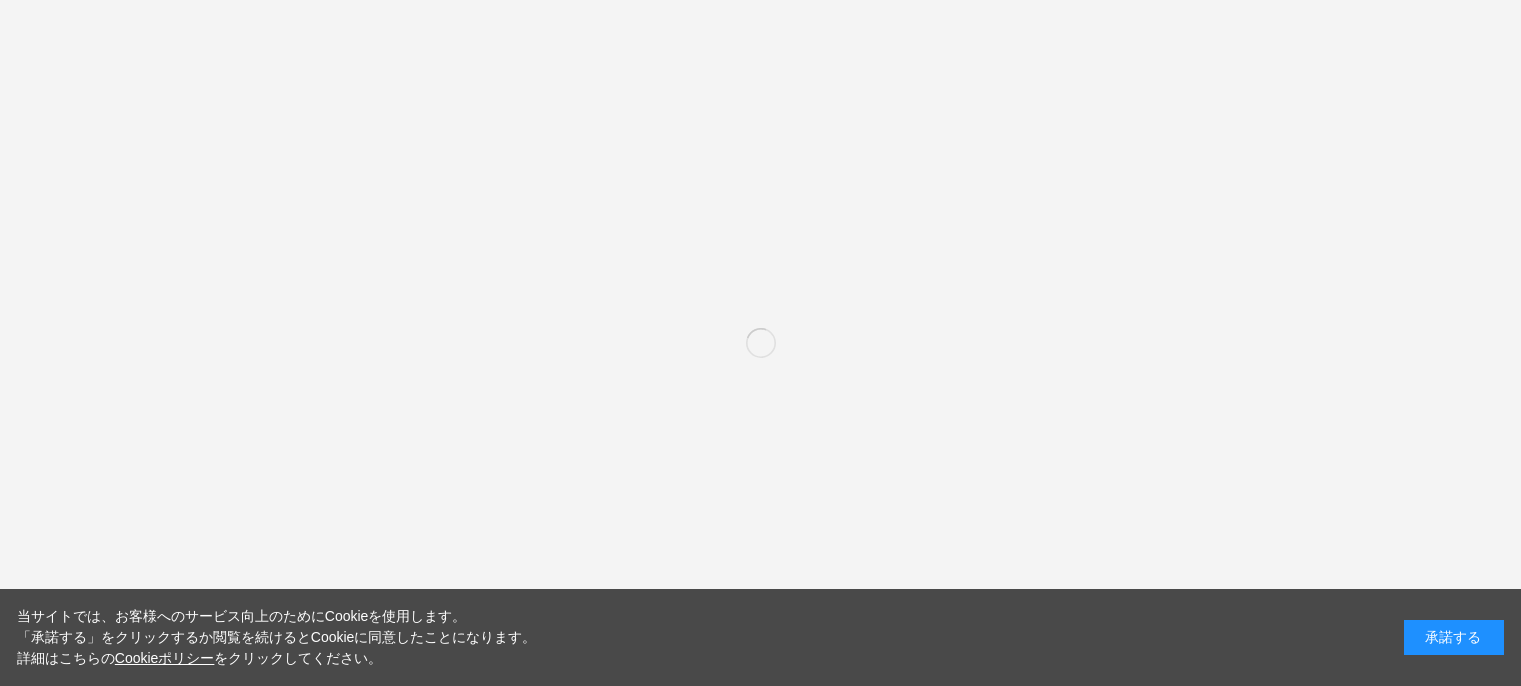 scroll, scrollTop: 0, scrollLeft: 0, axis: both 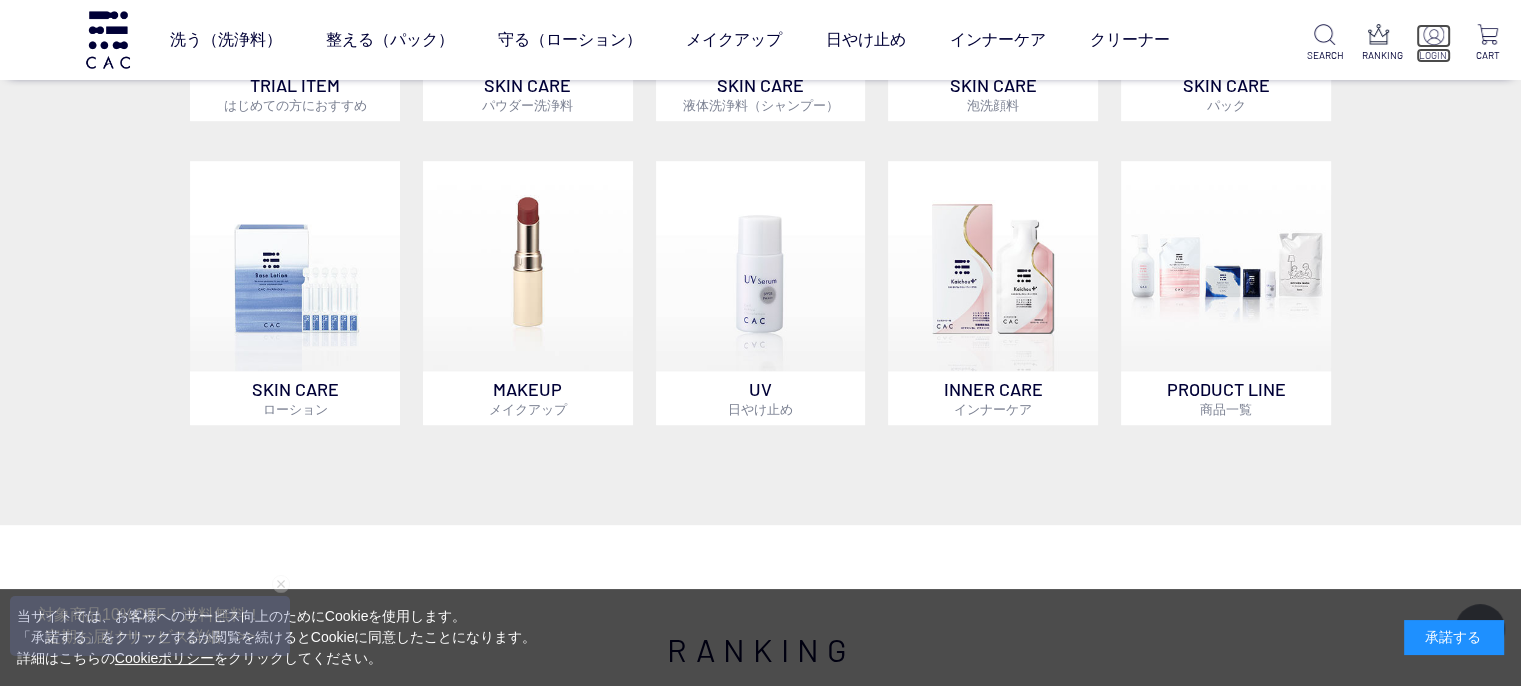 click at bounding box center (1433, 34) 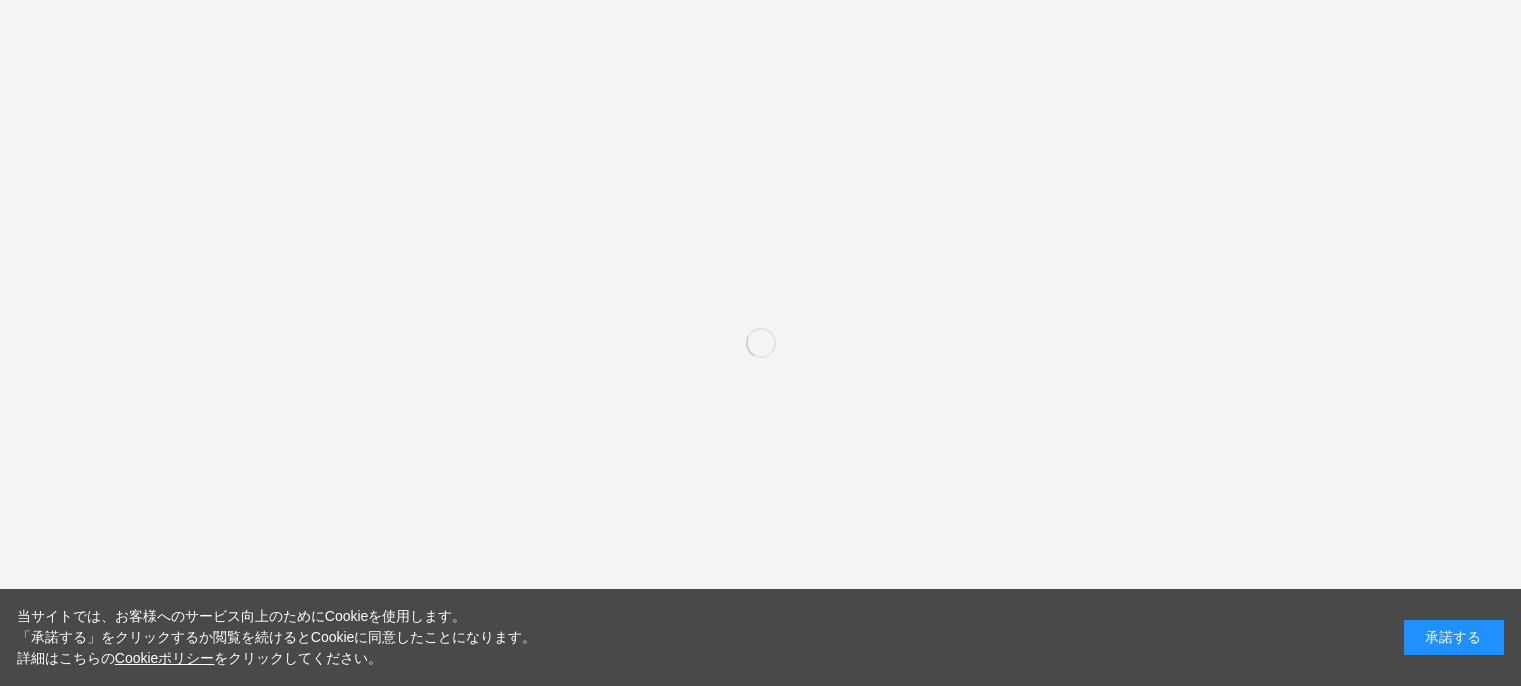 scroll, scrollTop: 0, scrollLeft: 0, axis: both 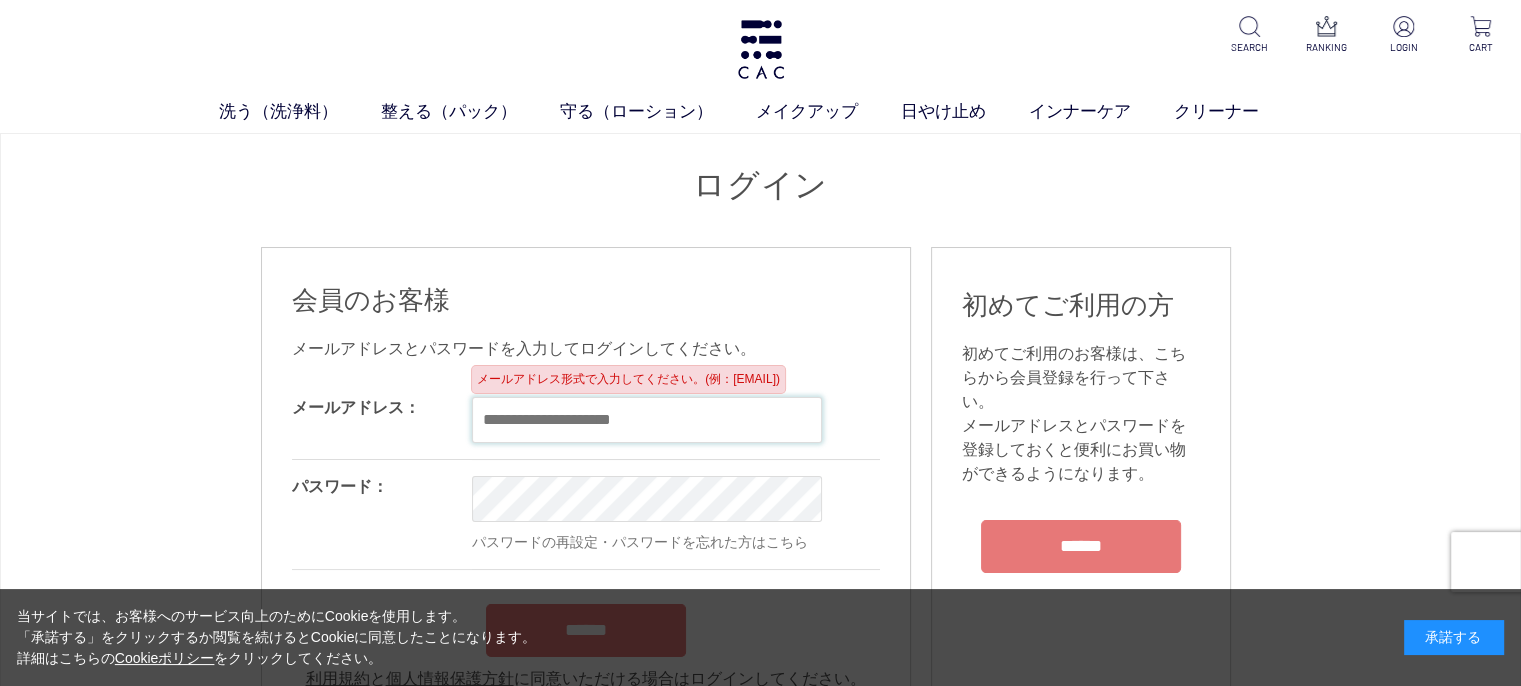 click at bounding box center [647, 420] 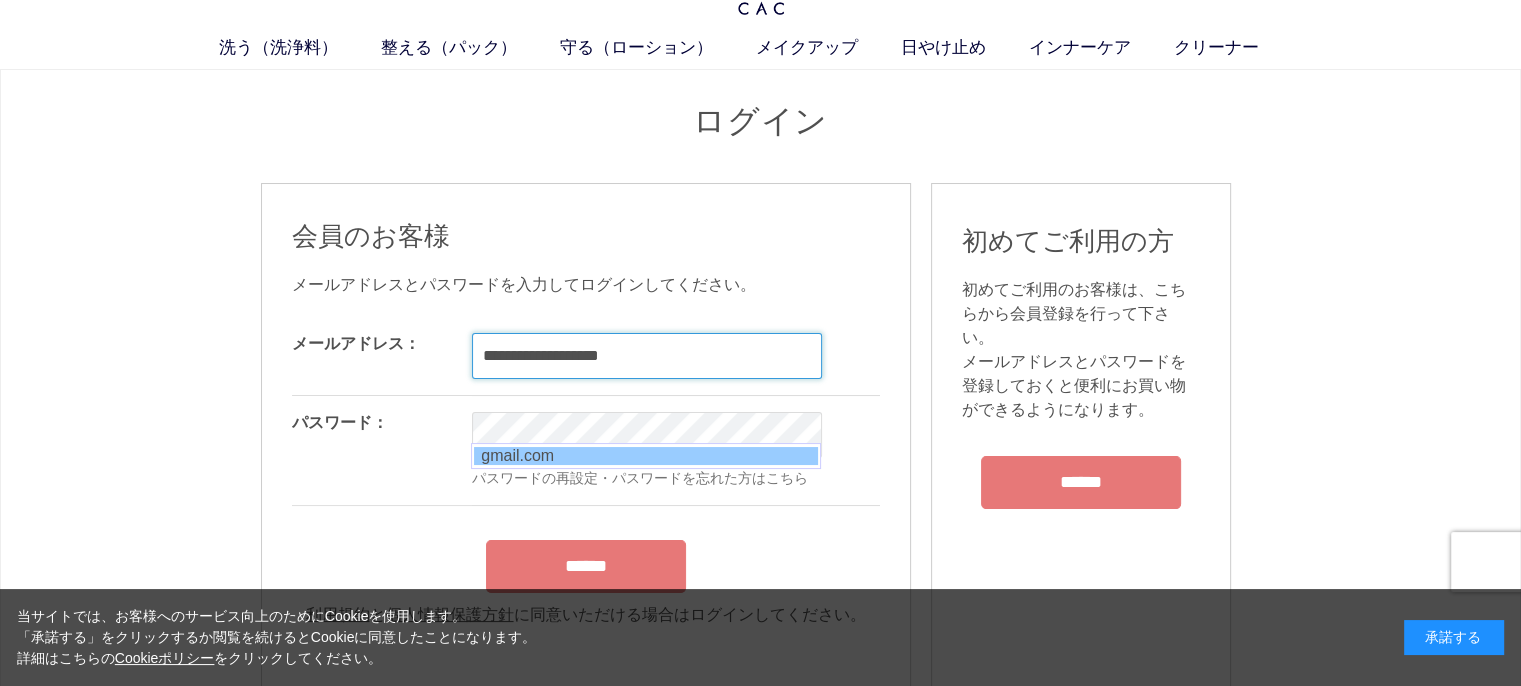scroll, scrollTop: 100, scrollLeft: 0, axis: vertical 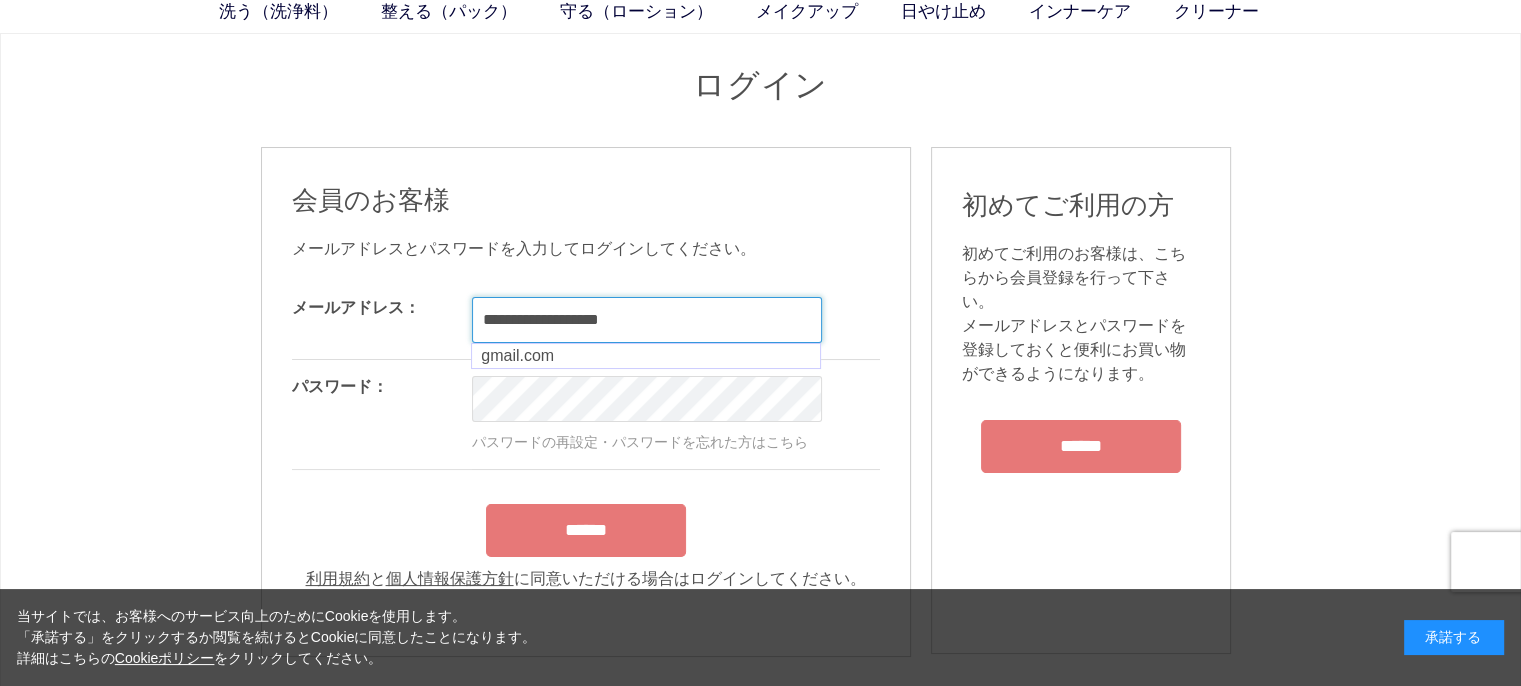 type on "**********" 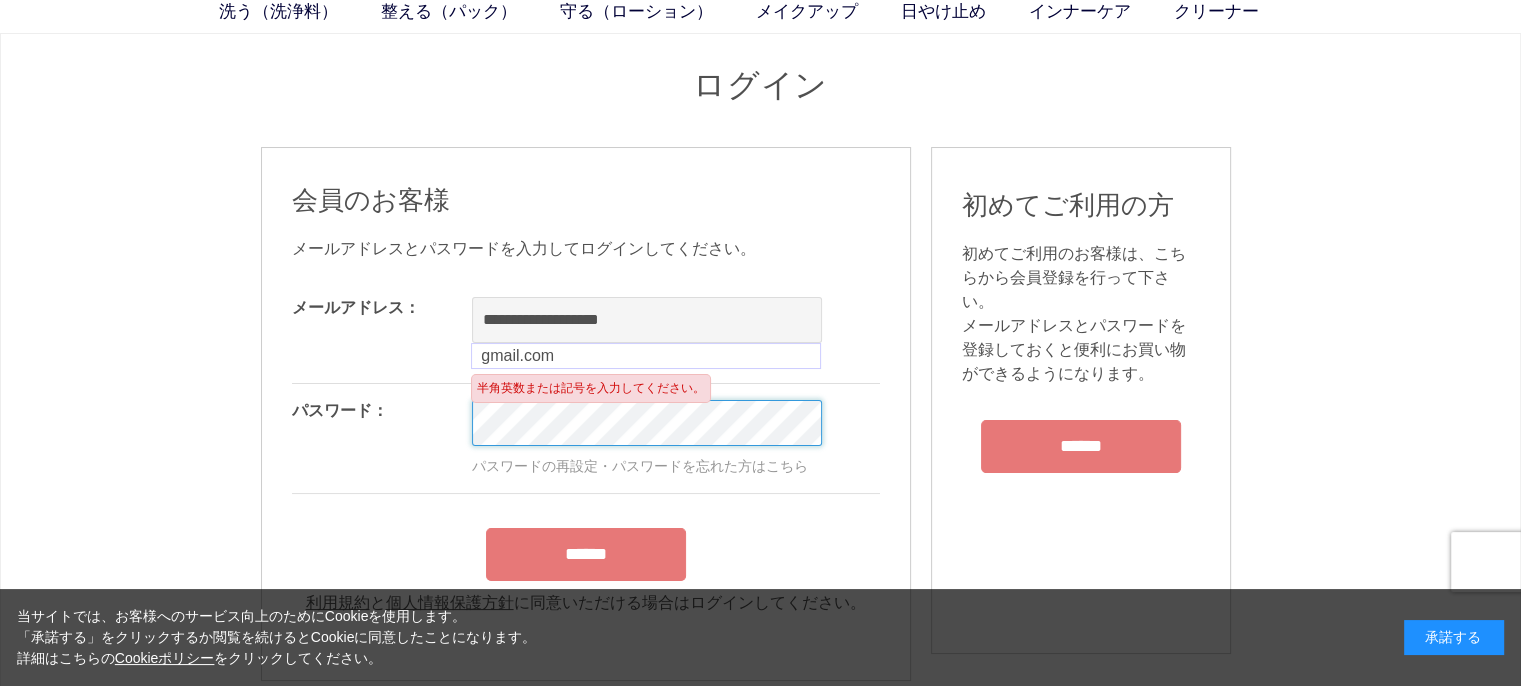 click on "洗う（洗浄料）
液体洗浄料
パウダー洗浄料
泡洗顔料
グッズ
整える（パック）
フェイスパック
ヘアパック
守る（ローション）
保湿化粧水
柔軟化粧水
美容液
ジェル
メイクアップ
ベース
アイ
フェイスカラー
リップ
日やけ止め
インナーケア
クリーナー
SEARCH
RANKING
LOGIN
CART
ログイン
会員のお客様" at bounding box center (760, 1691) 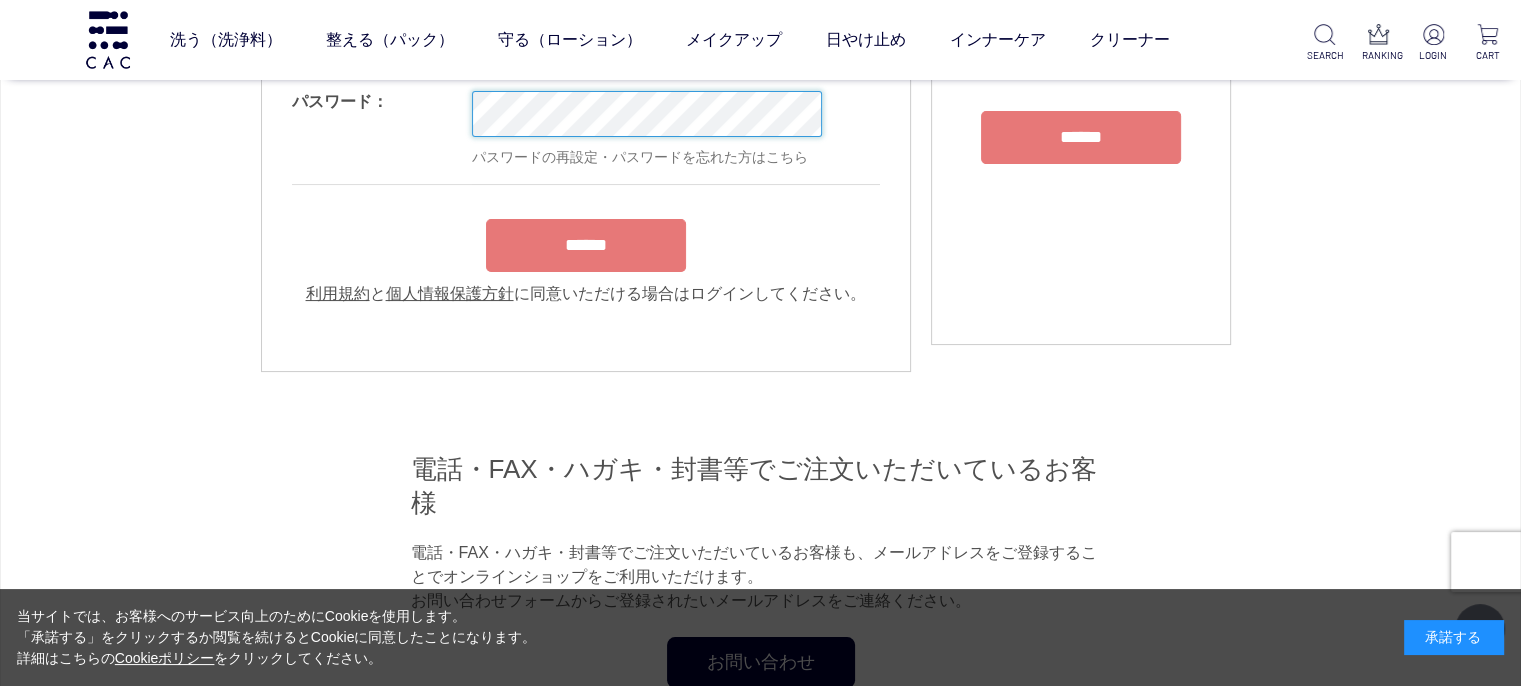 scroll, scrollTop: 200, scrollLeft: 0, axis: vertical 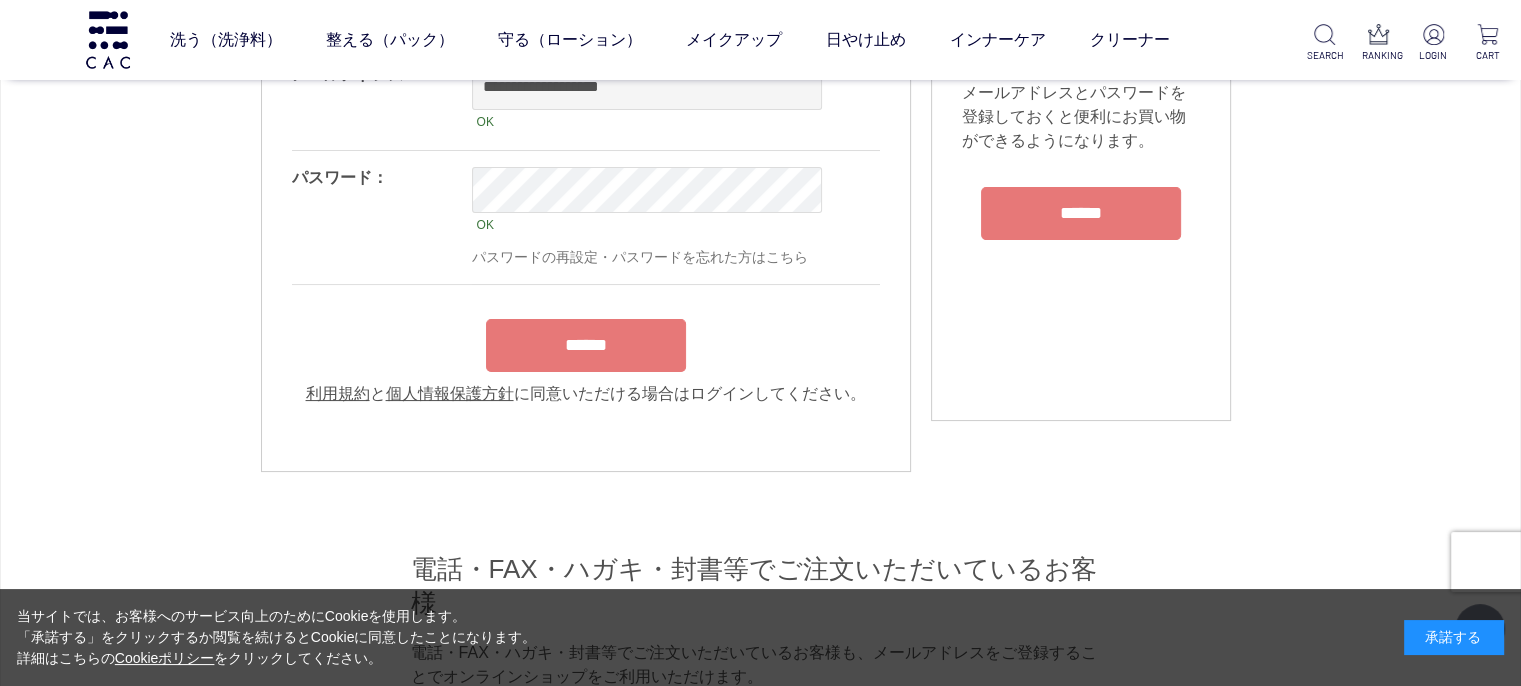 click on "******" at bounding box center [586, 340] 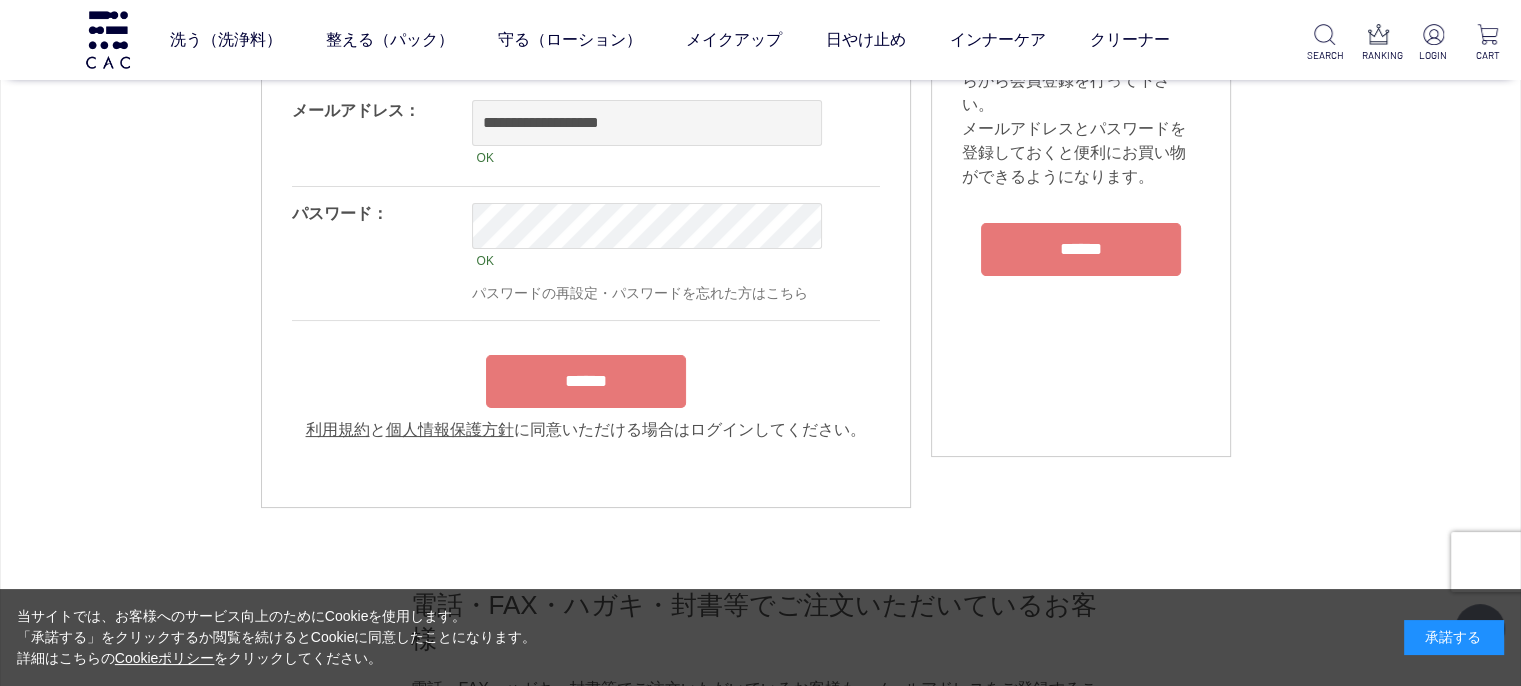 scroll, scrollTop: 200, scrollLeft: 0, axis: vertical 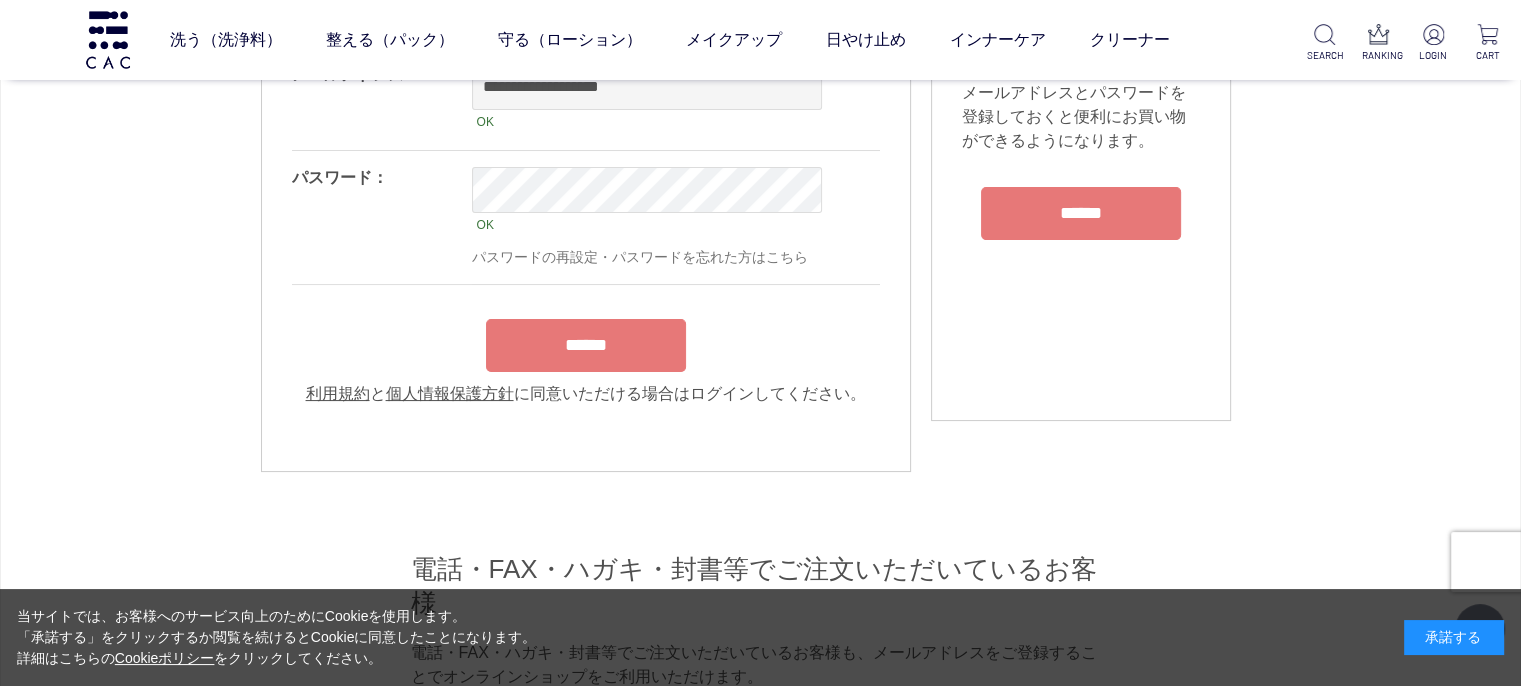 click on "******" at bounding box center [586, 345] 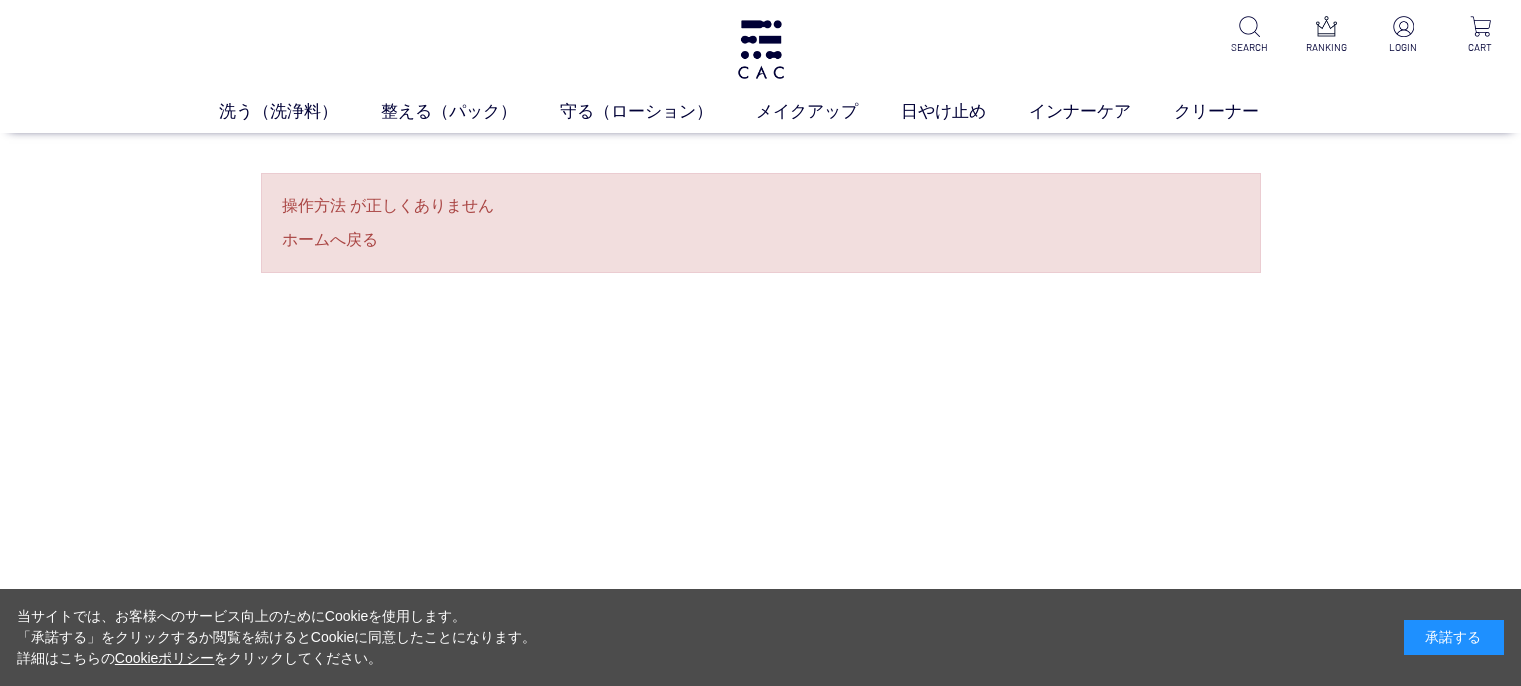 scroll, scrollTop: 0, scrollLeft: 0, axis: both 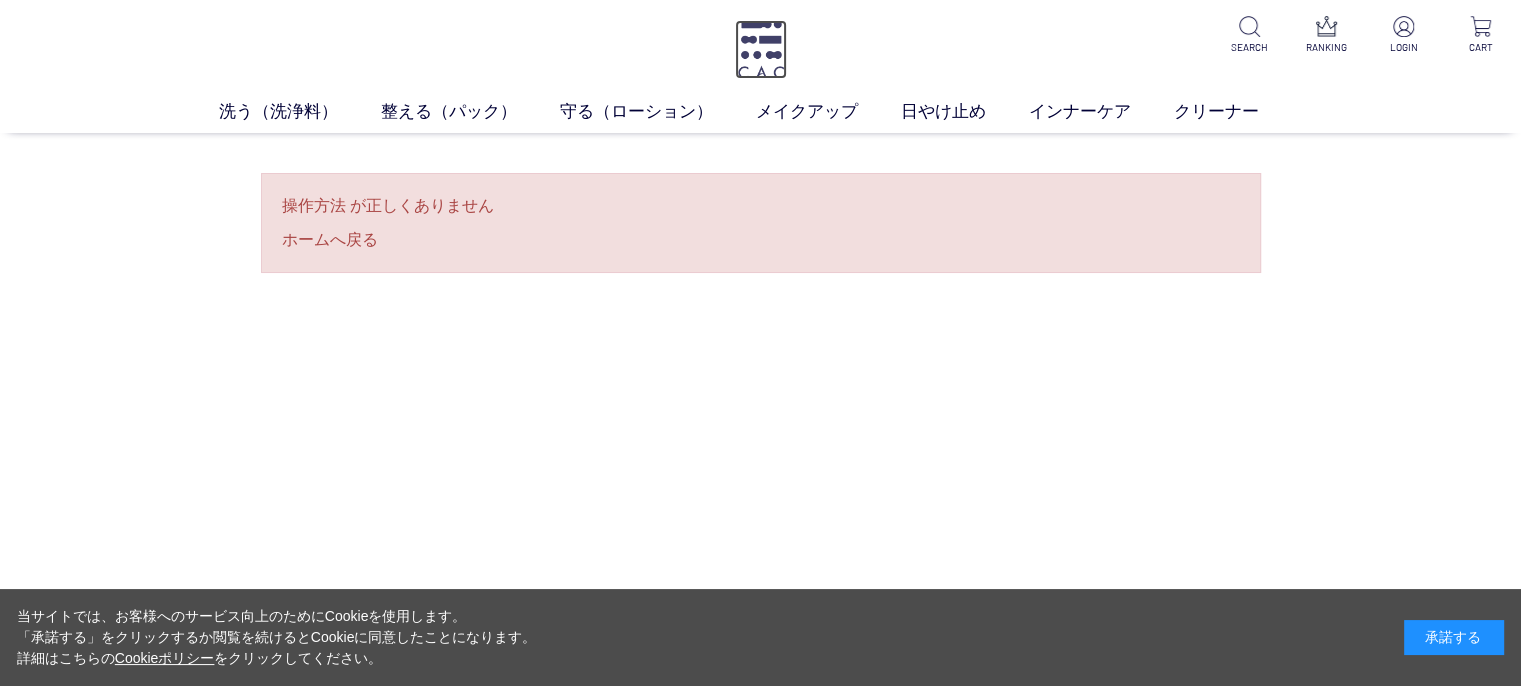 click at bounding box center [761, 49] 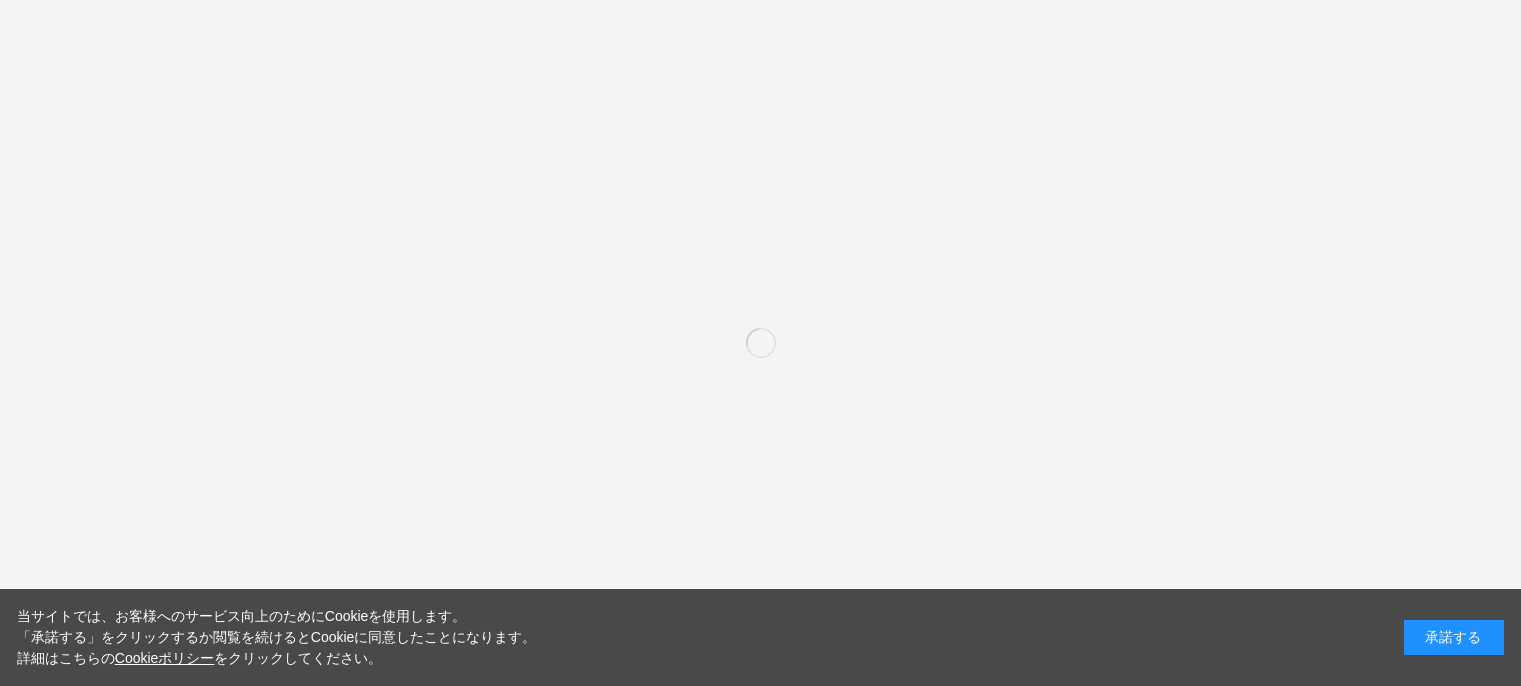 scroll, scrollTop: 0, scrollLeft: 0, axis: both 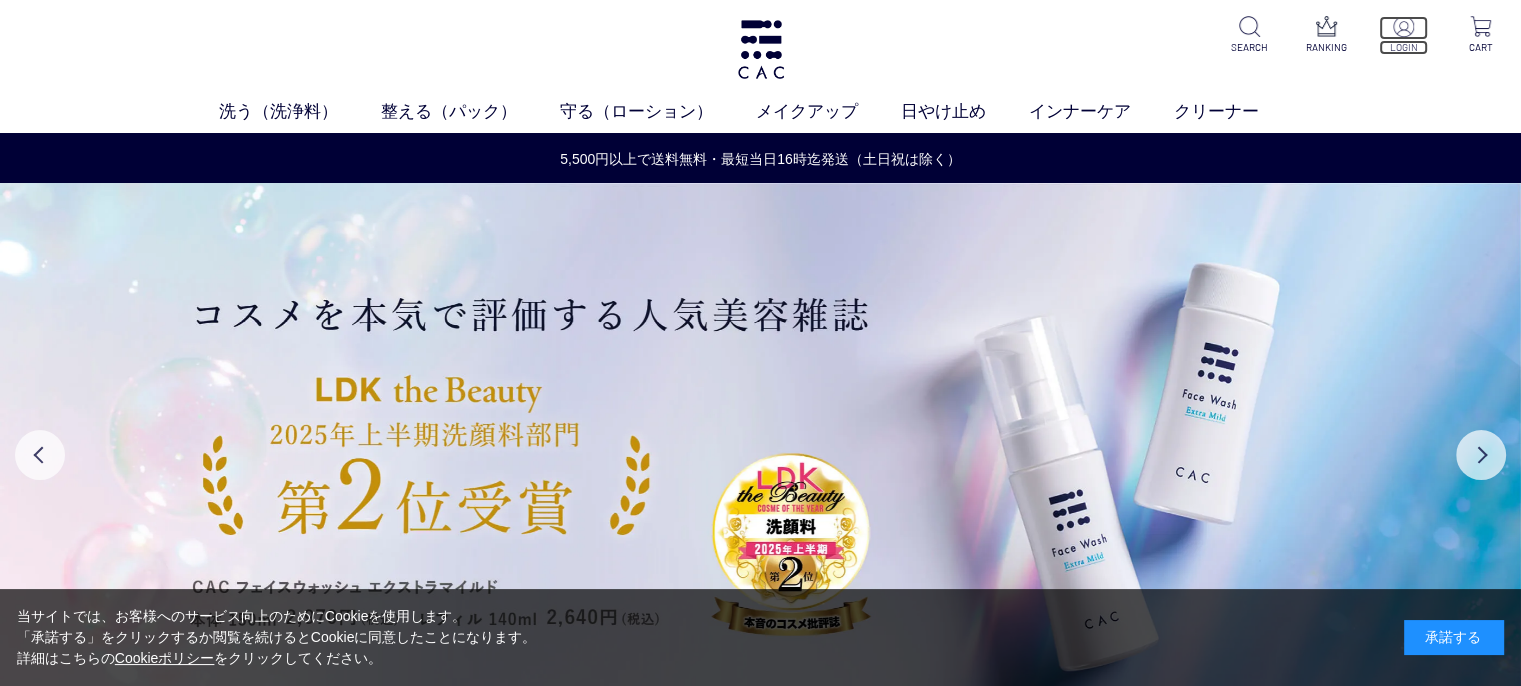 click at bounding box center (1403, 26) 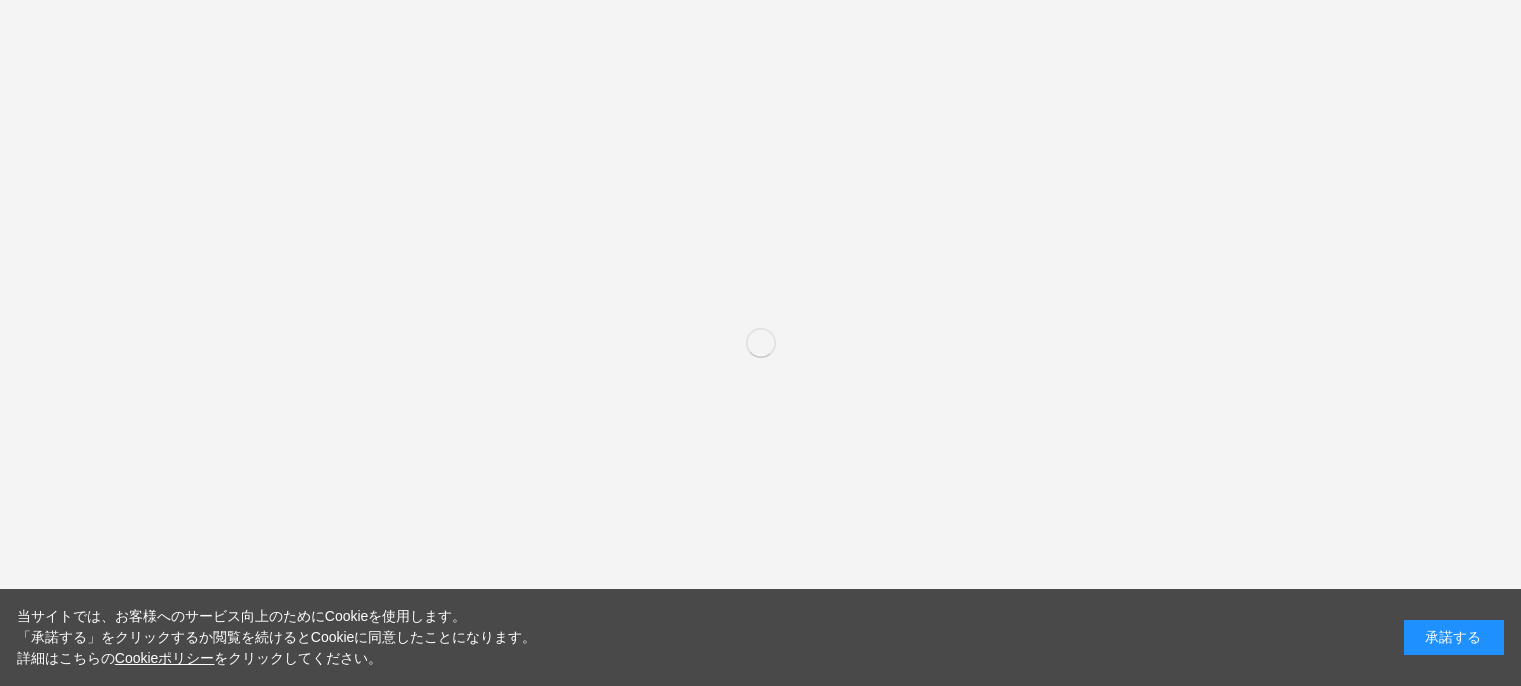 scroll, scrollTop: 0, scrollLeft: 0, axis: both 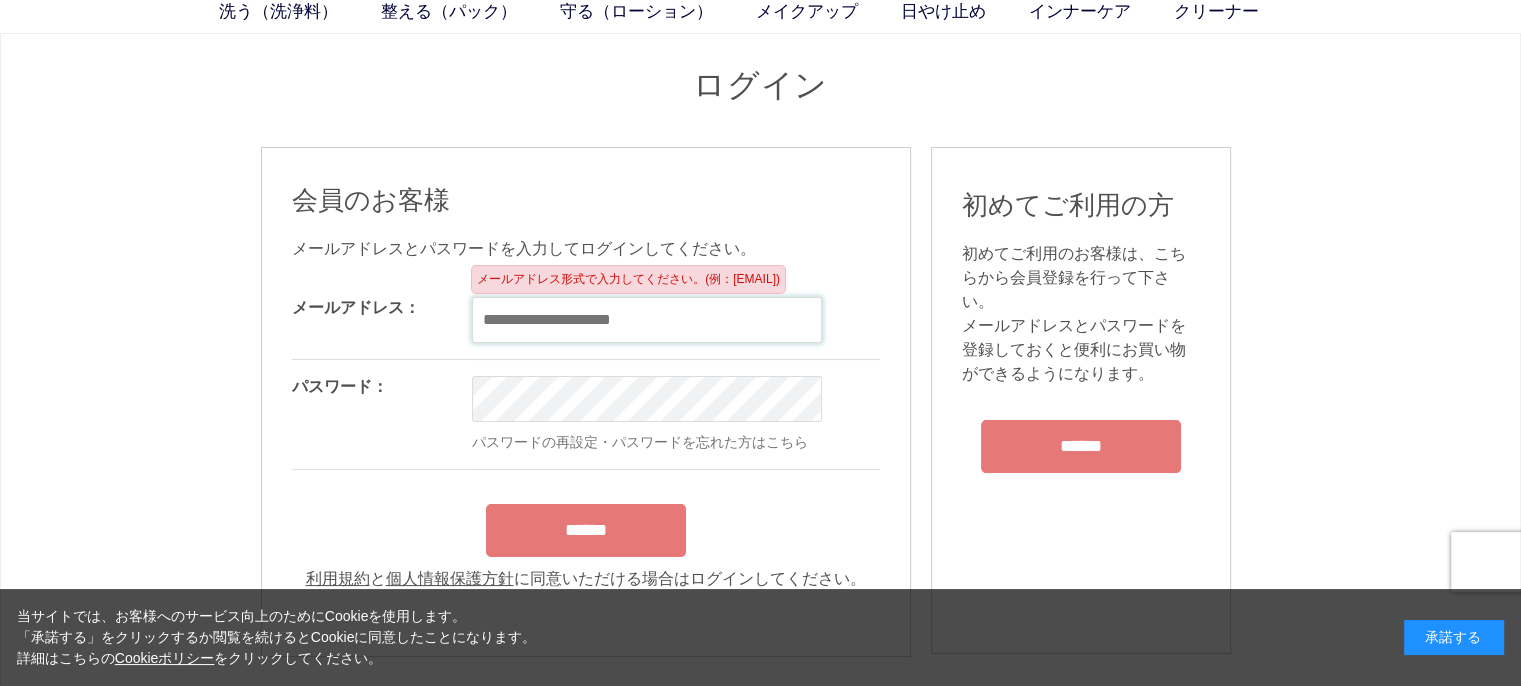 click at bounding box center [647, 320] 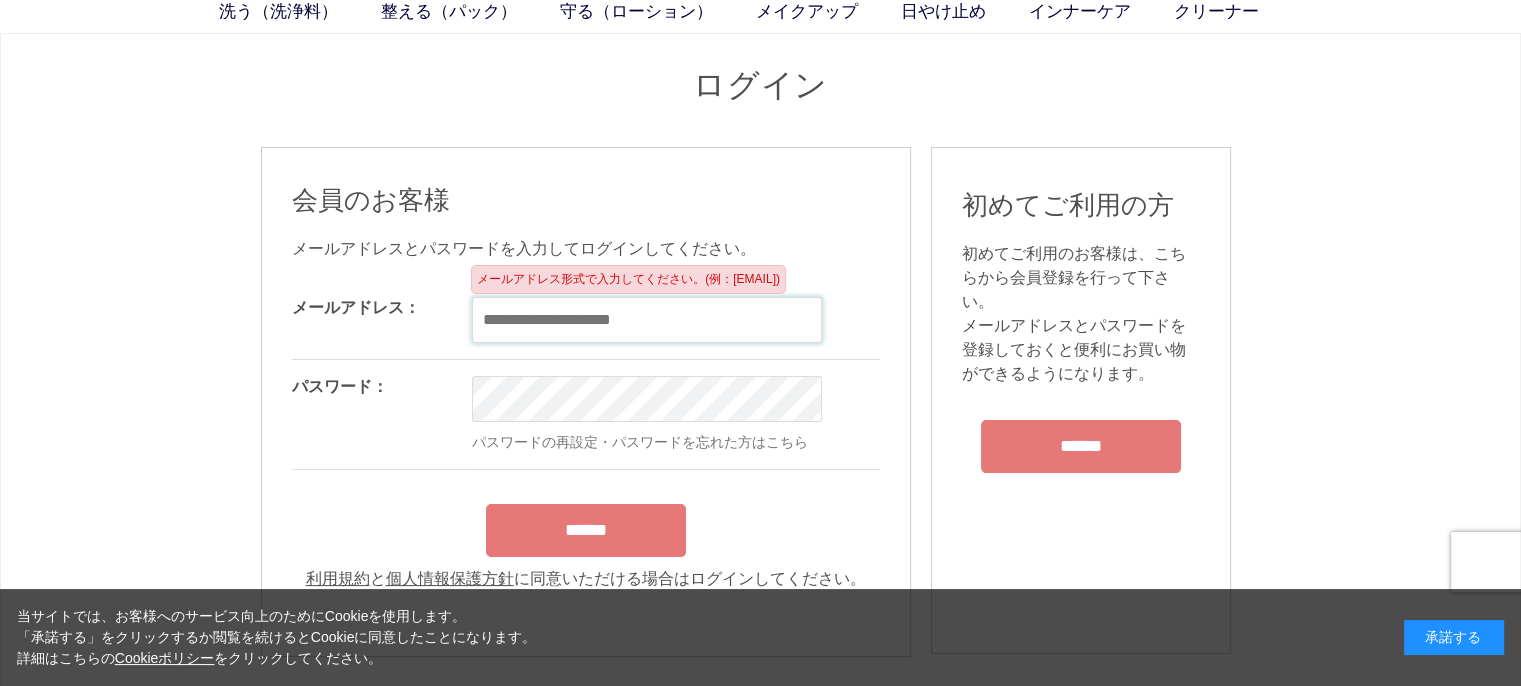 click at bounding box center (647, 320) 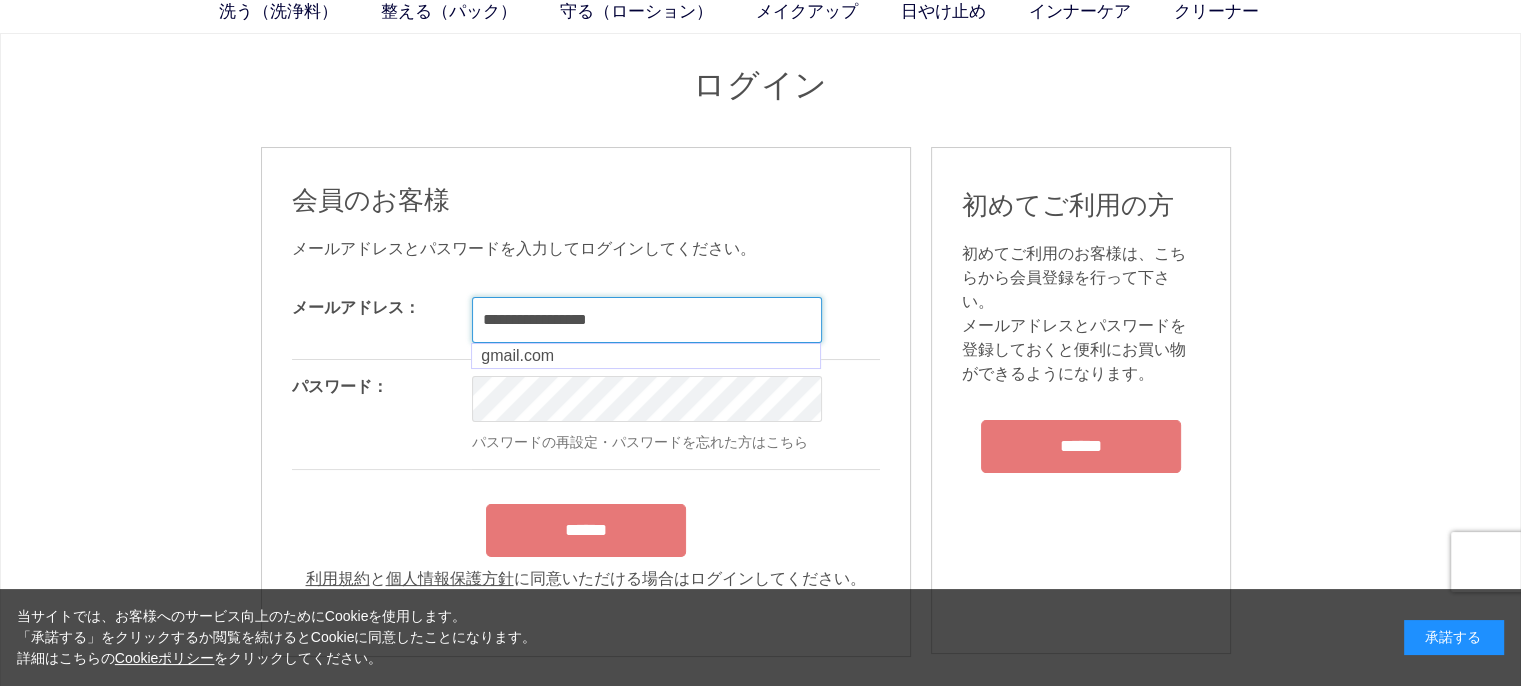 type on "**********" 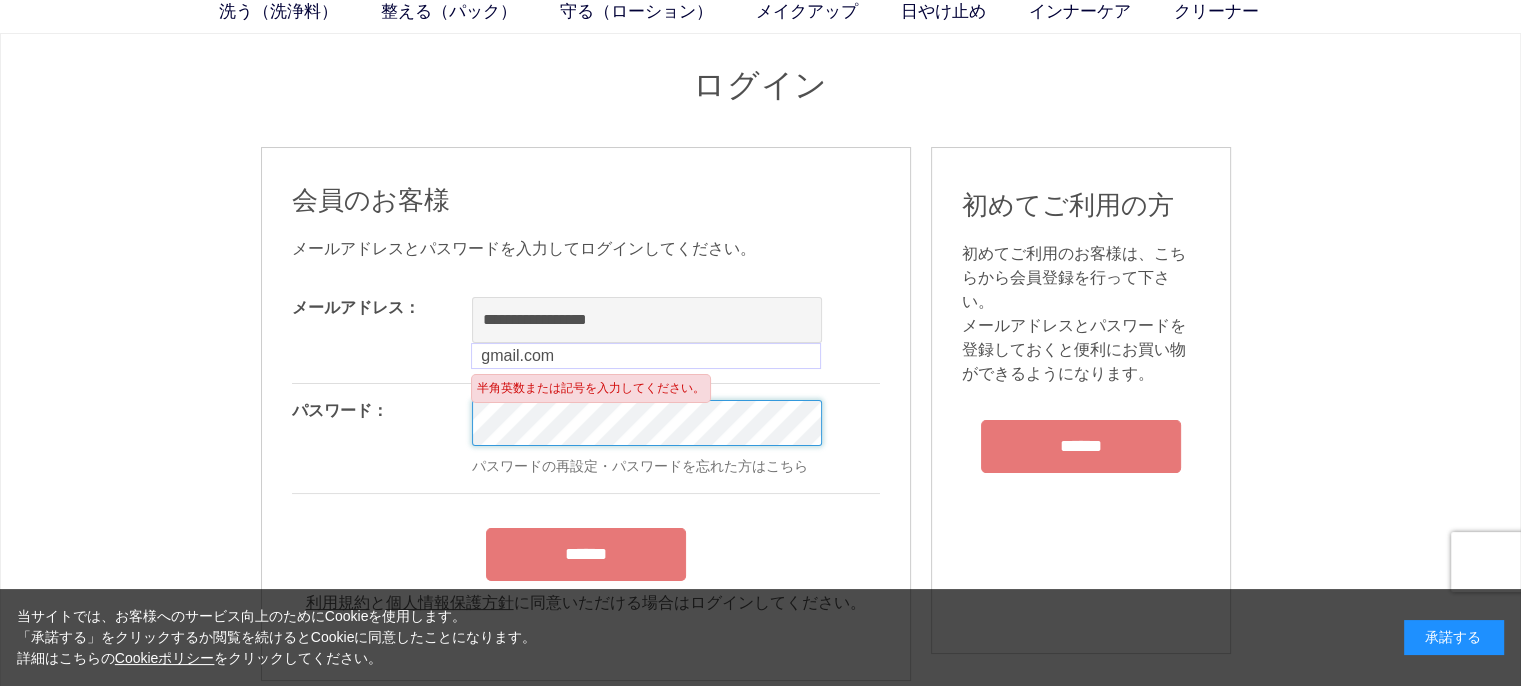 click on "洗う（洗浄料）
液体洗浄料
パウダー洗浄料
泡洗顔料
グッズ
整える（パック）
フェイスパック
ヘアパック
守る（ローション）
保湿化粧水
柔軟化粧水
美容液
ジェル
メイクアップ
ベース
アイ
フェイスカラー
リップ
日やけ止め
インナーケア
クリーナー
SEARCH
RANKING
LOGIN
CART
ログイン
会員のお客様" at bounding box center (760, 1691) 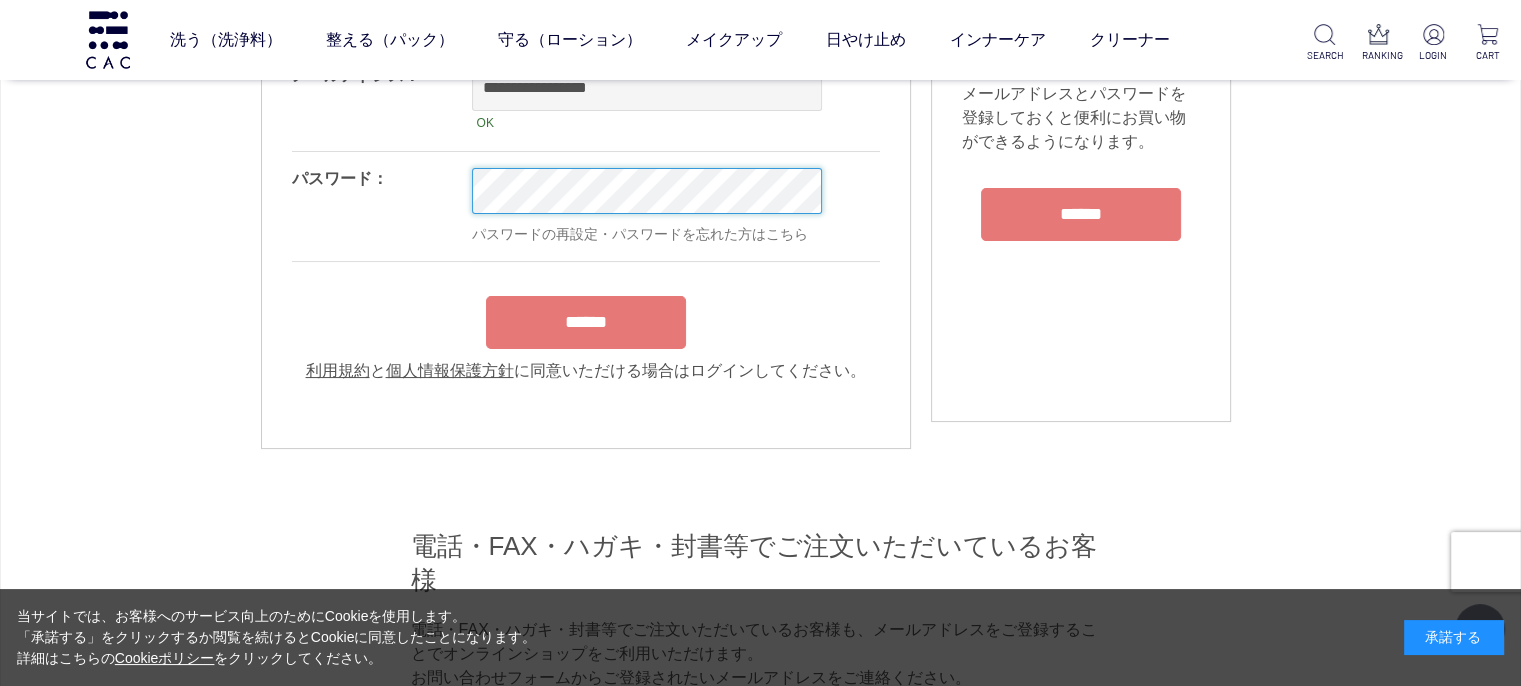 scroll, scrollTop: 200, scrollLeft: 0, axis: vertical 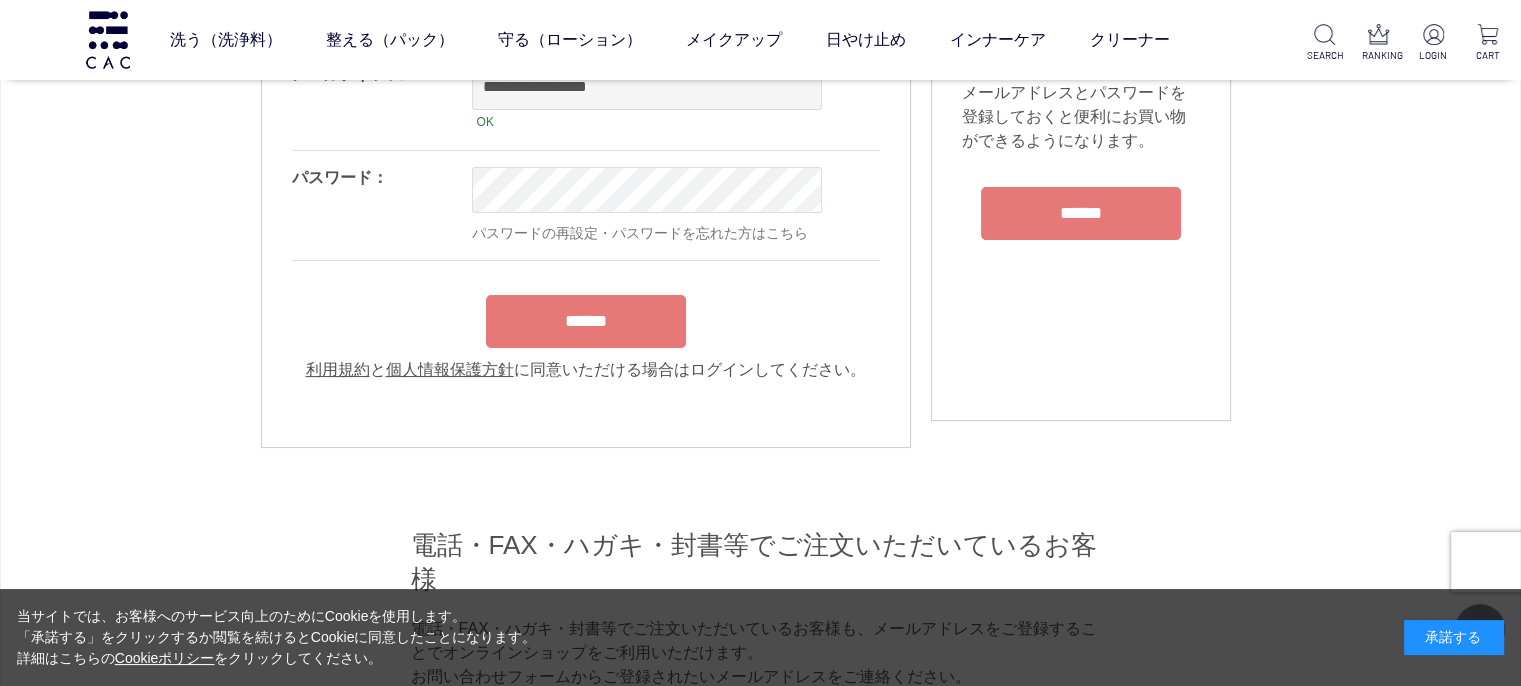 click on "******" at bounding box center (586, 316) 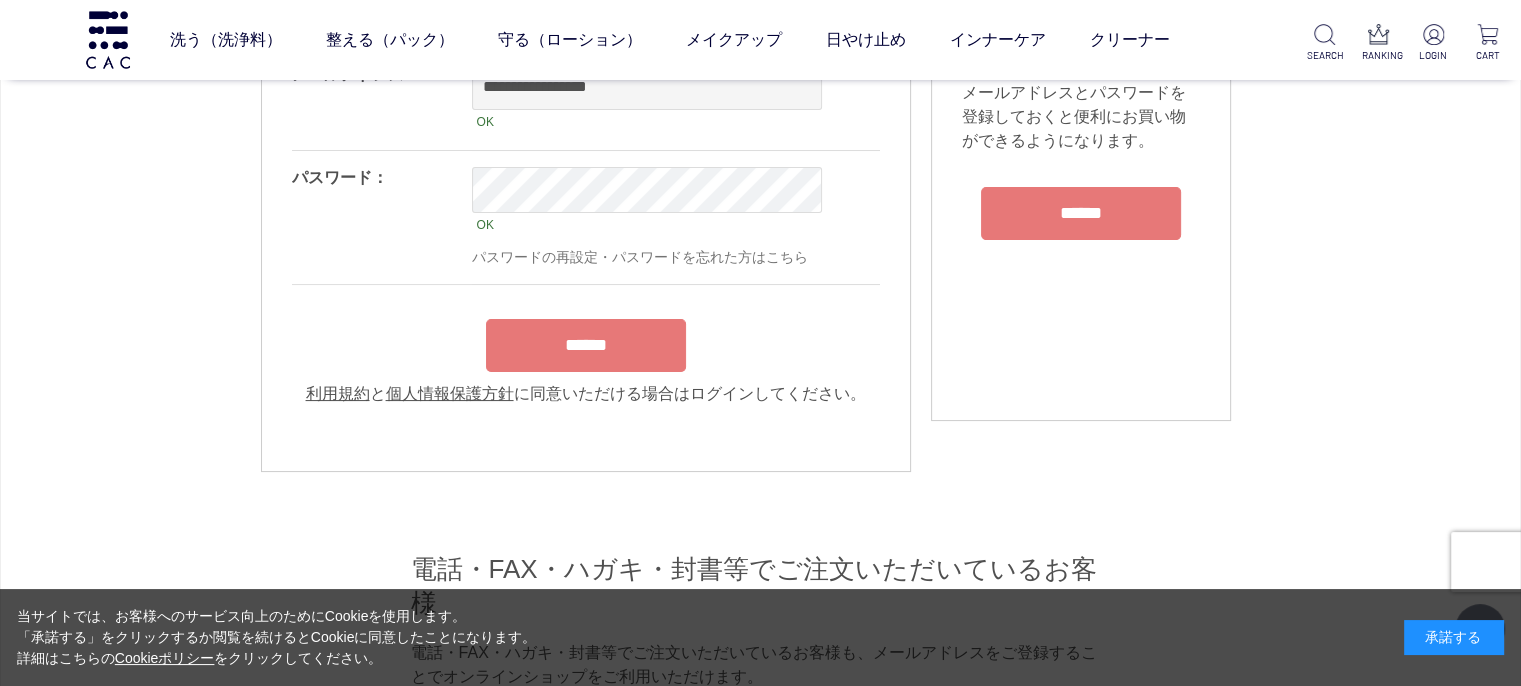 click on "******" at bounding box center [586, 345] 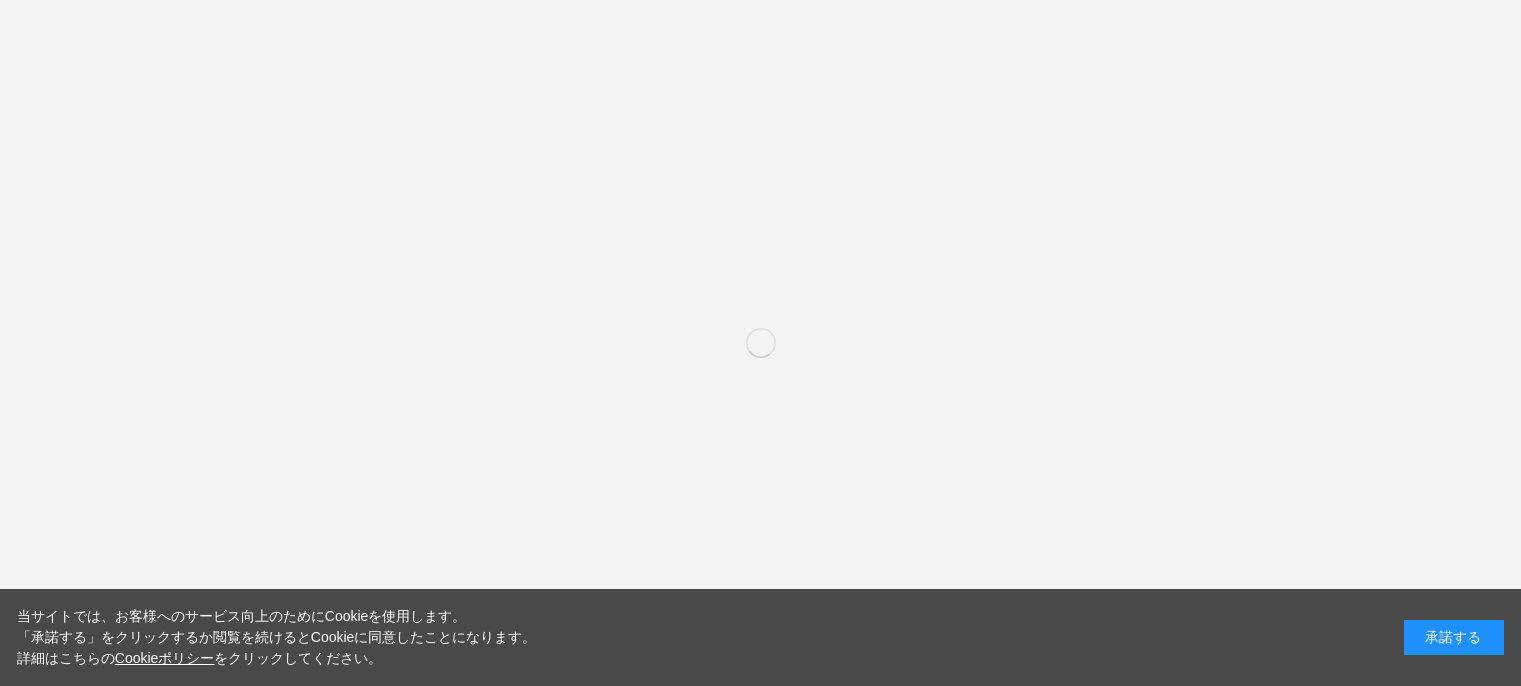scroll, scrollTop: 0, scrollLeft: 0, axis: both 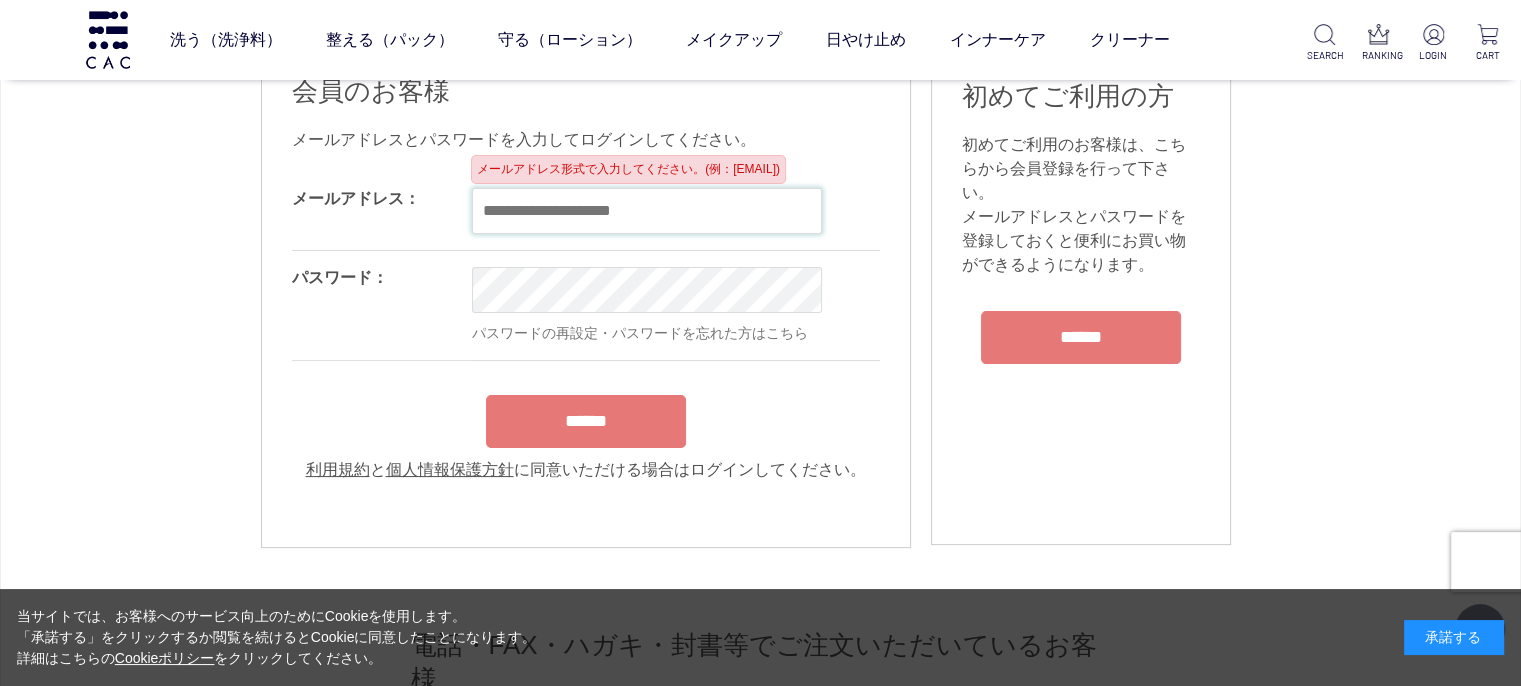 click at bounding box center (647, 211) 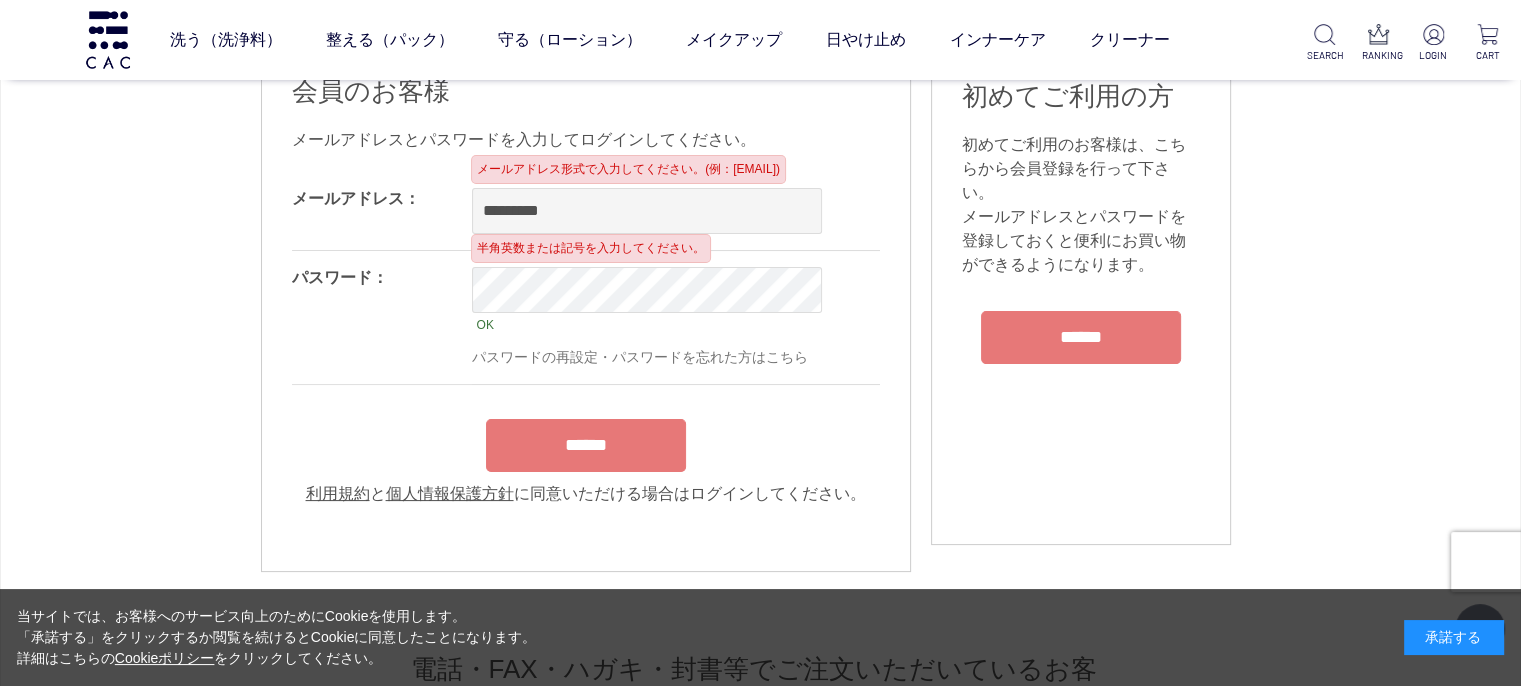click on "******" at bounding box center [586, 445] 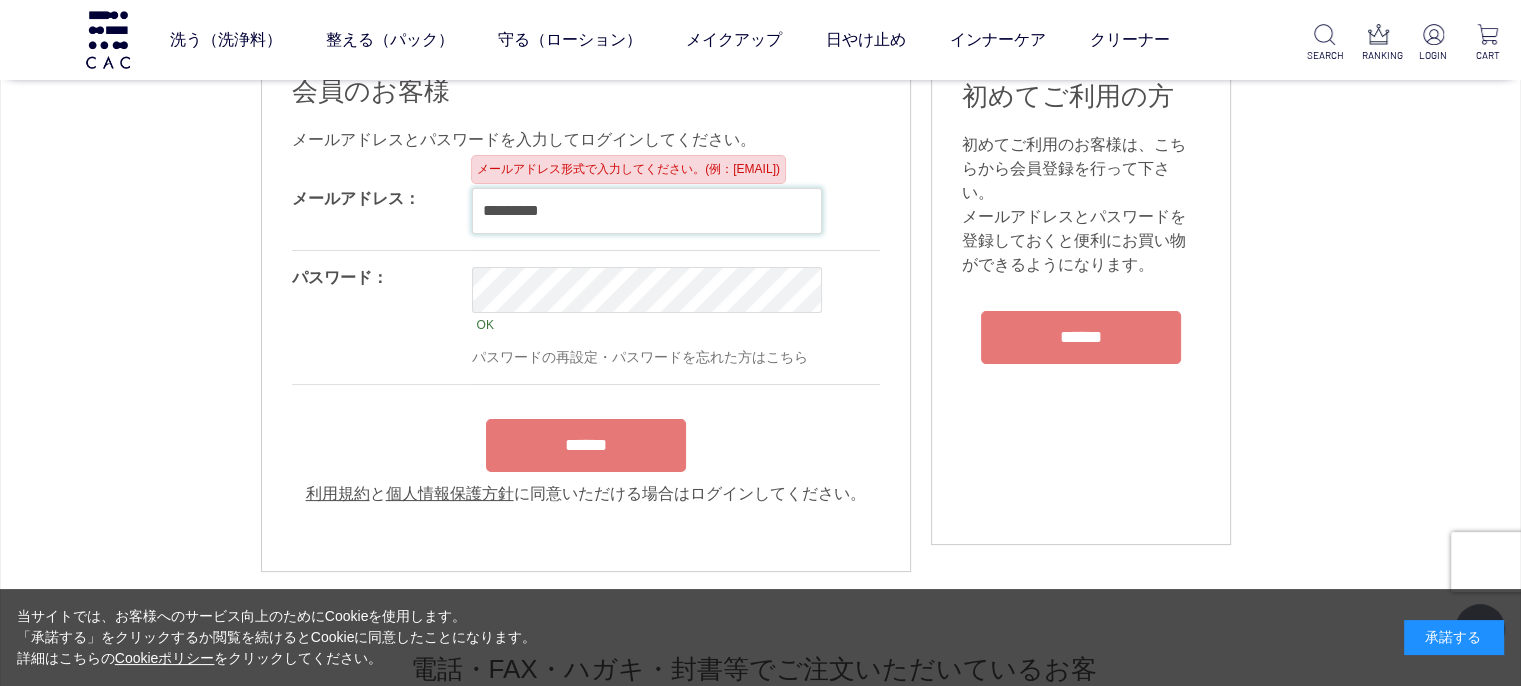 click on "*********" at bounding box center [647, 211] 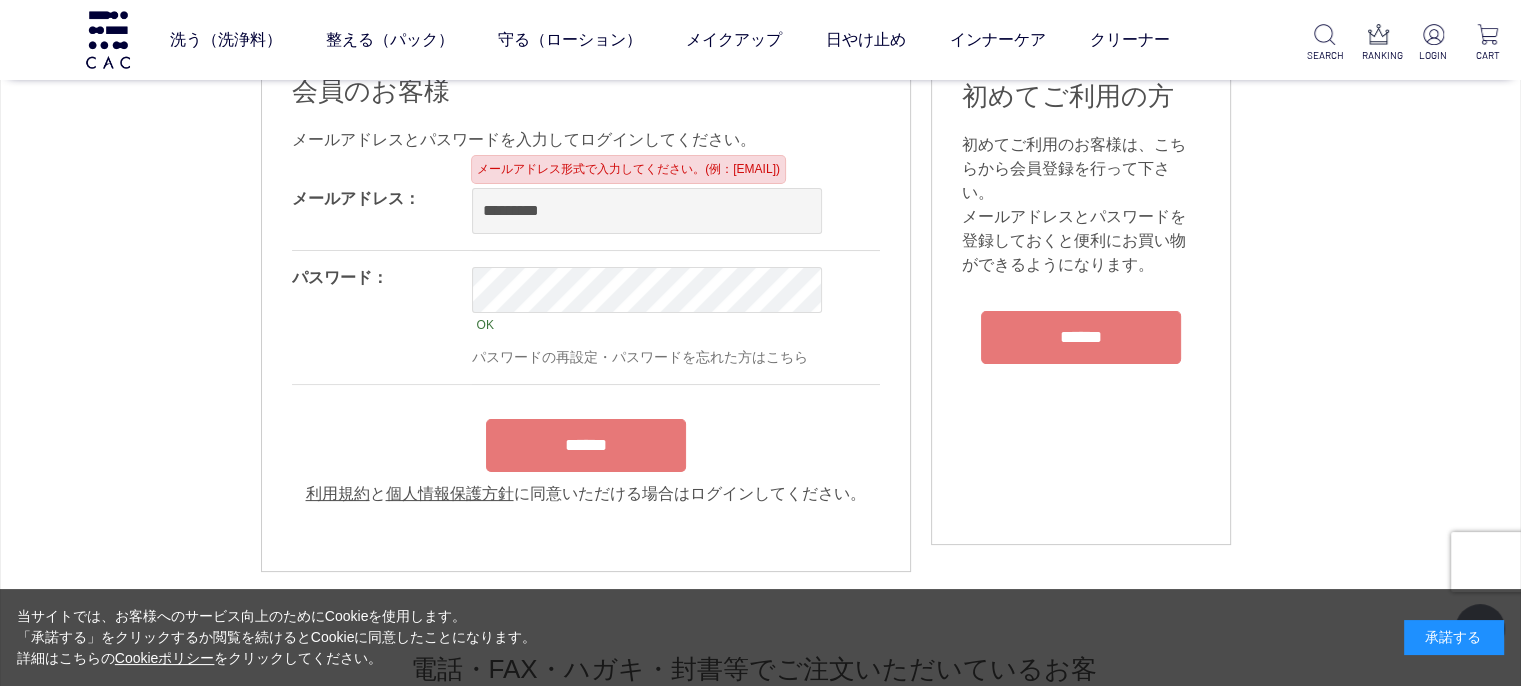 drag, startPoint x: 480, startPoint y: 212, endPoint x: 622, endPoint y: 214, distance: 142.01408 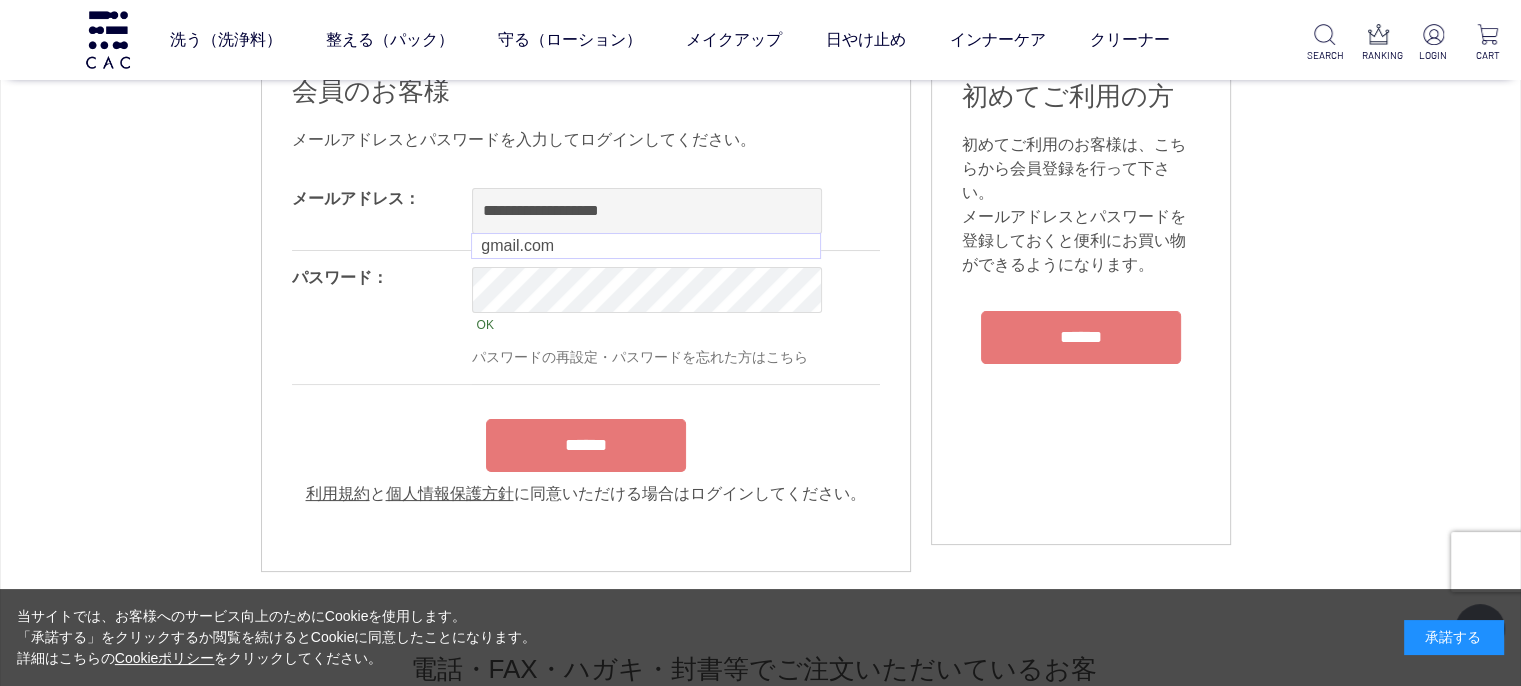 type on "**********" 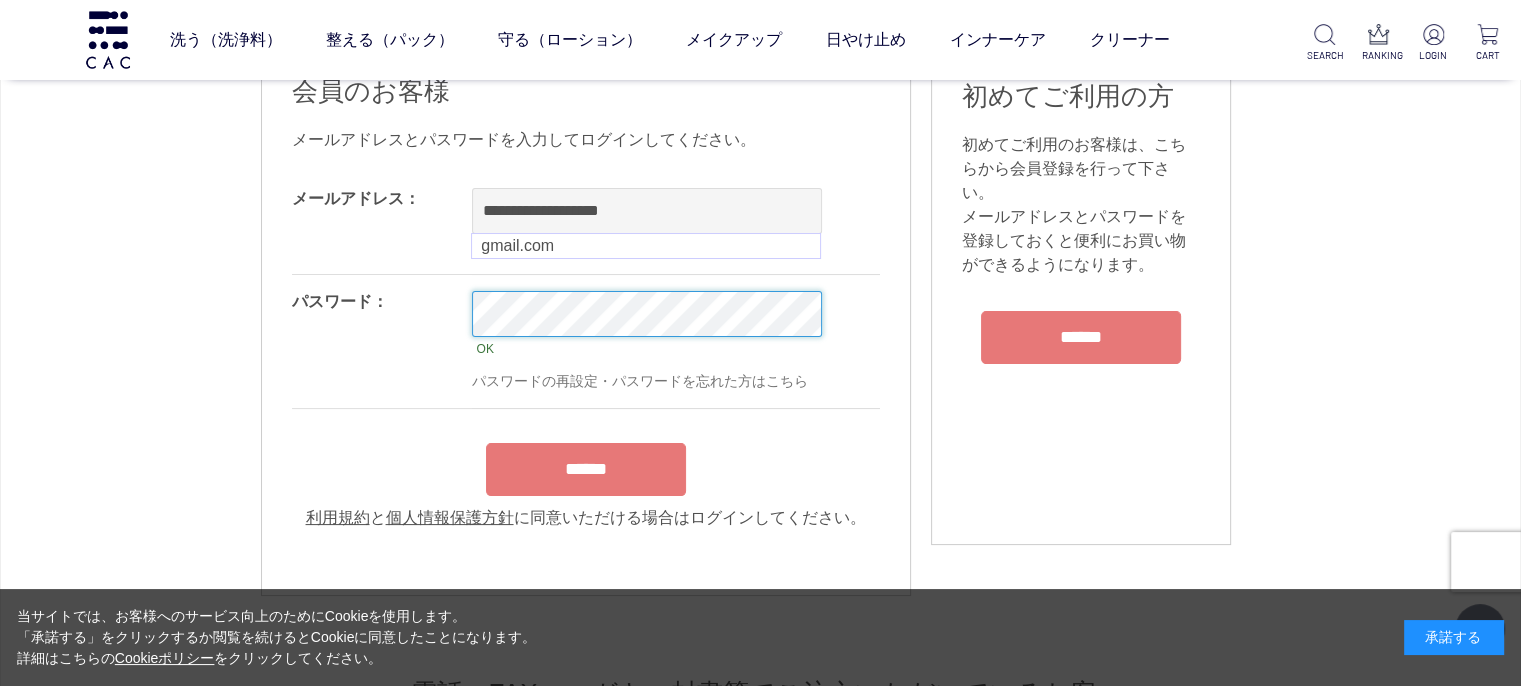 click on "OK
パスワードの再設定・パスワードを忘れた方はこちら" at bounding box center (732, 341) 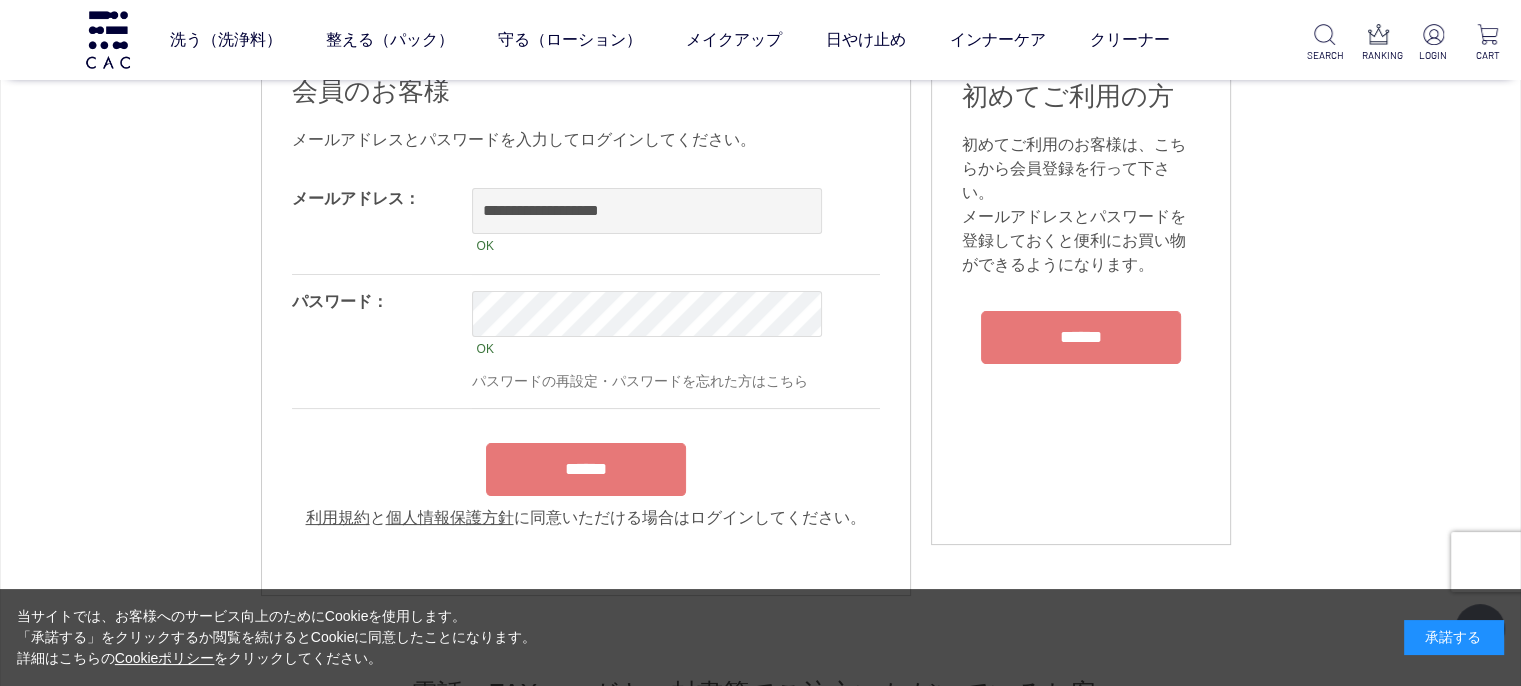 click on "******" at bounding box center (586, 469) 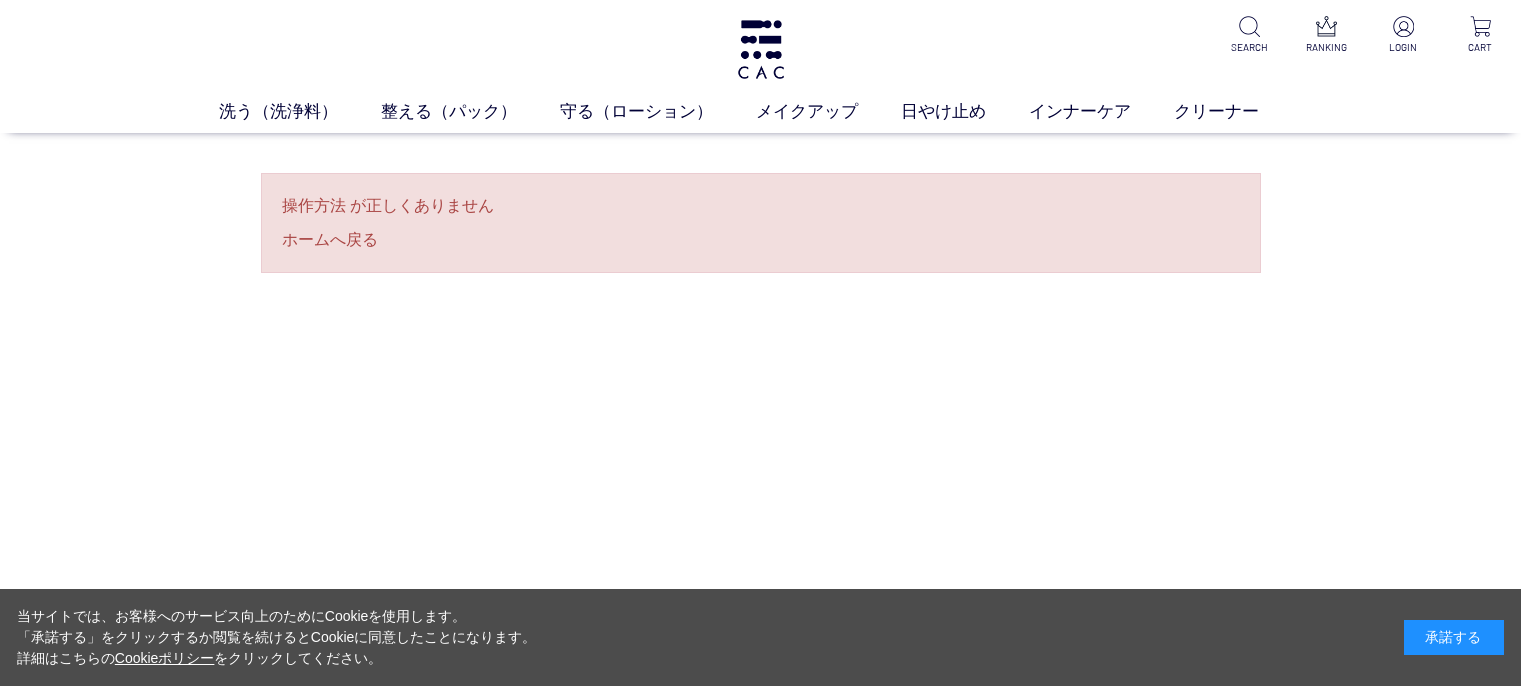 scroll, scrollTop: 0, scrollLeft: 0, axis: both 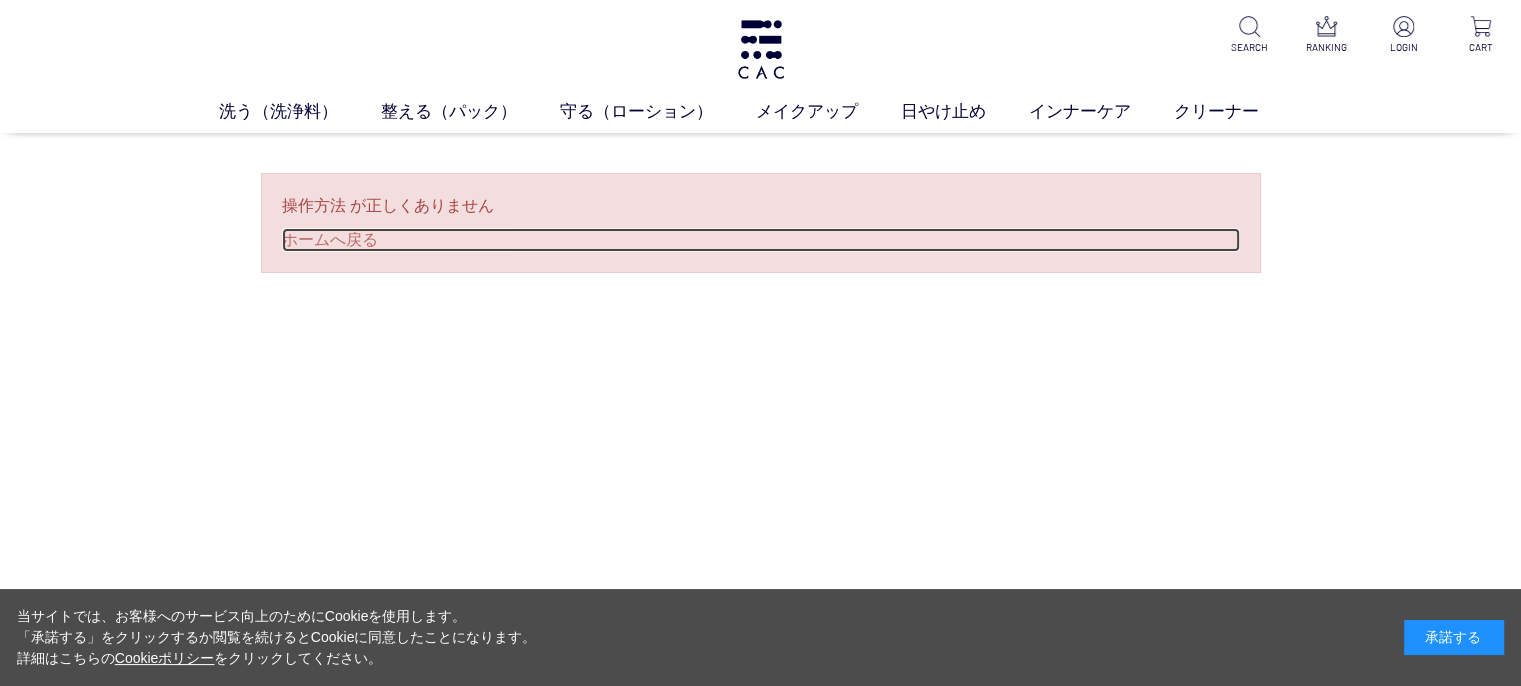 click on "ホームへ戻る" at bounding box center (761, 240) 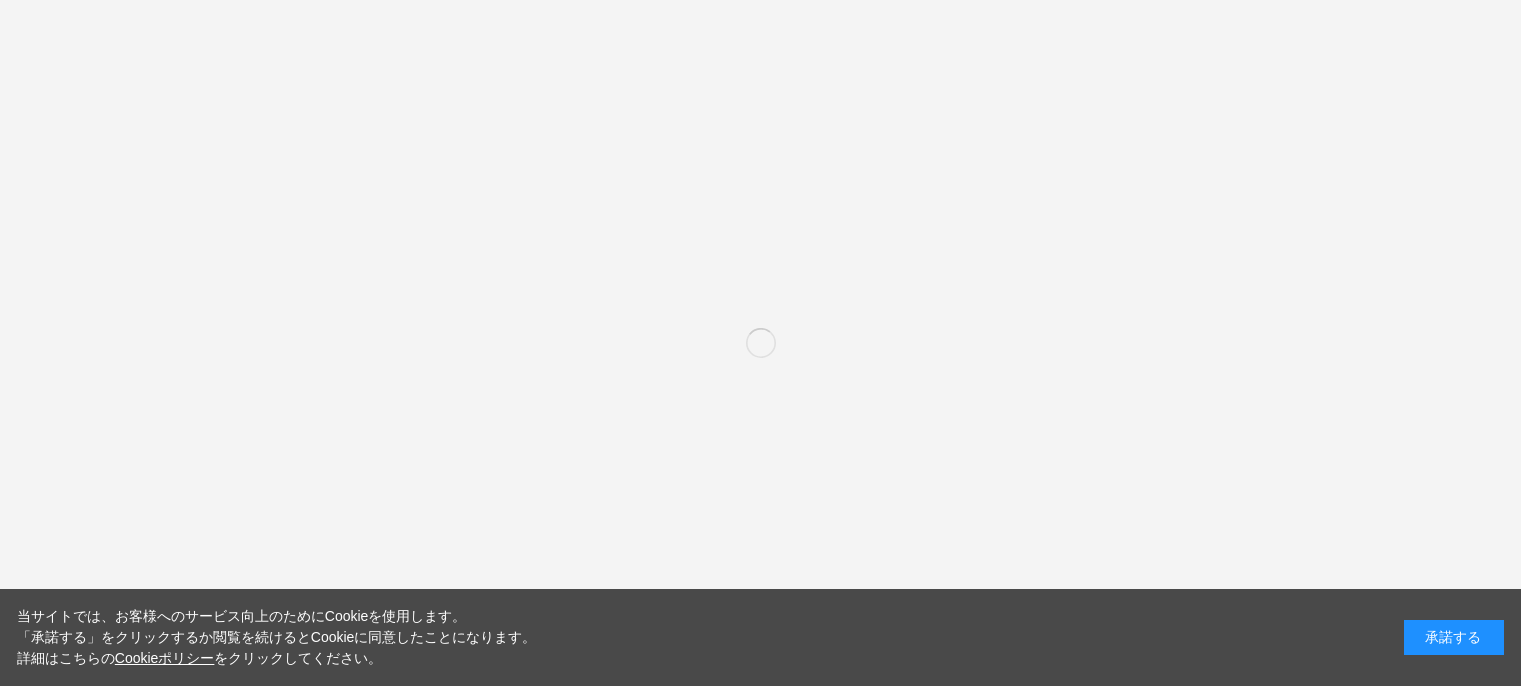 scroll, scrollTop: 0, scrollLeft: 0, axis: both 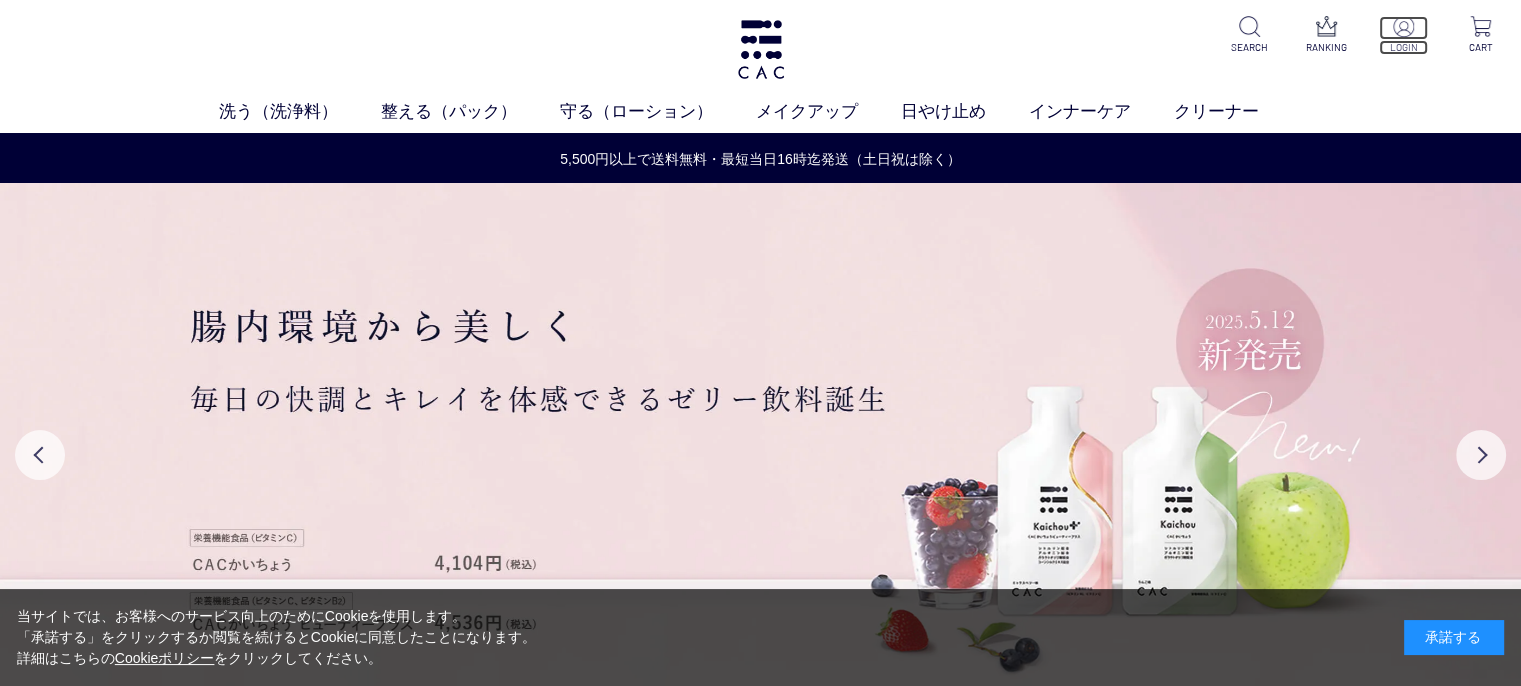 click at bounding box center (1403, 26) 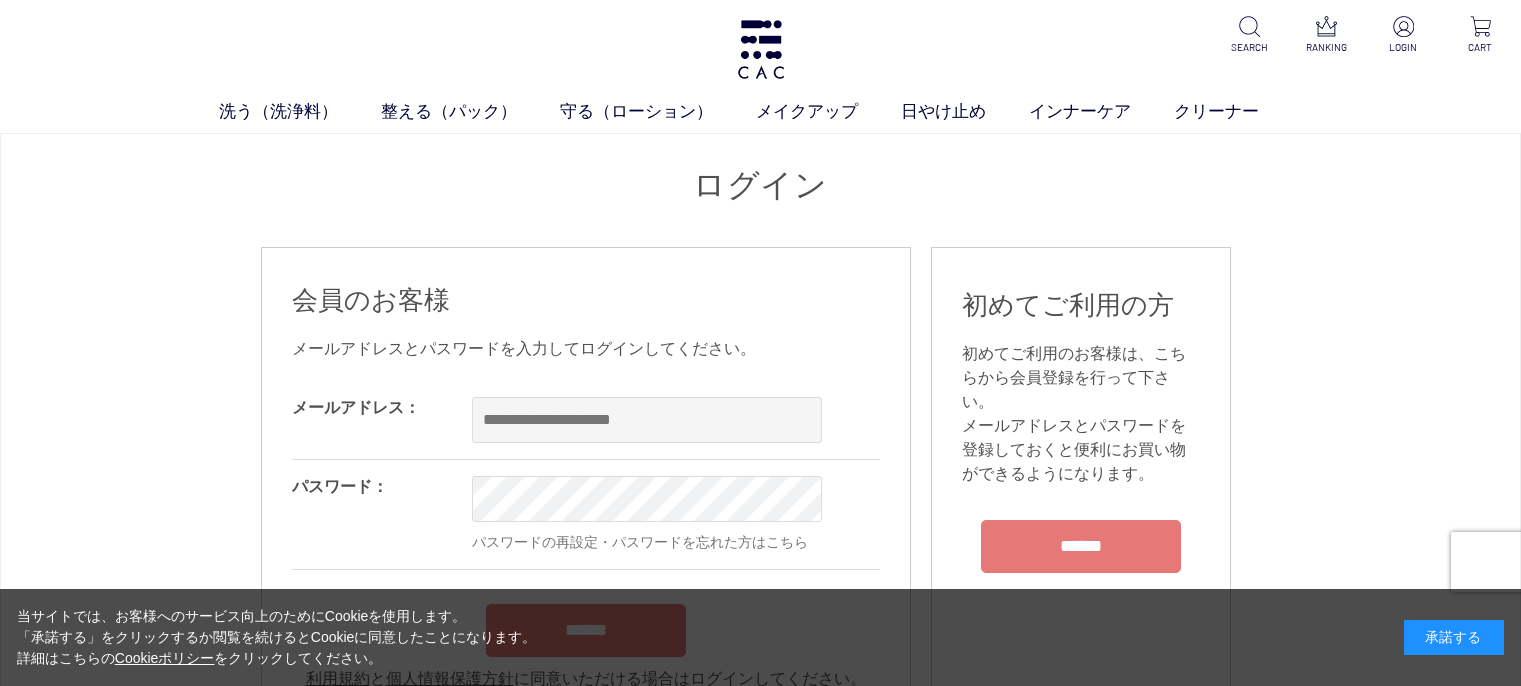 scroll, scrollTop: 0, scrollLeft: 0, axis: both 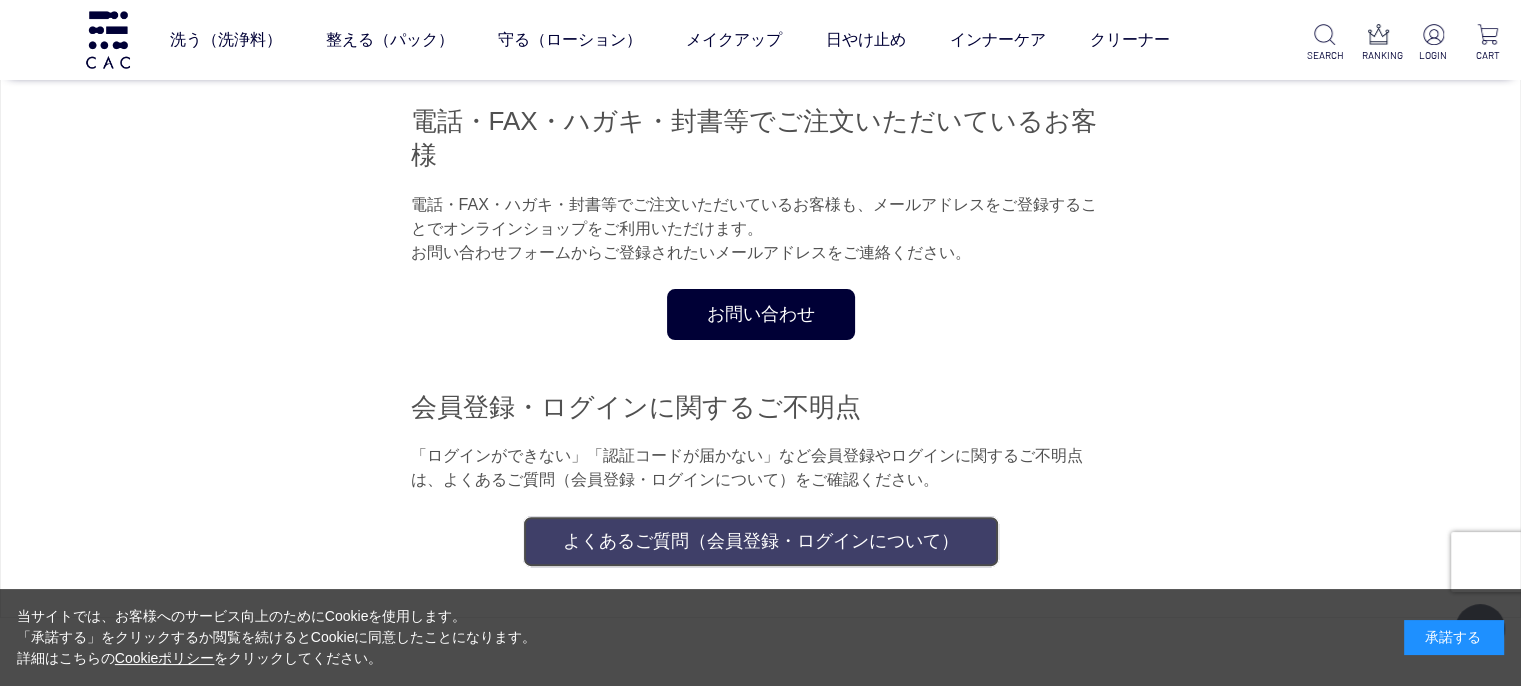 click on "よくあるご質問（会員登録・ログインについて）" at bounding box center (761, 541) 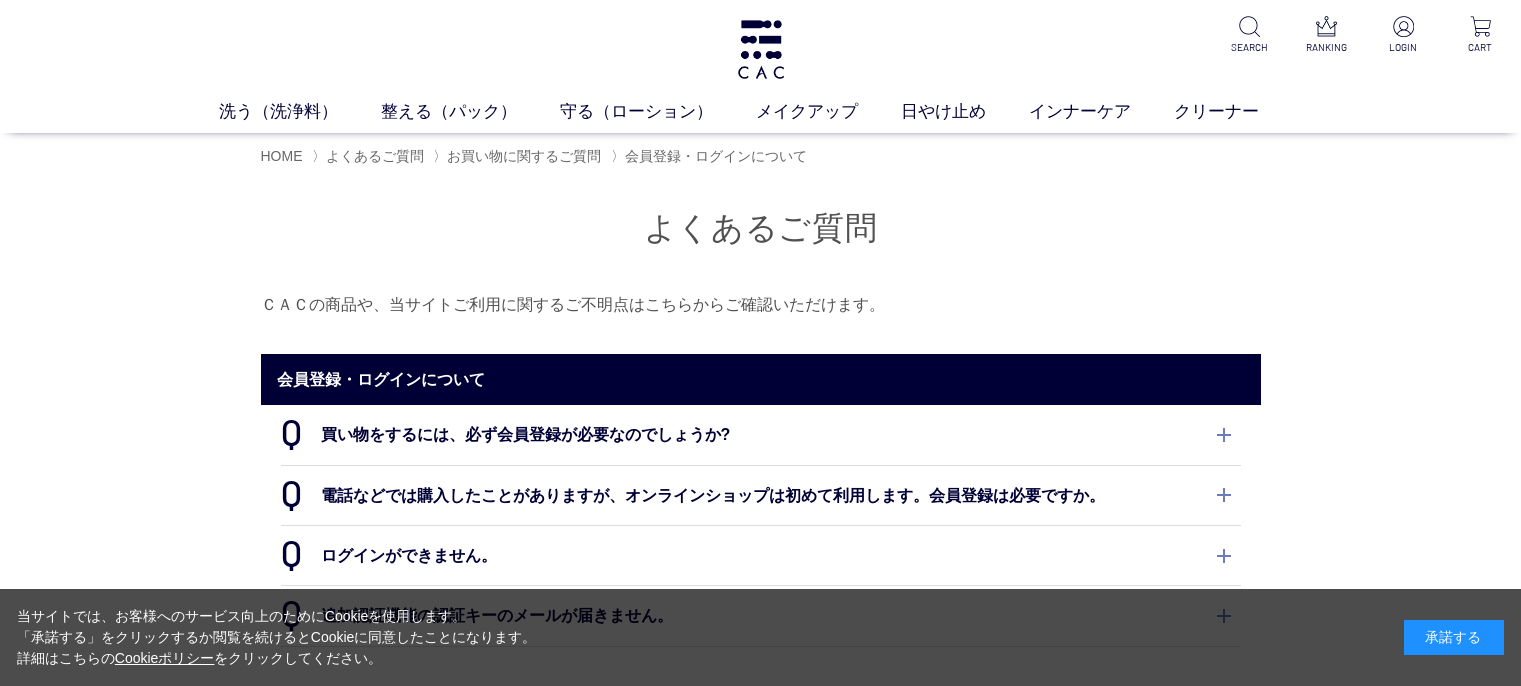 scroll, scrollTop: 0, scrollLeft: 0, axis: both 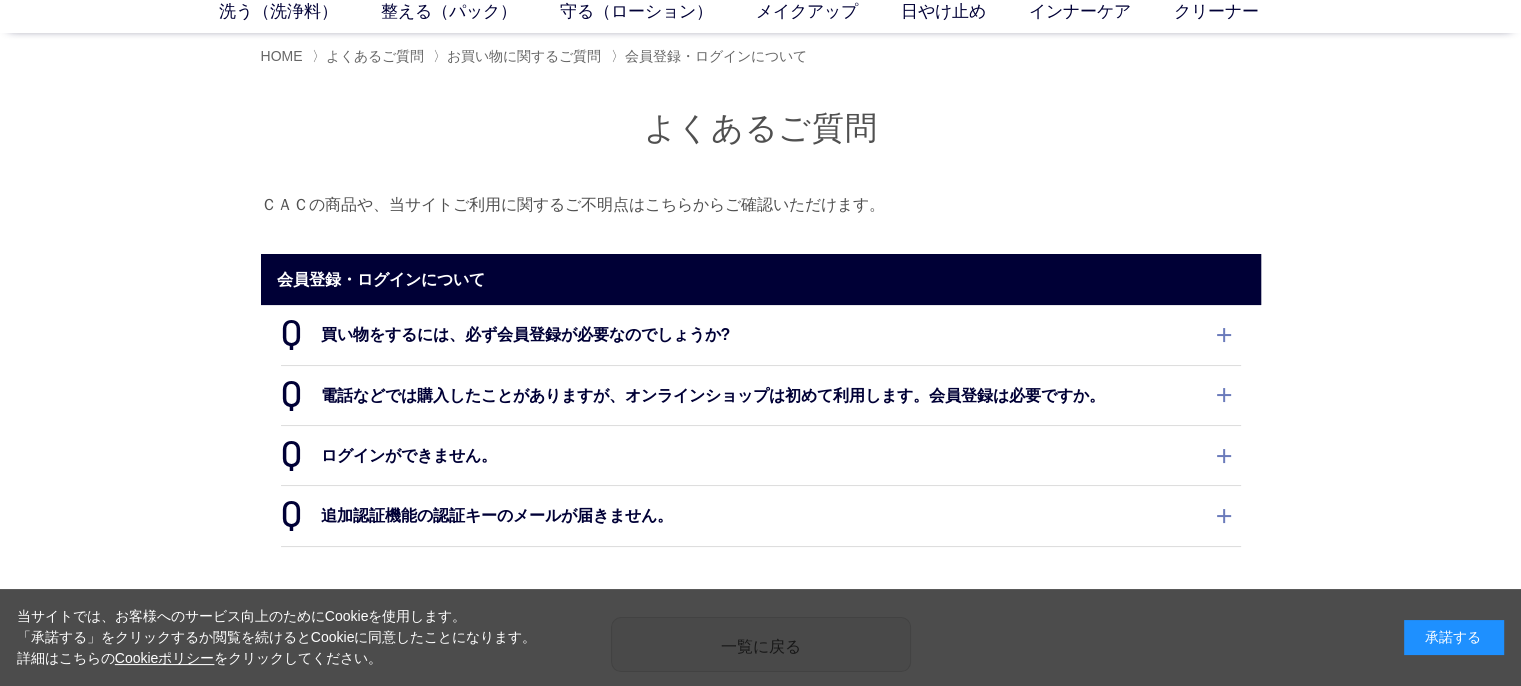 click on "ログインができません。" at bounding box center (761, 455) 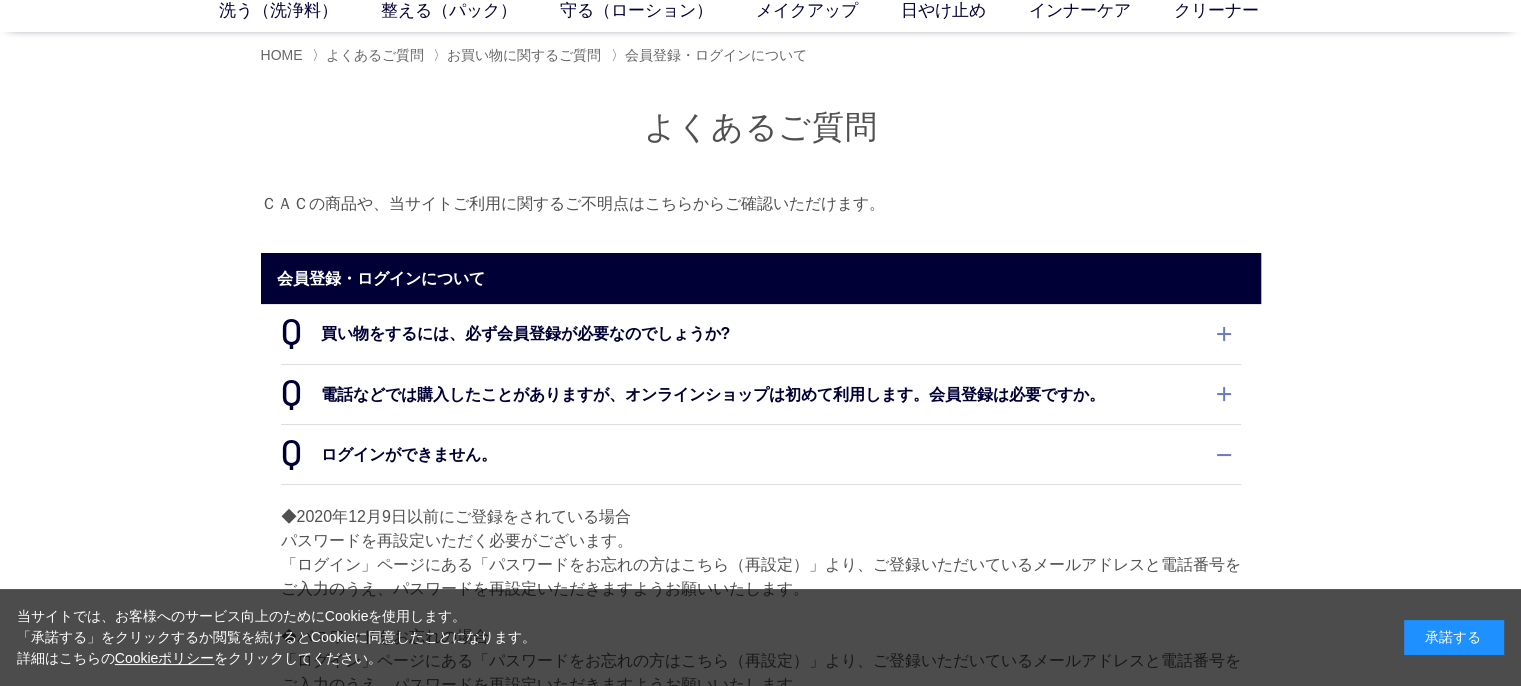 scroll, scrollTop: 0, scrollLeft: 0, axis: both 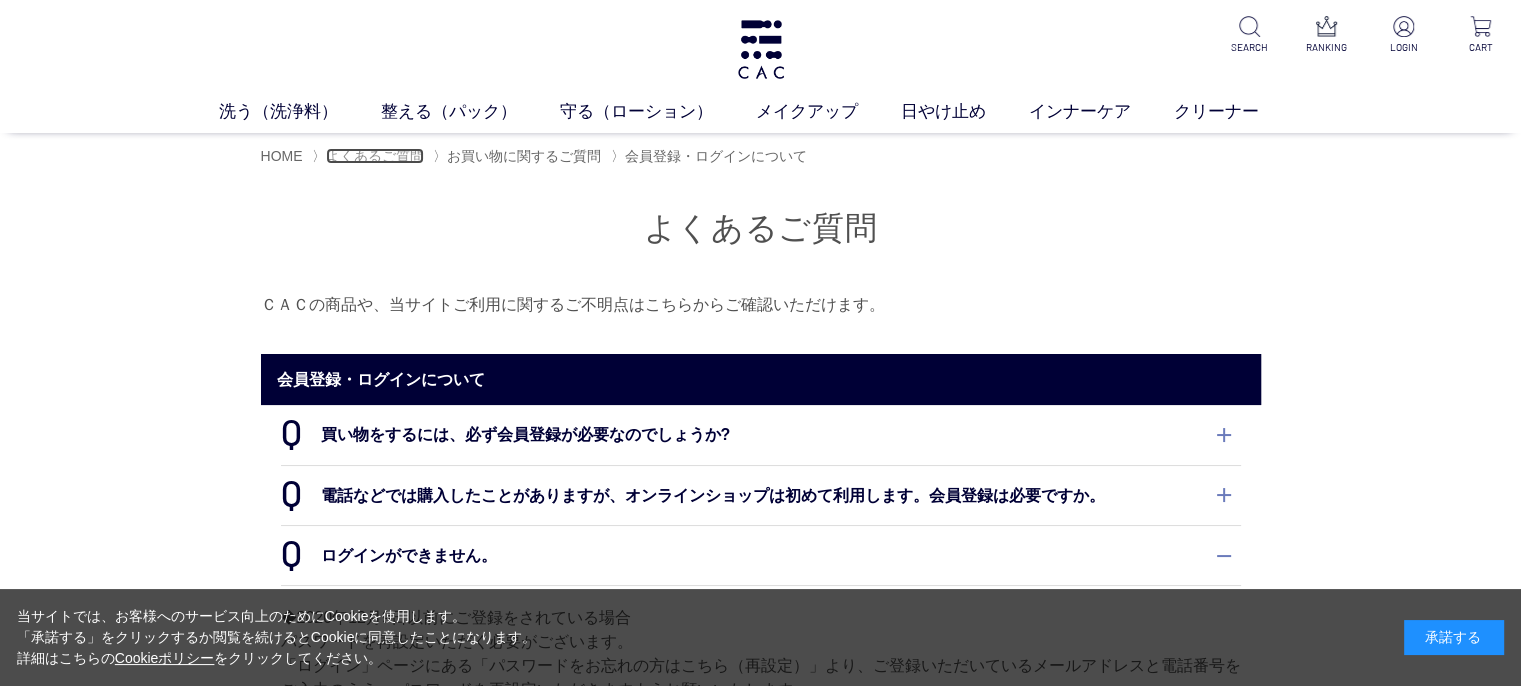 click on "よくあるご質問" at bounding box center [375, 156] 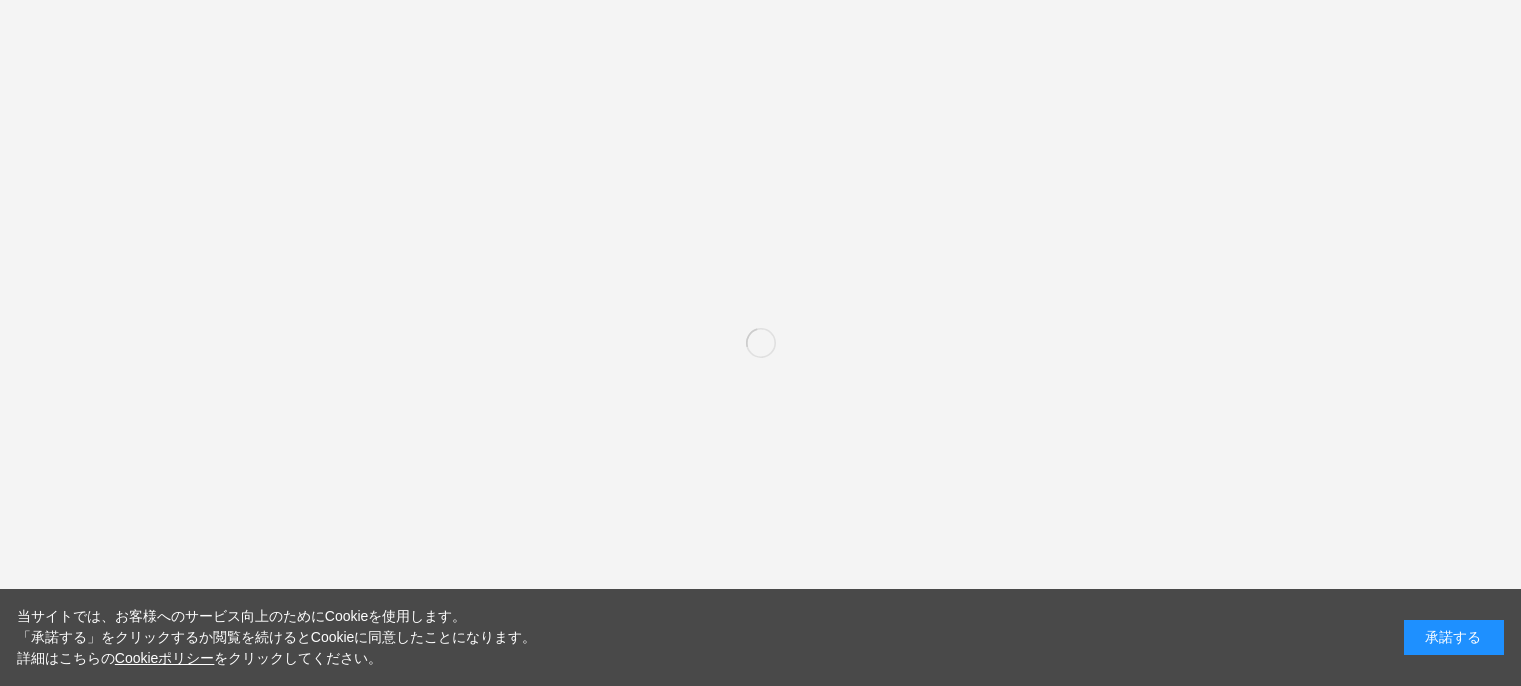 scroll, scrollTop: 0, scrollLeft: 0, axis: both 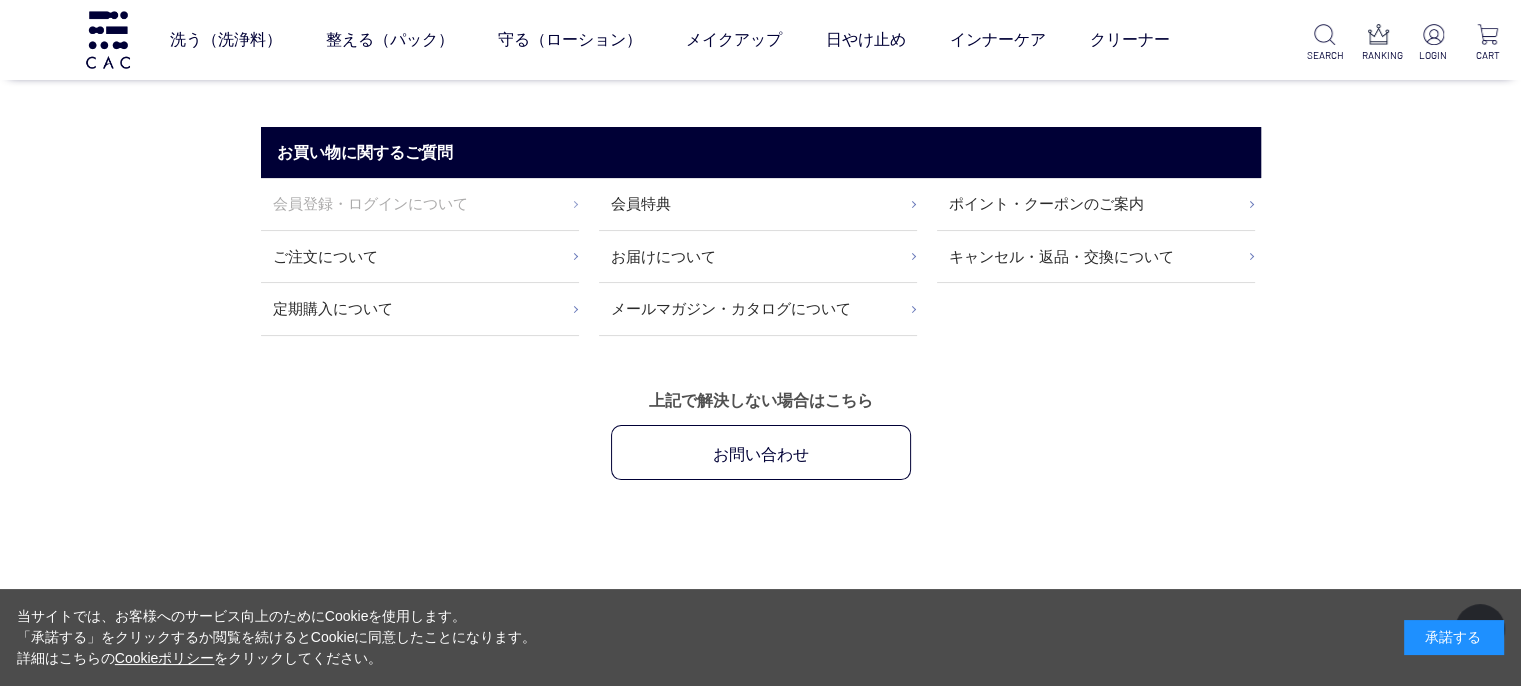 click on "会員登録・ログインについて" at bounding box center [420, 203] 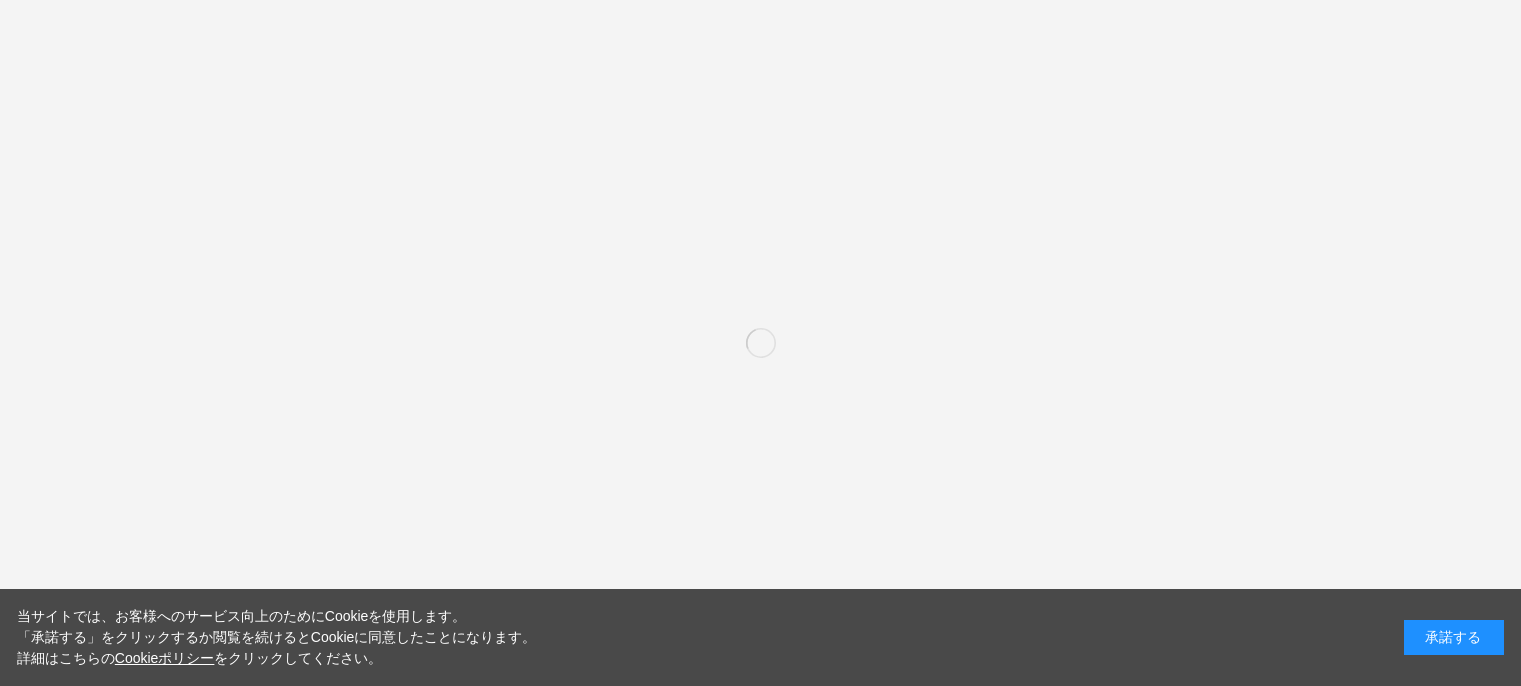 scroll, scrollTop: 0, scrollLeft: 0, axis: both 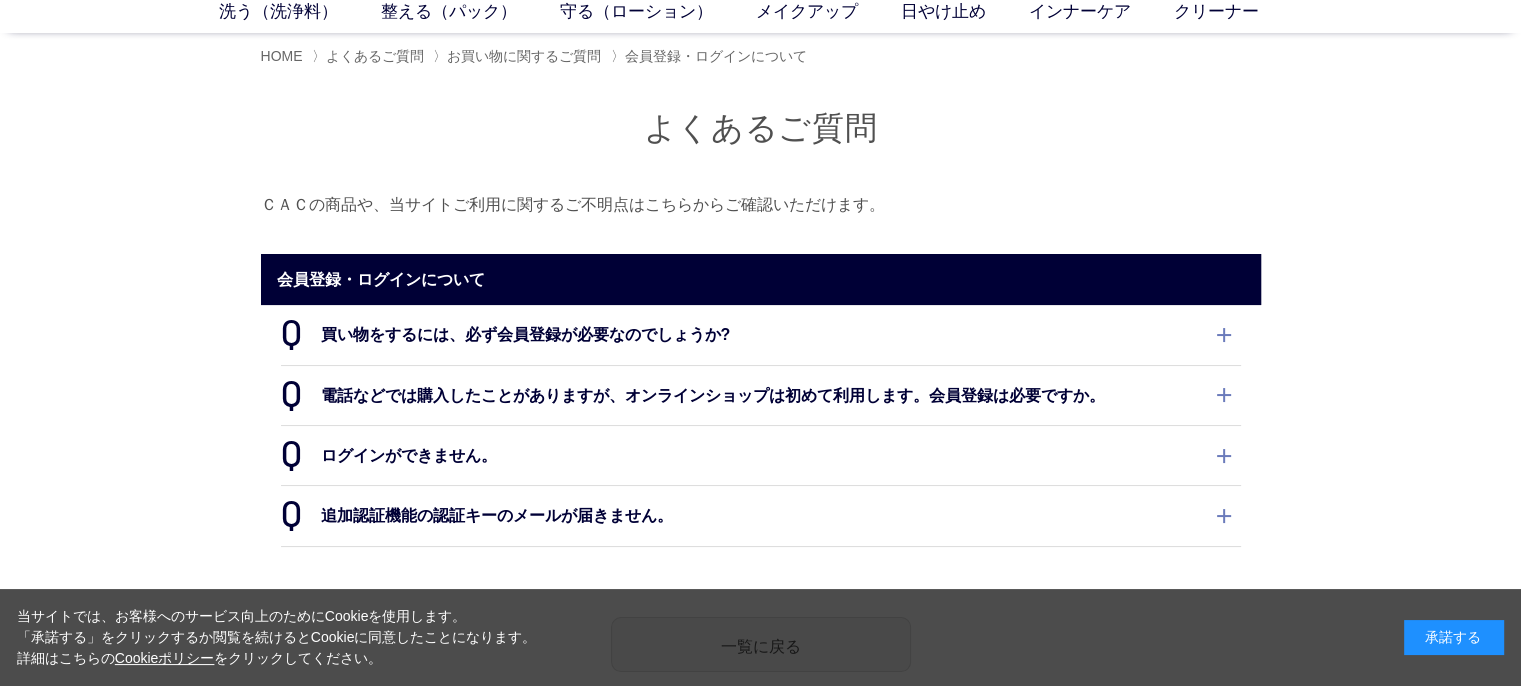 click on "ログインができません。" at bounding box center [761, 455] 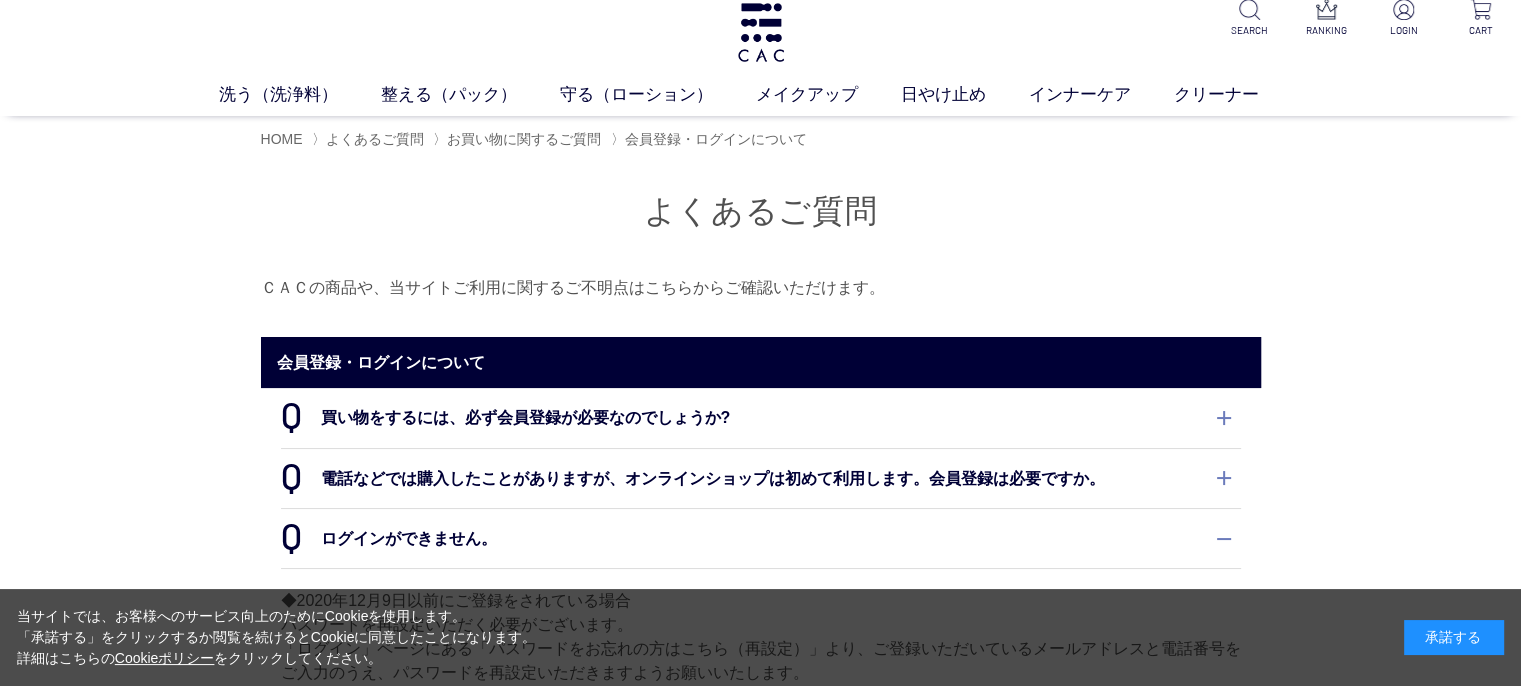 scroll, scrollTop: 0, scrollLeft: 0, axis: both 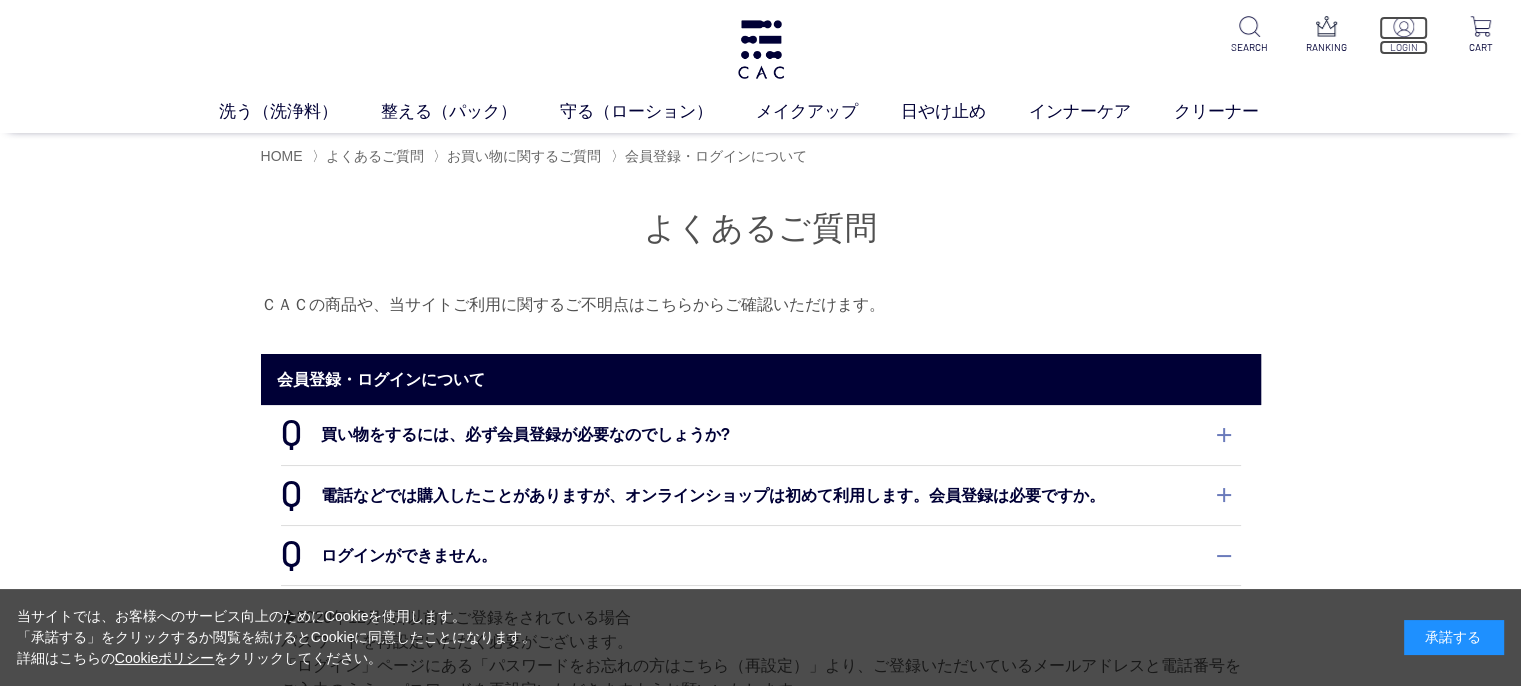 click at bounding box center [1403, 26] 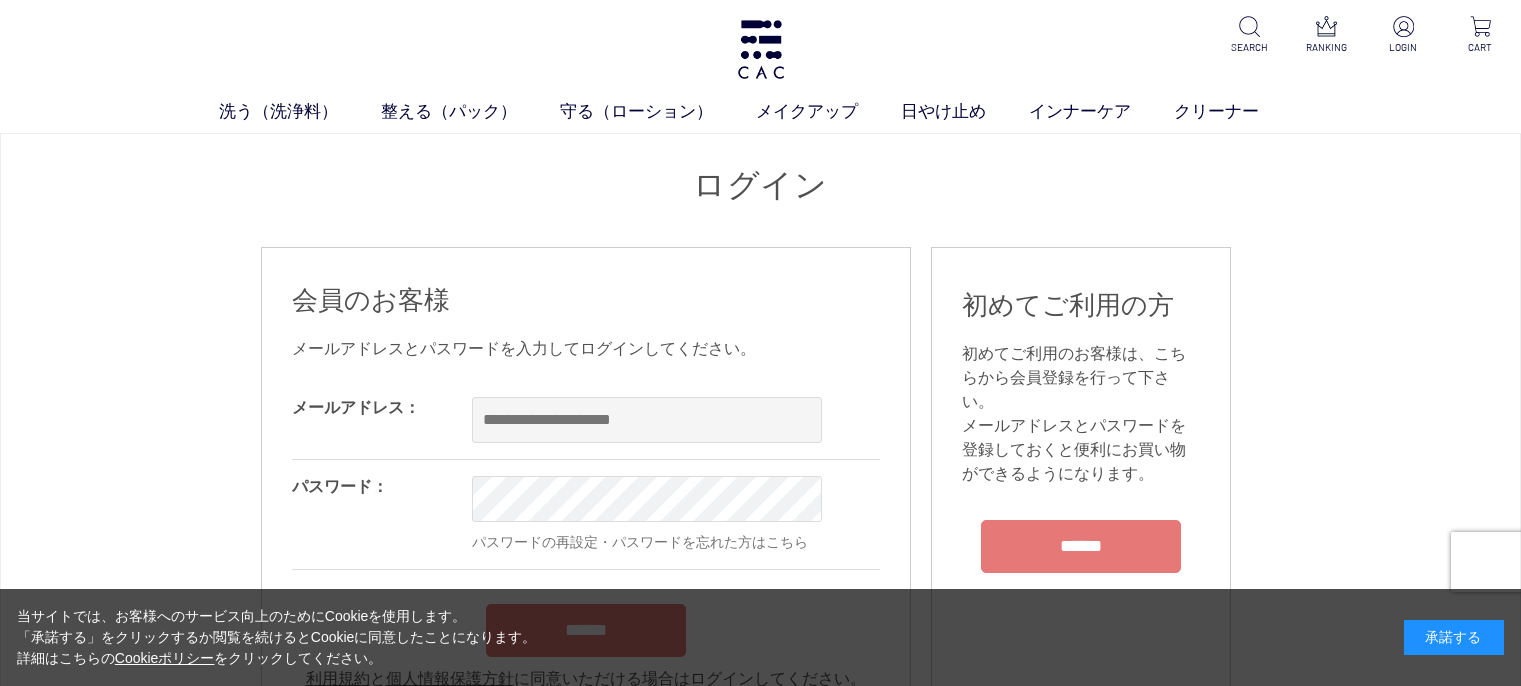 scroll, scrollTop: 0, scrollLeft: 0, axis: both 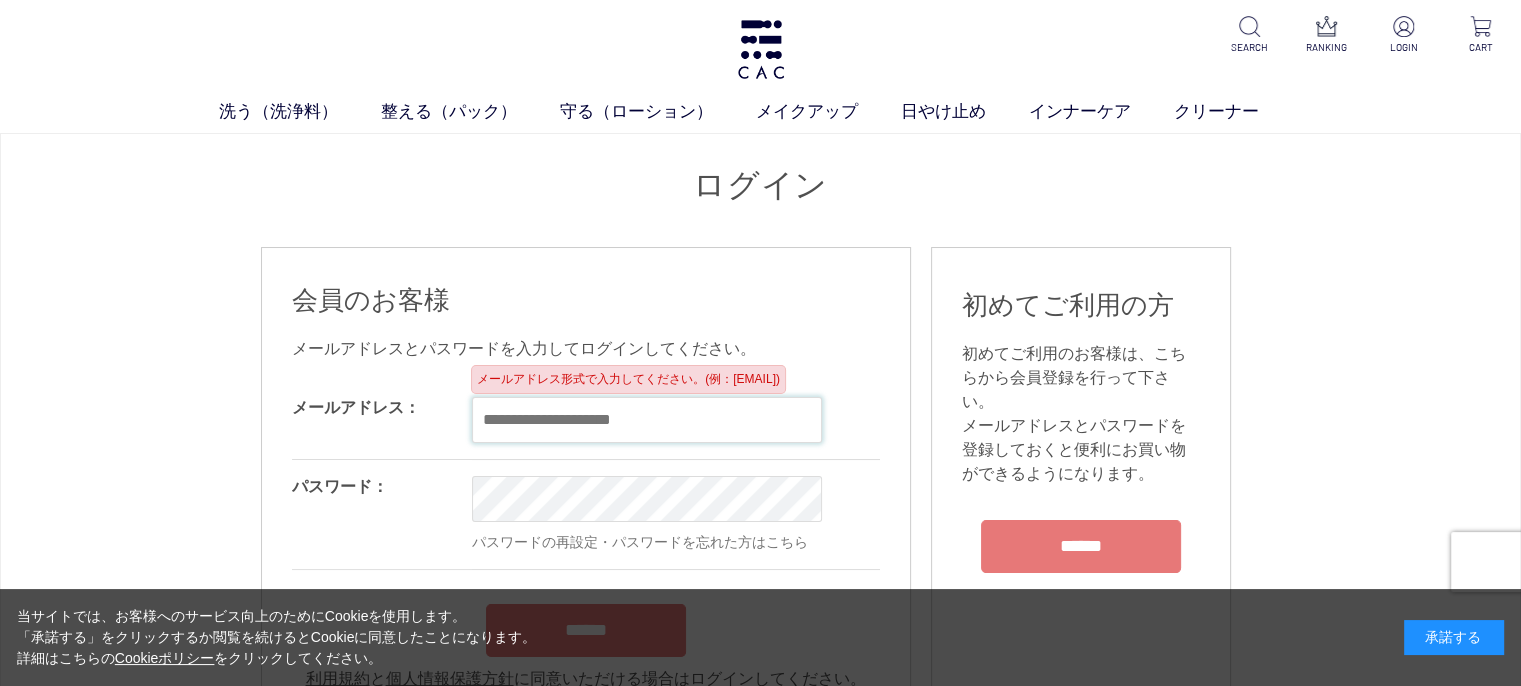 click at bounding box center [647, 420] 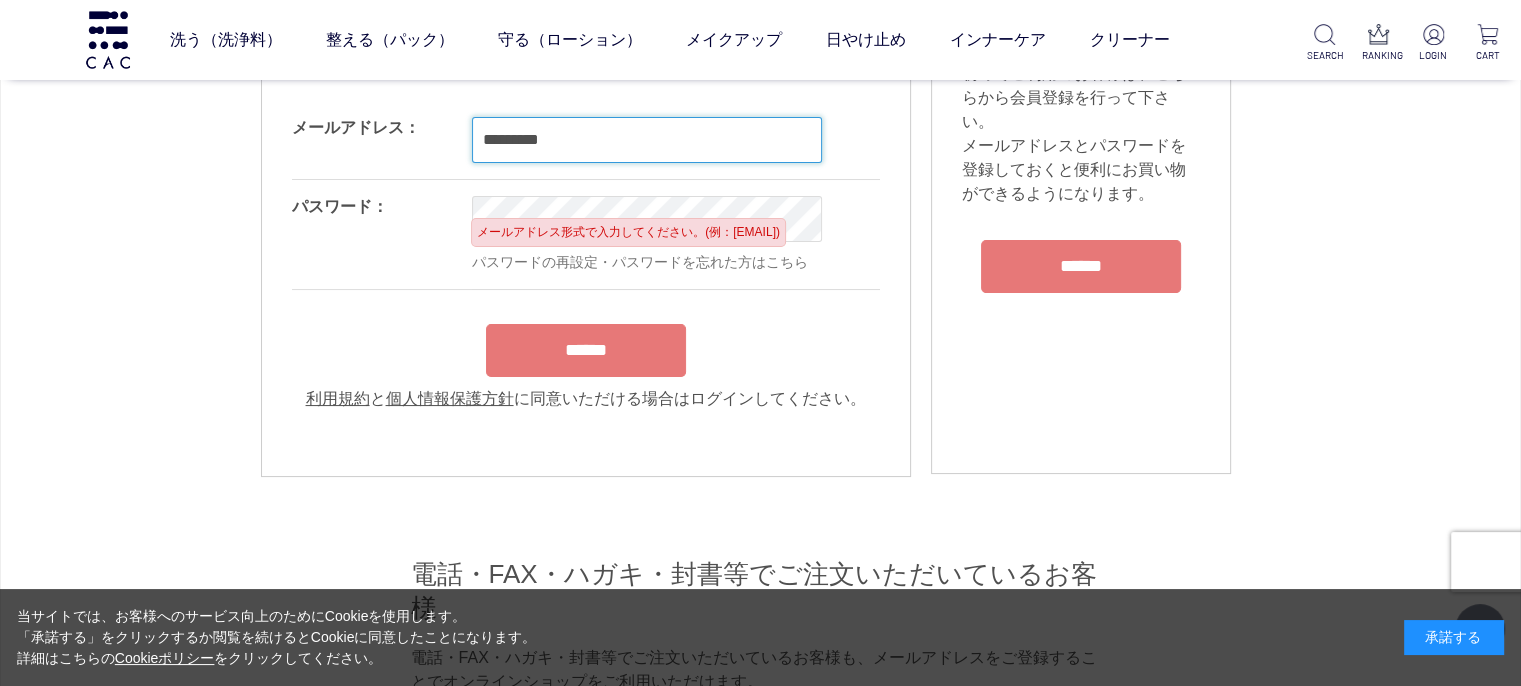 scroll, scrollTop: 100, scrollLeft: 0, axis: vertical 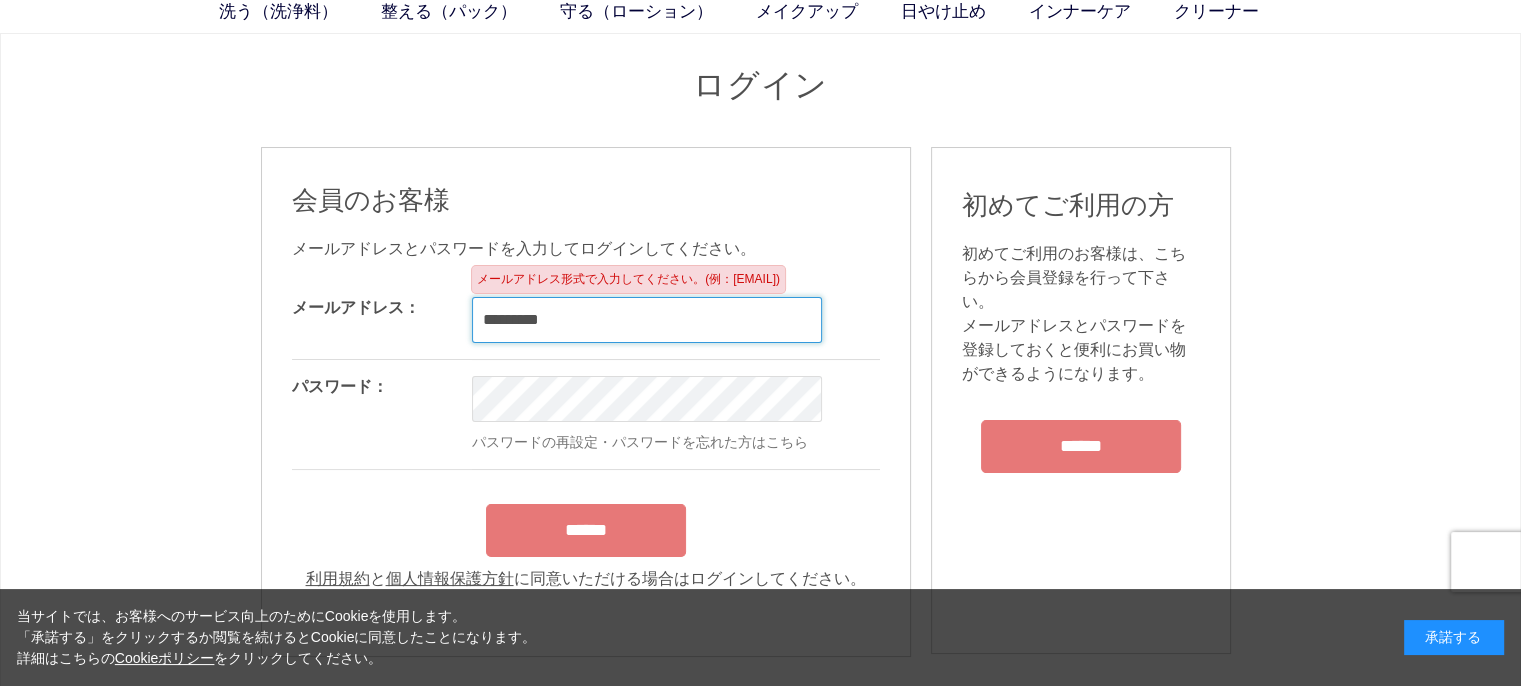 type on "*********" 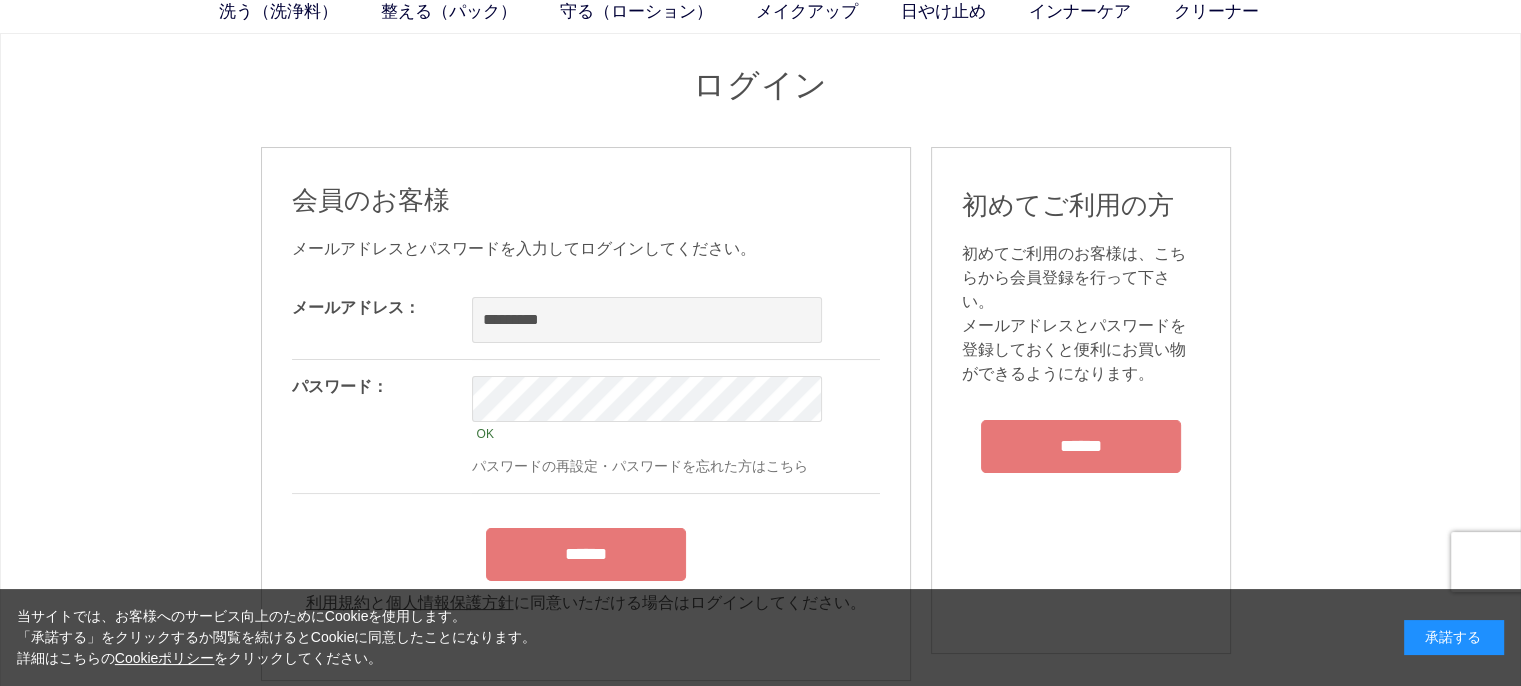 click on "******" at bounding box center [586, 549] 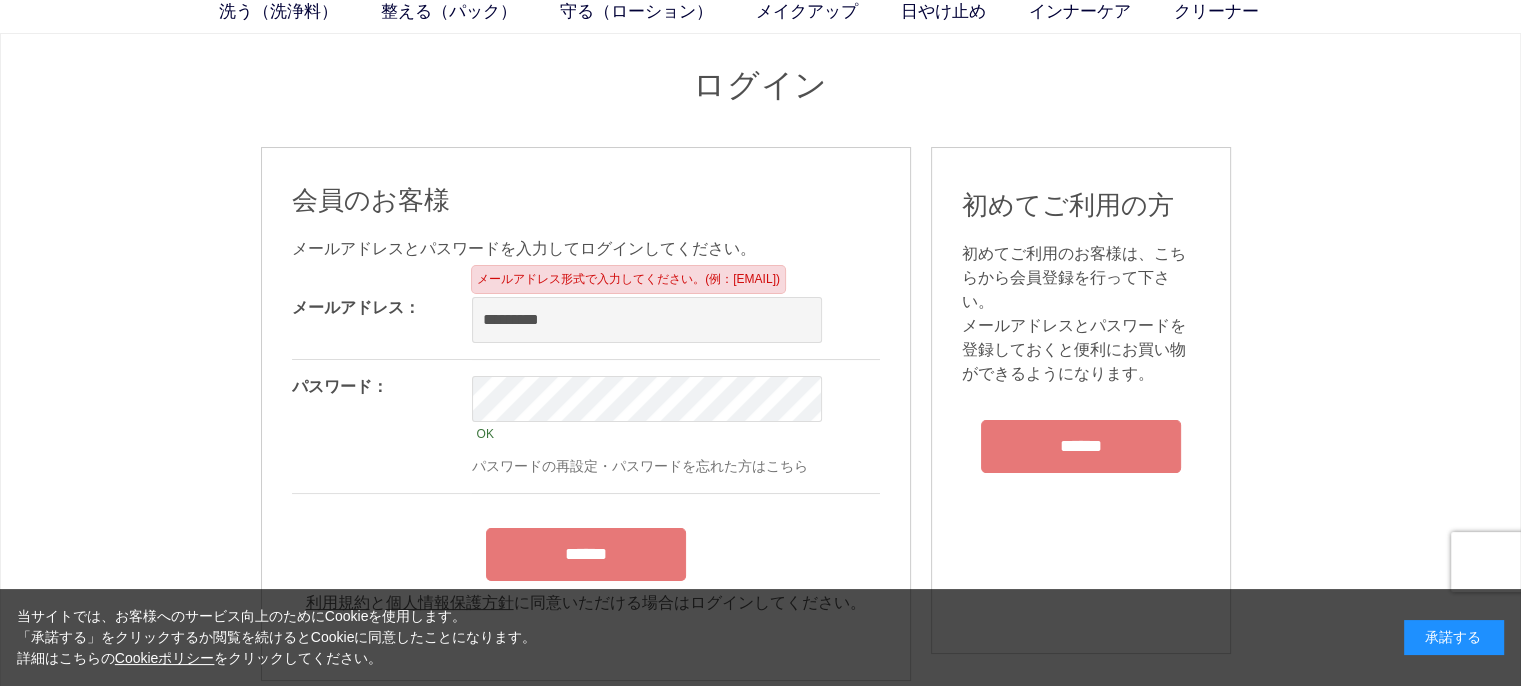 click on "ログイン
会員のお客様
メールアドレスとパスワードを入力してログインしてください。
メールアドレス：
********* OK
パスワード：
OK
パスワードの再設定・パスワードを忘れた方はこちら
******
利用規約 と
個人情報保護方針 に同意いただける場合はログインしてください。
会員規約
会員登録をされる前に、下記ご利用規約をよくお読みください。
初めてご利用の方
******" at bounding box center (760, 654) 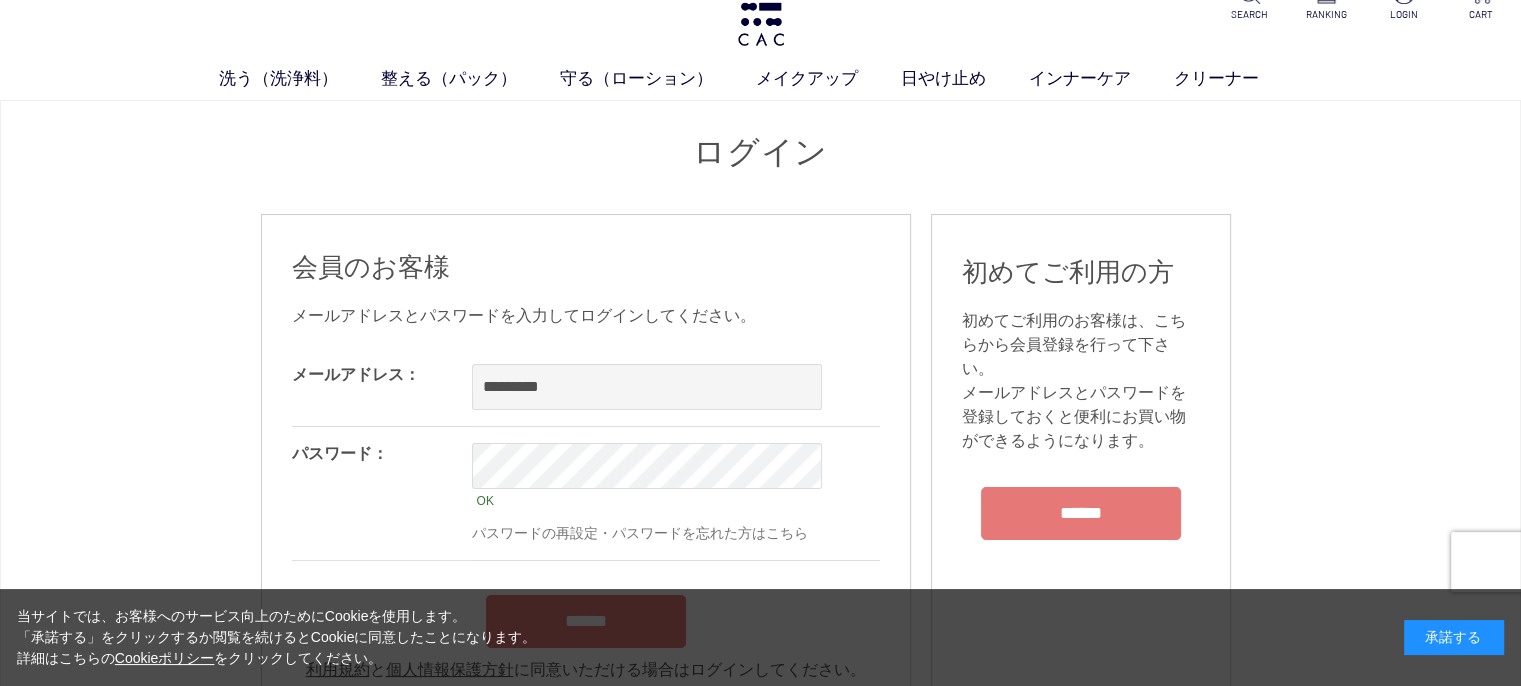 scroll, scrollTop: 0, scrollLeft: 0, axis: both 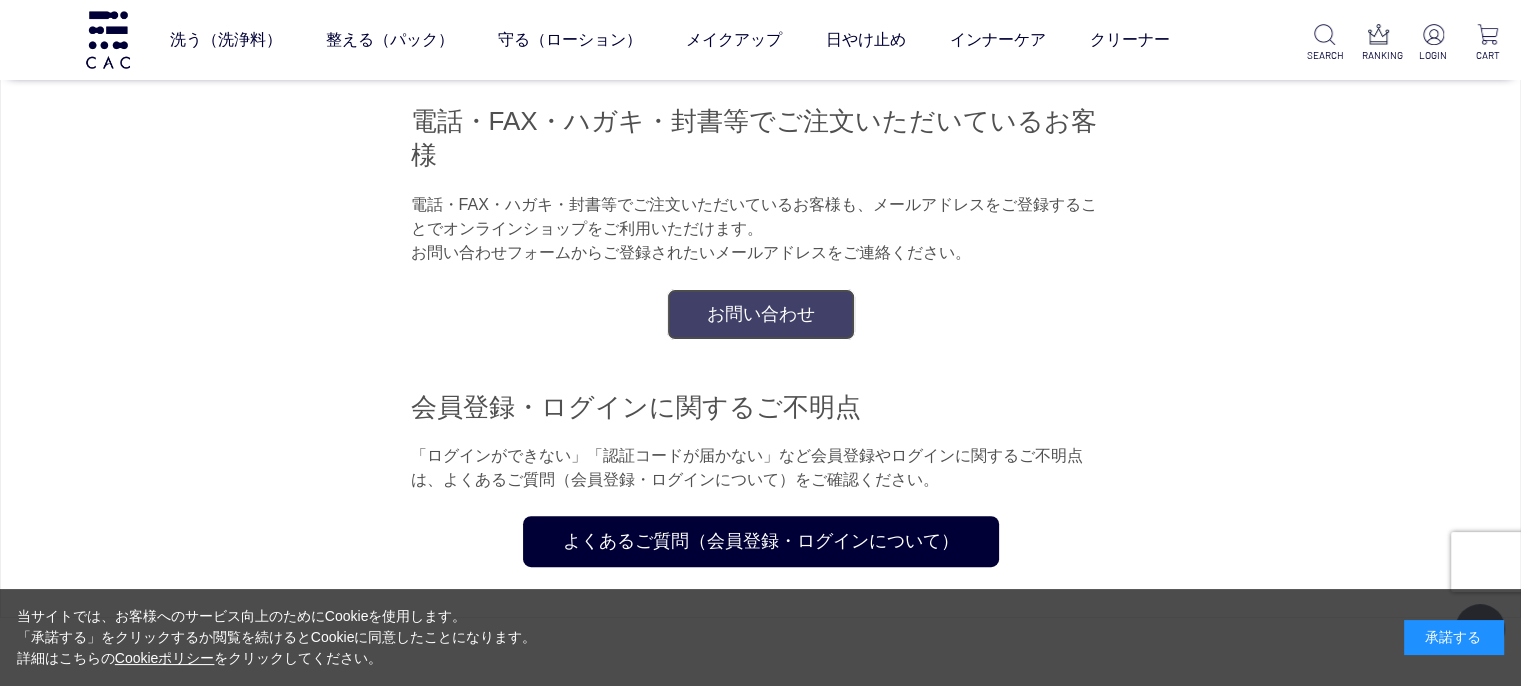click on "お問い合わせ" at bounding box center [761, 314] 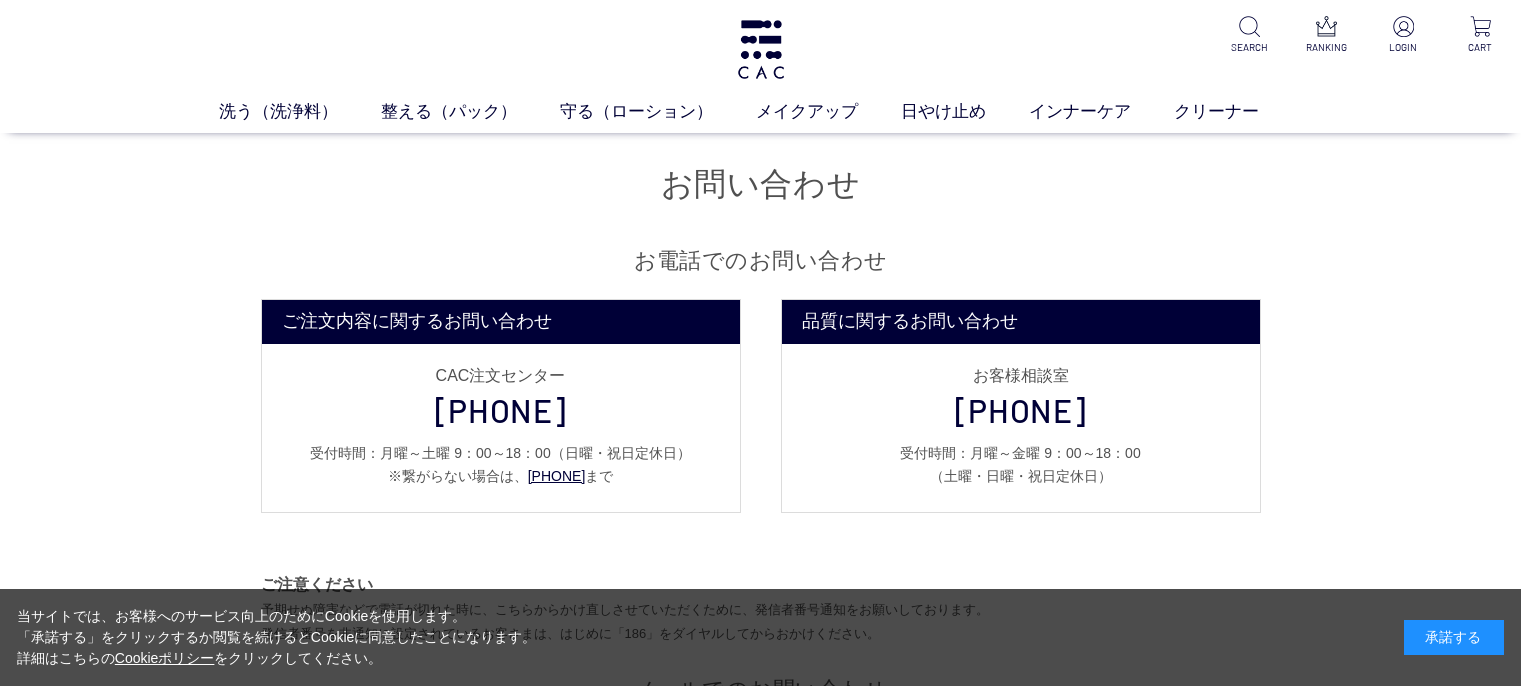 scroll, scrollTop: 0, scrollLeft: 0, axis: both 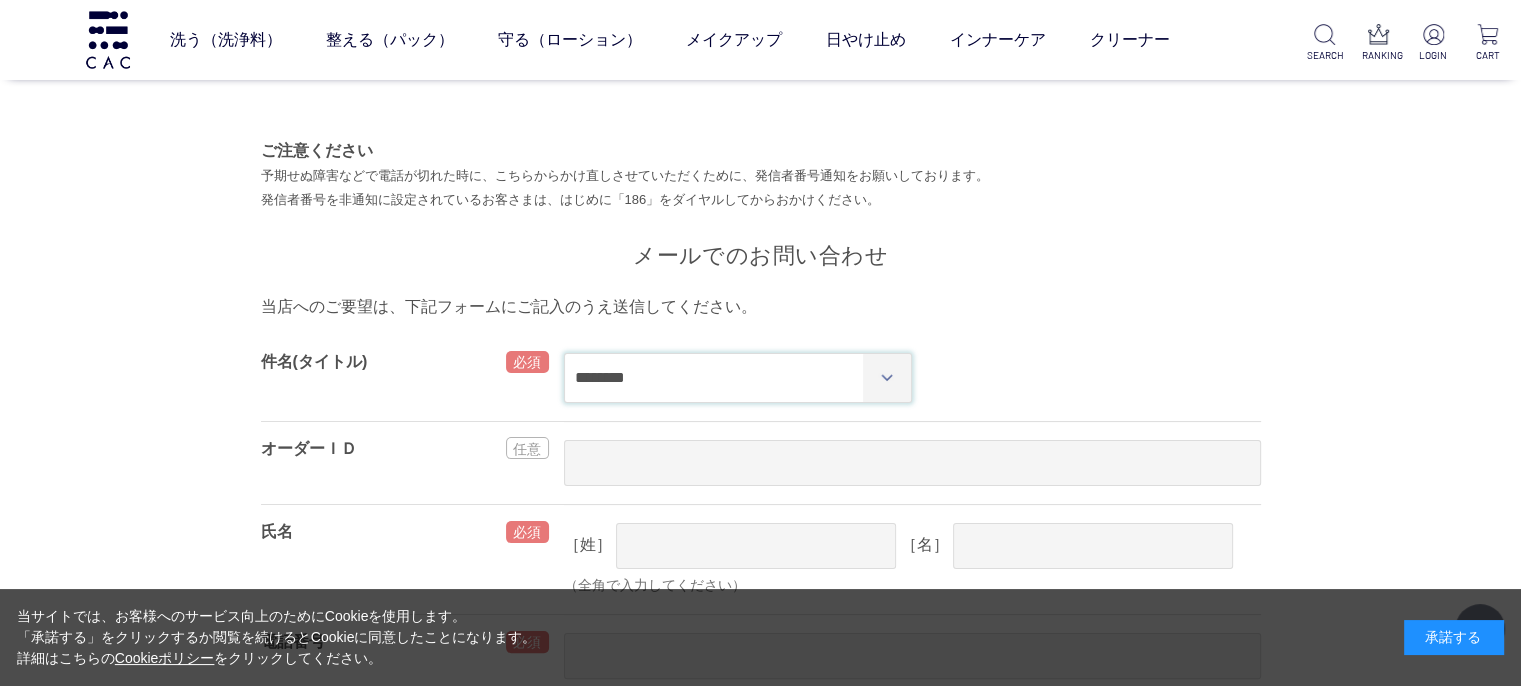 click on "**********" at bounding box center [738, 378] 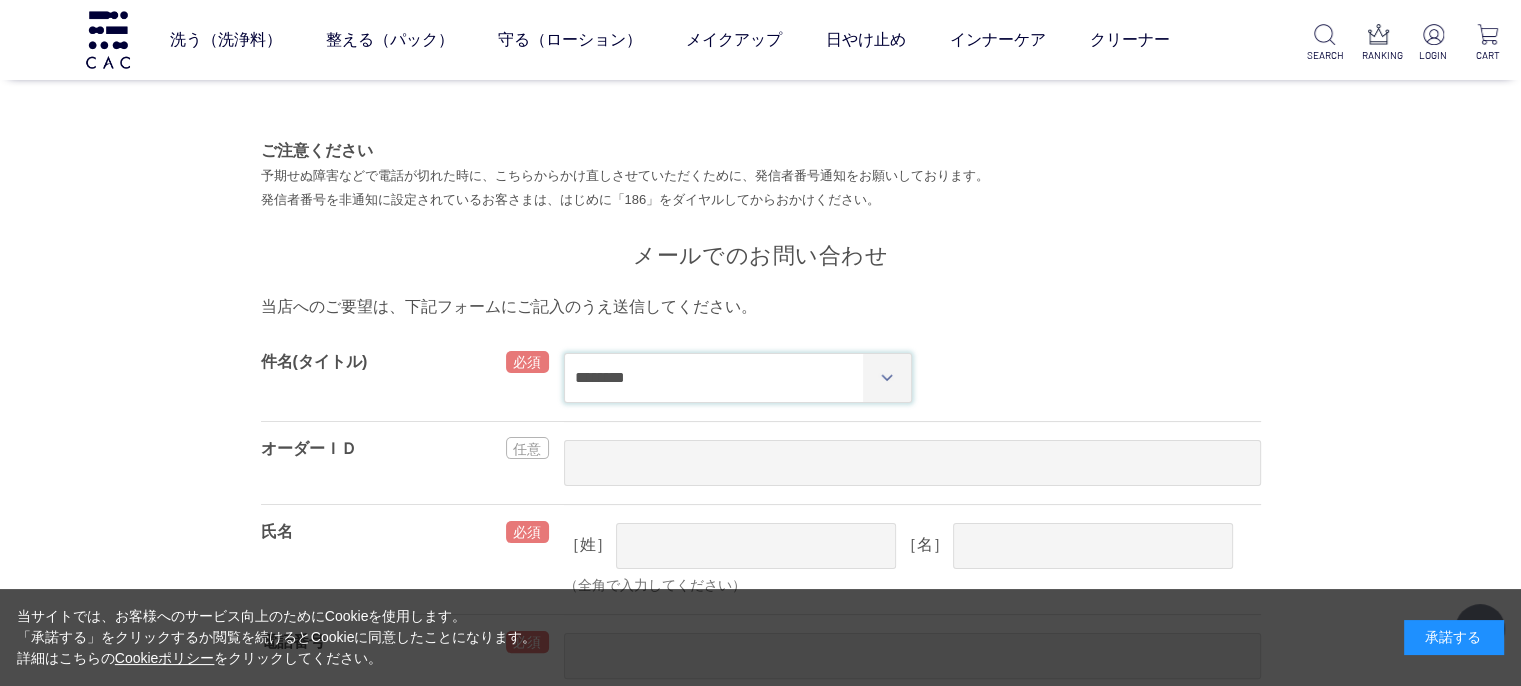 select on "****" 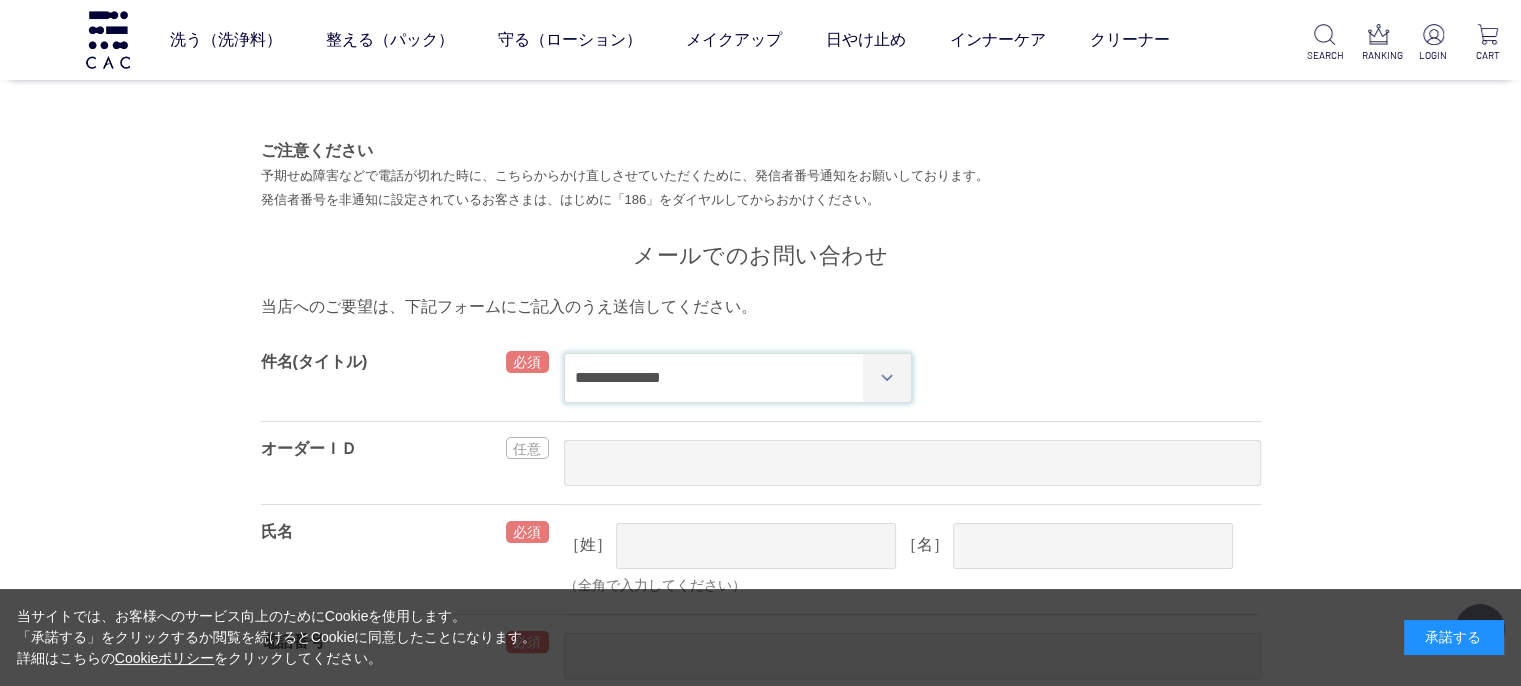click on "**********" at bounding box center [738, 378] 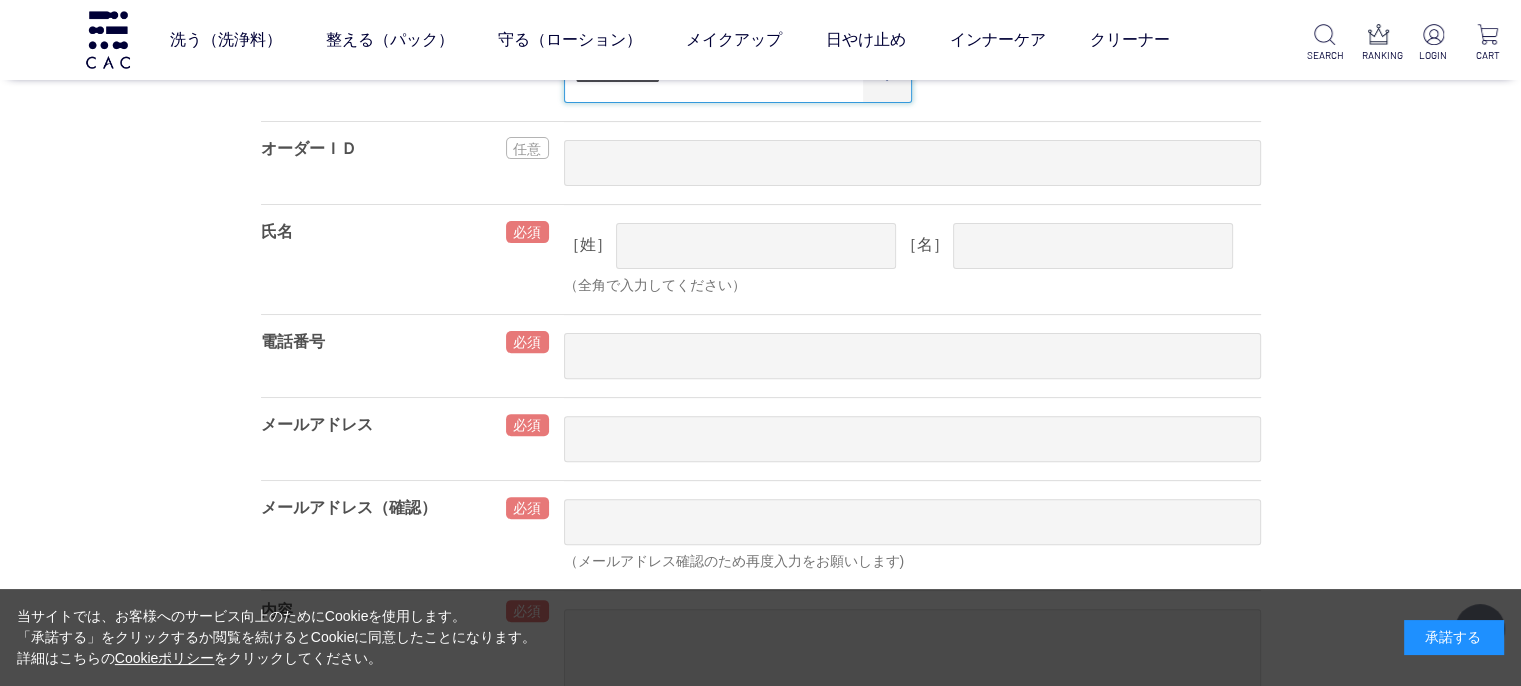 scroll, scrollTop: 400, scrollLeft: 0, axis: vertical 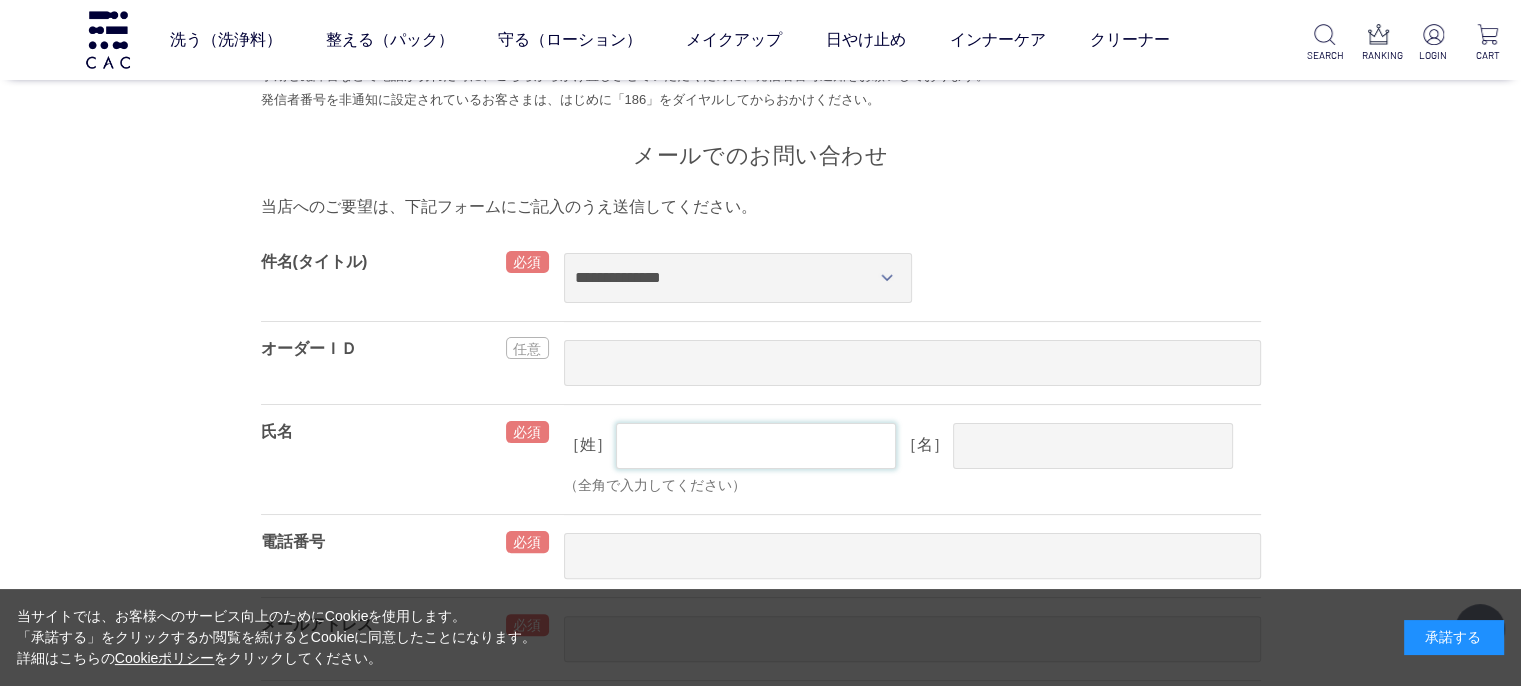 click at bounding box center [756, 446] 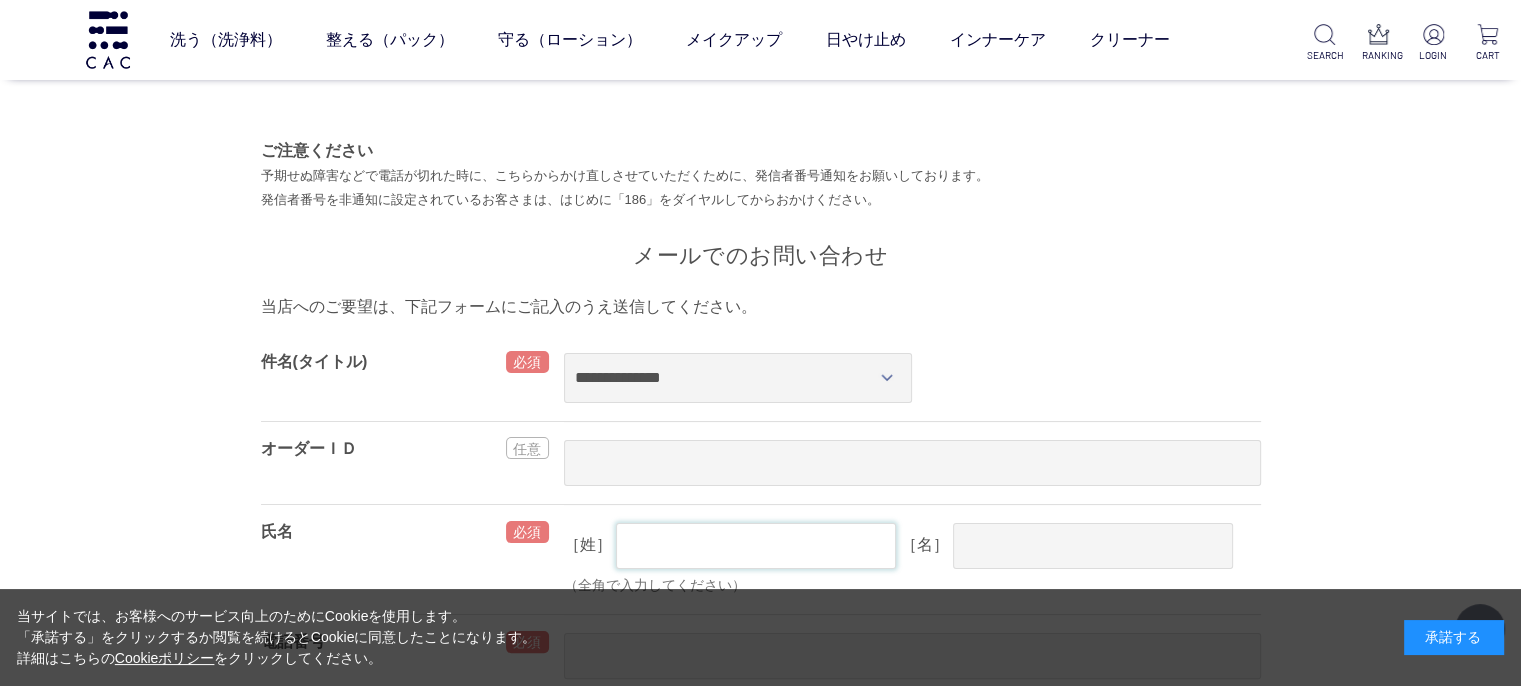 scroll, scrollTop: 400, scrollLeft: 0, axis: vertical 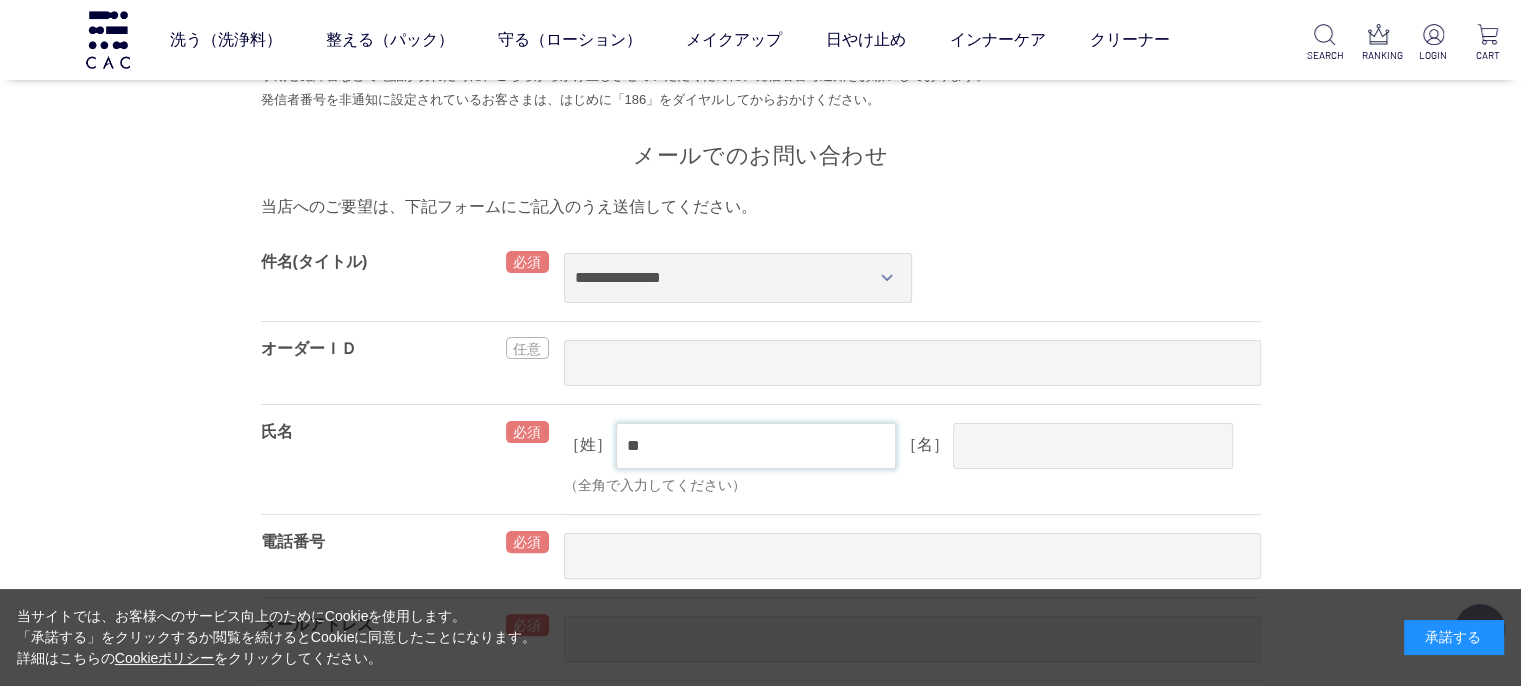 type on "*" 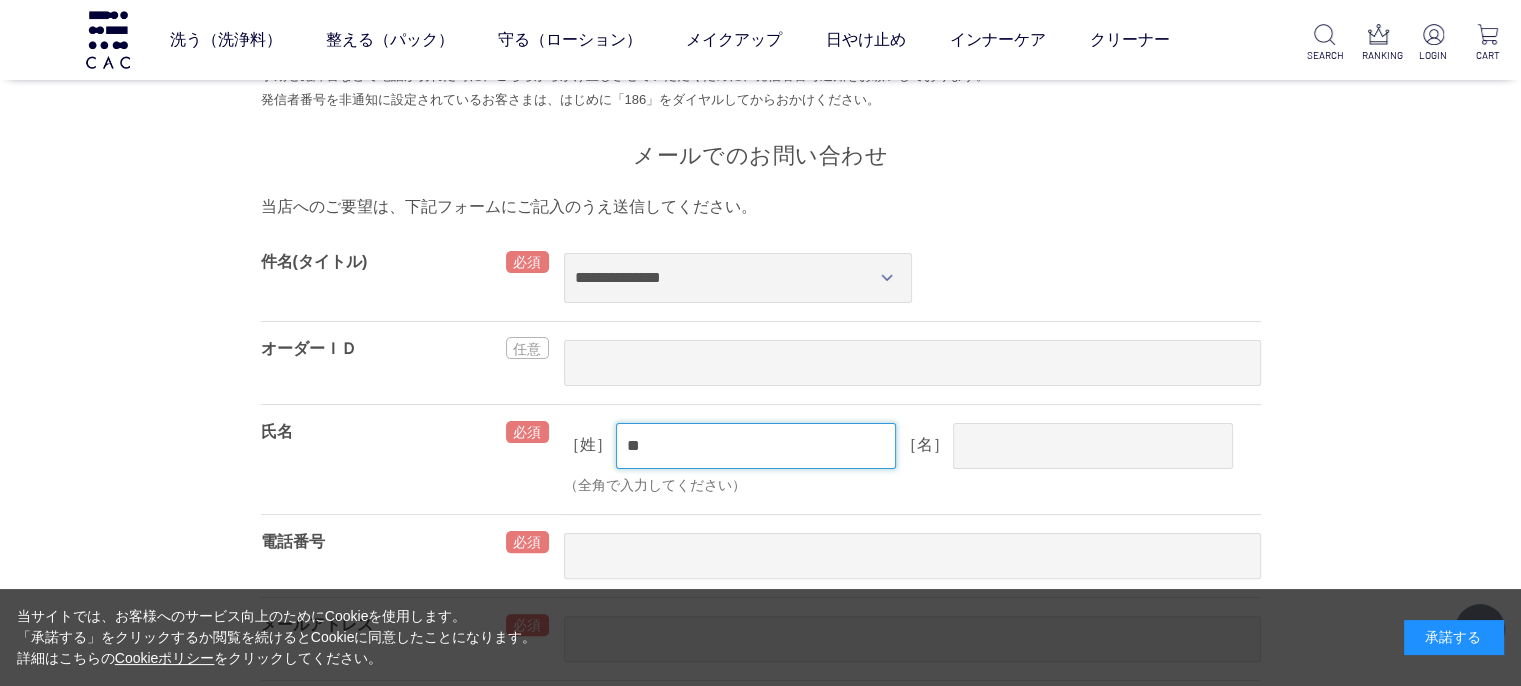 type on "**" 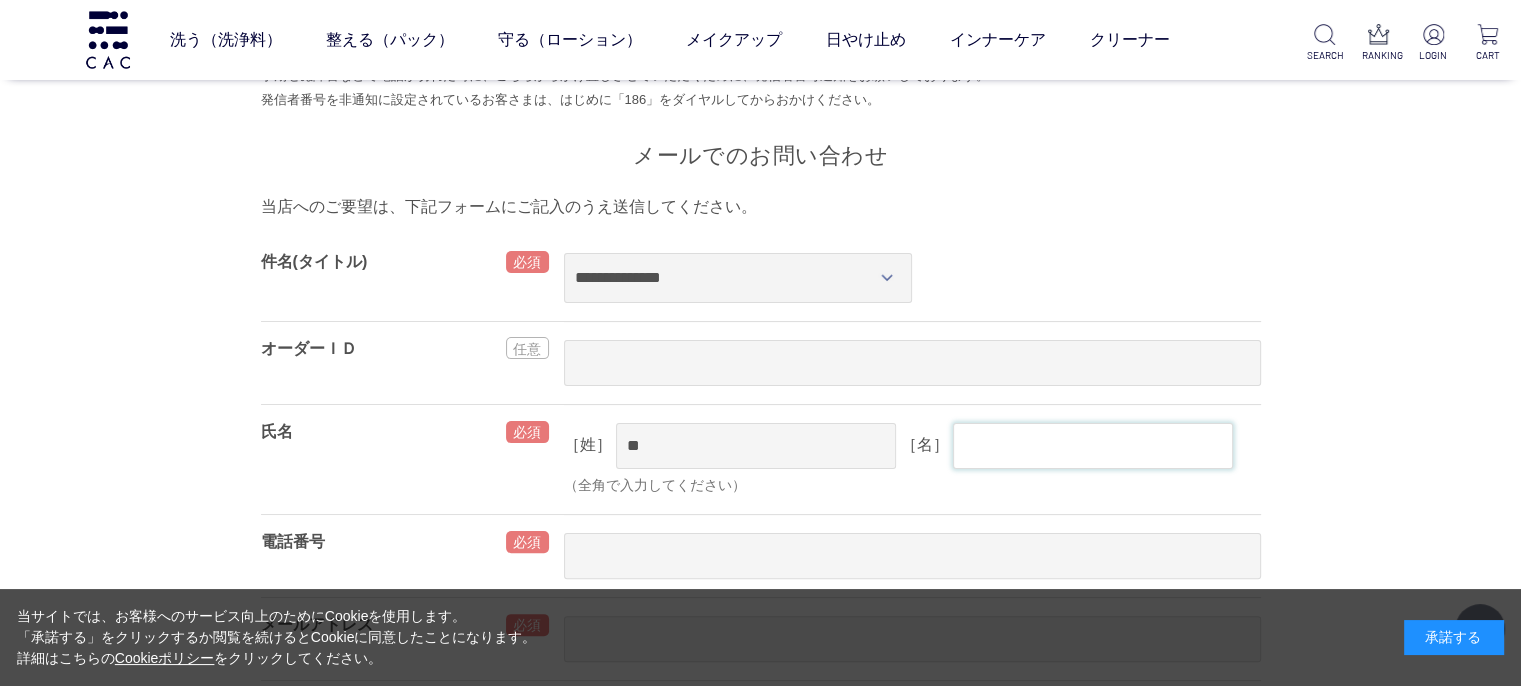 click at bounding box center (1093, 446) 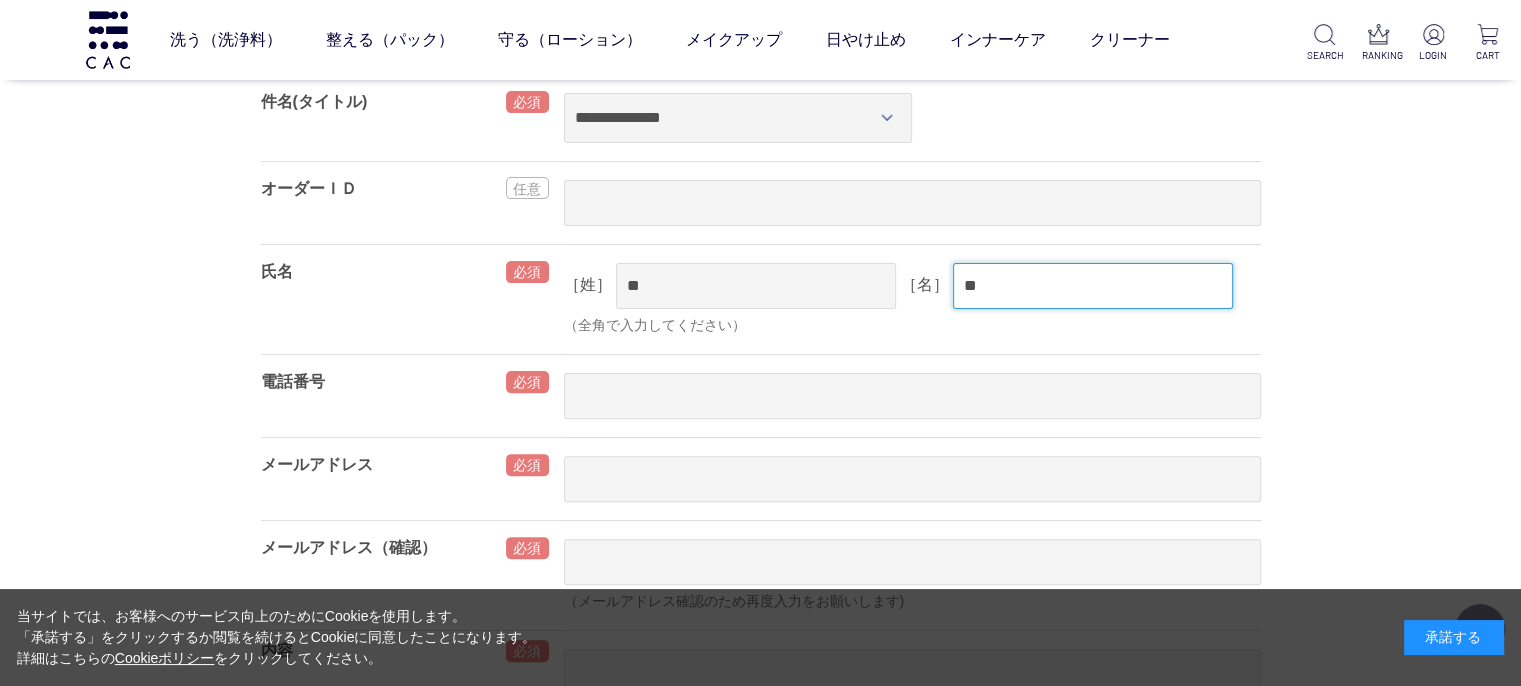 scroll, scrollTop: 600, scrollLeft: 0, axis: vertical 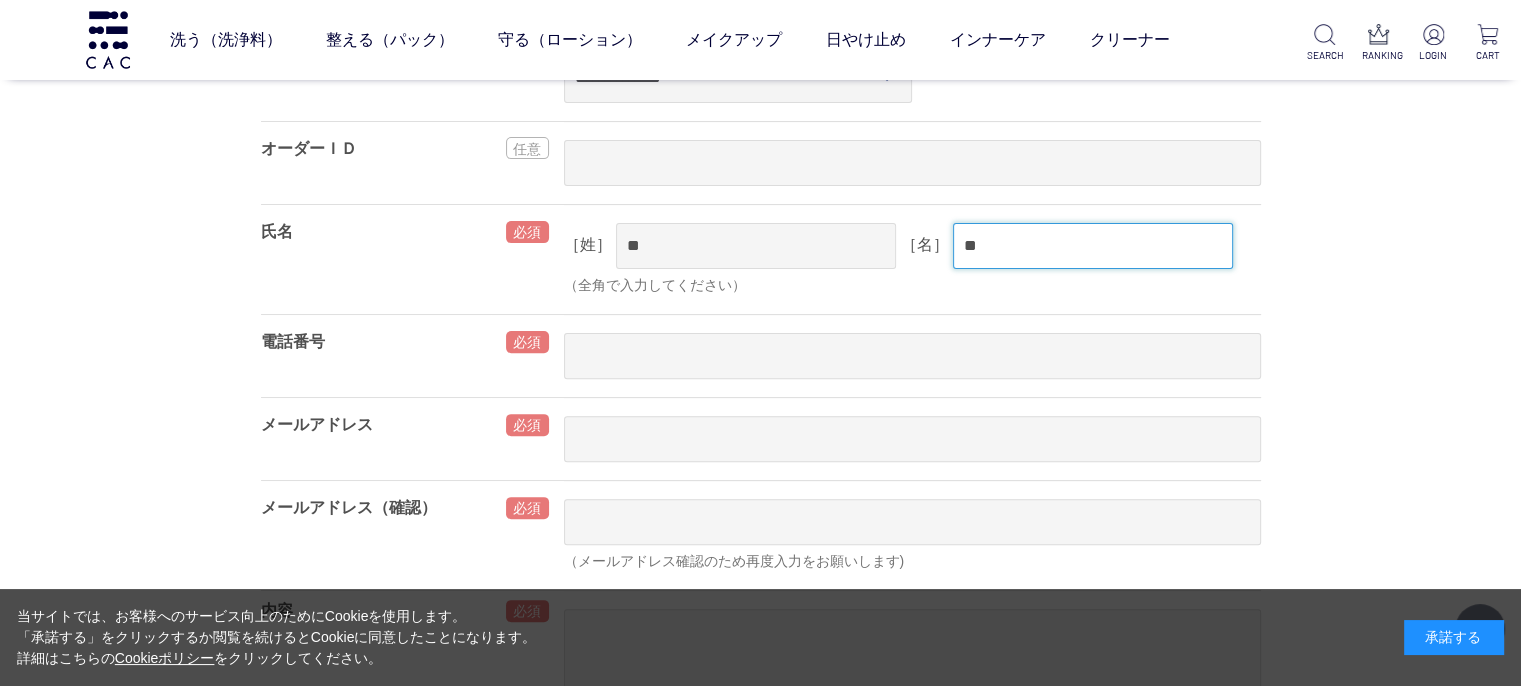 type on "**" 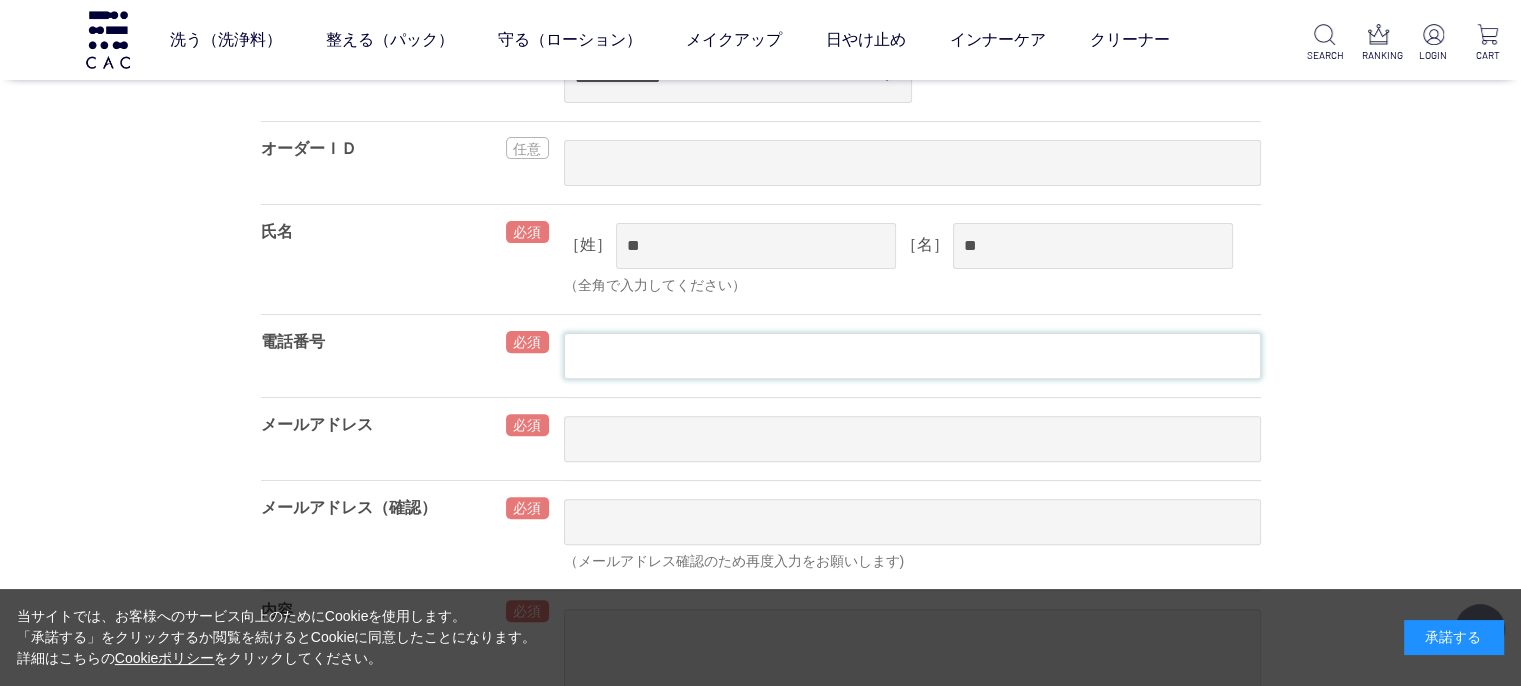 click at bounding box center [912, 356] 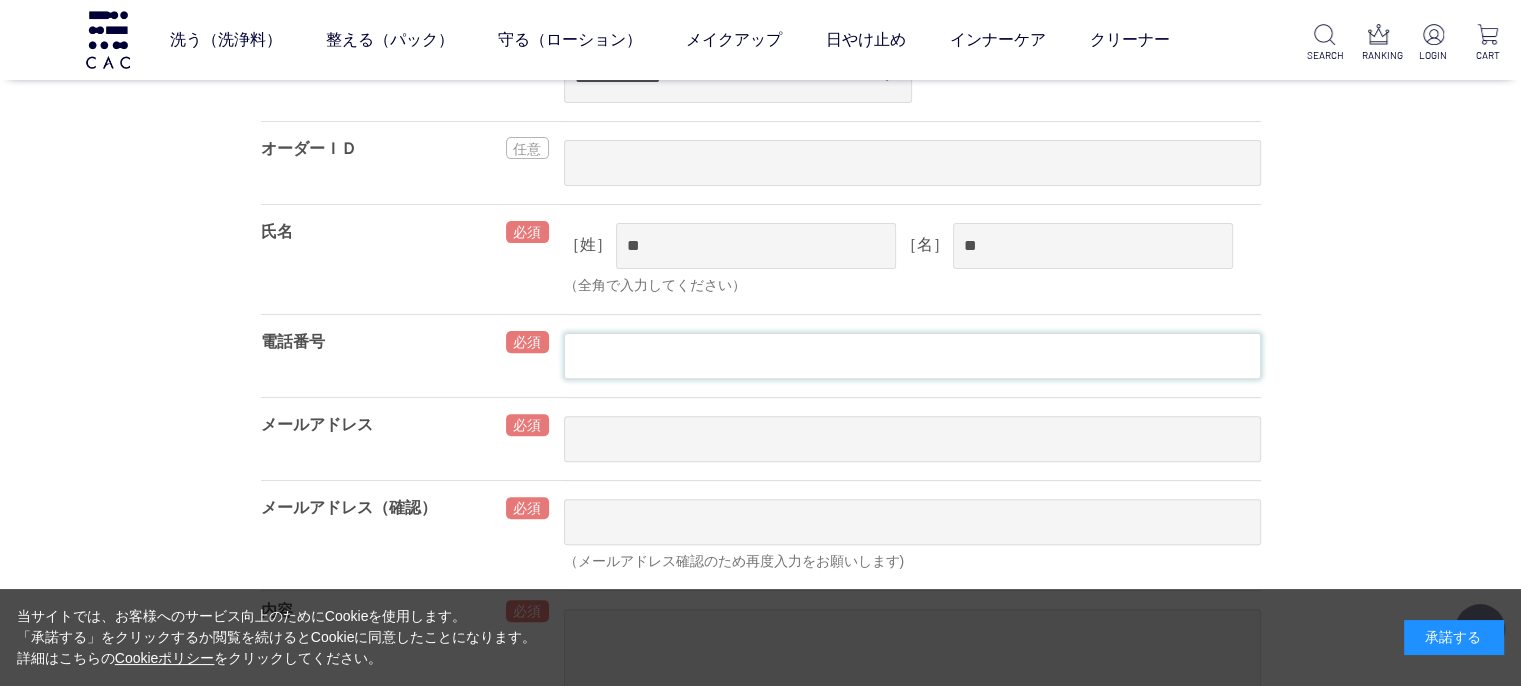 type on "**********" 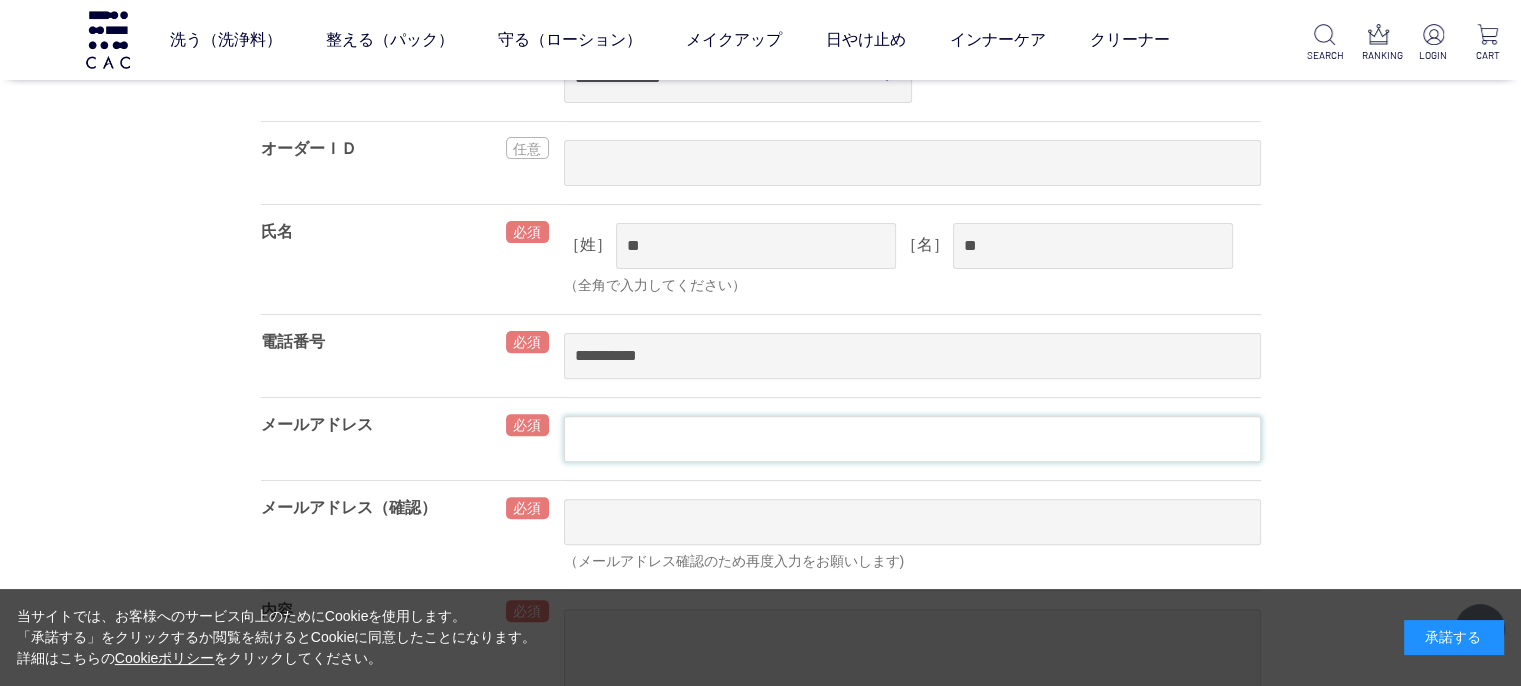 click at bounding box center [912, 439] 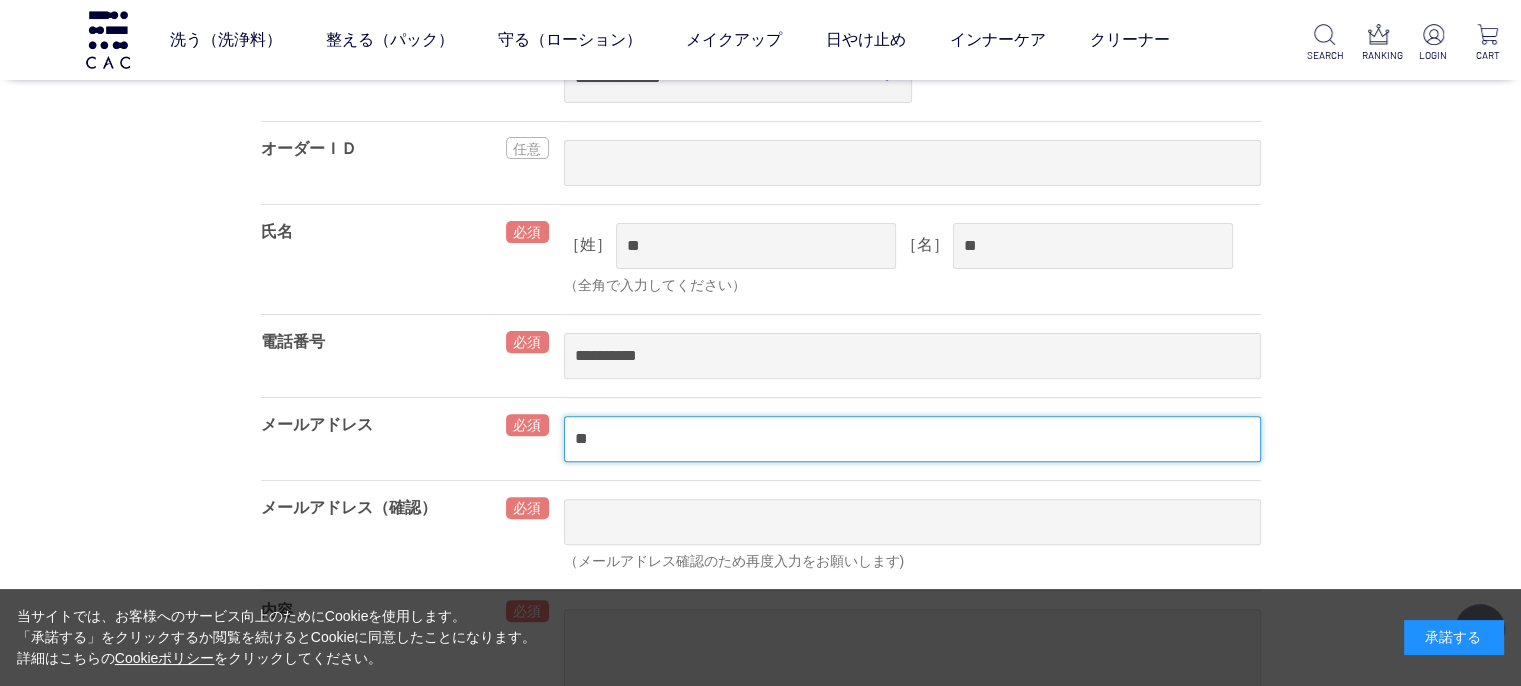 type on "*" 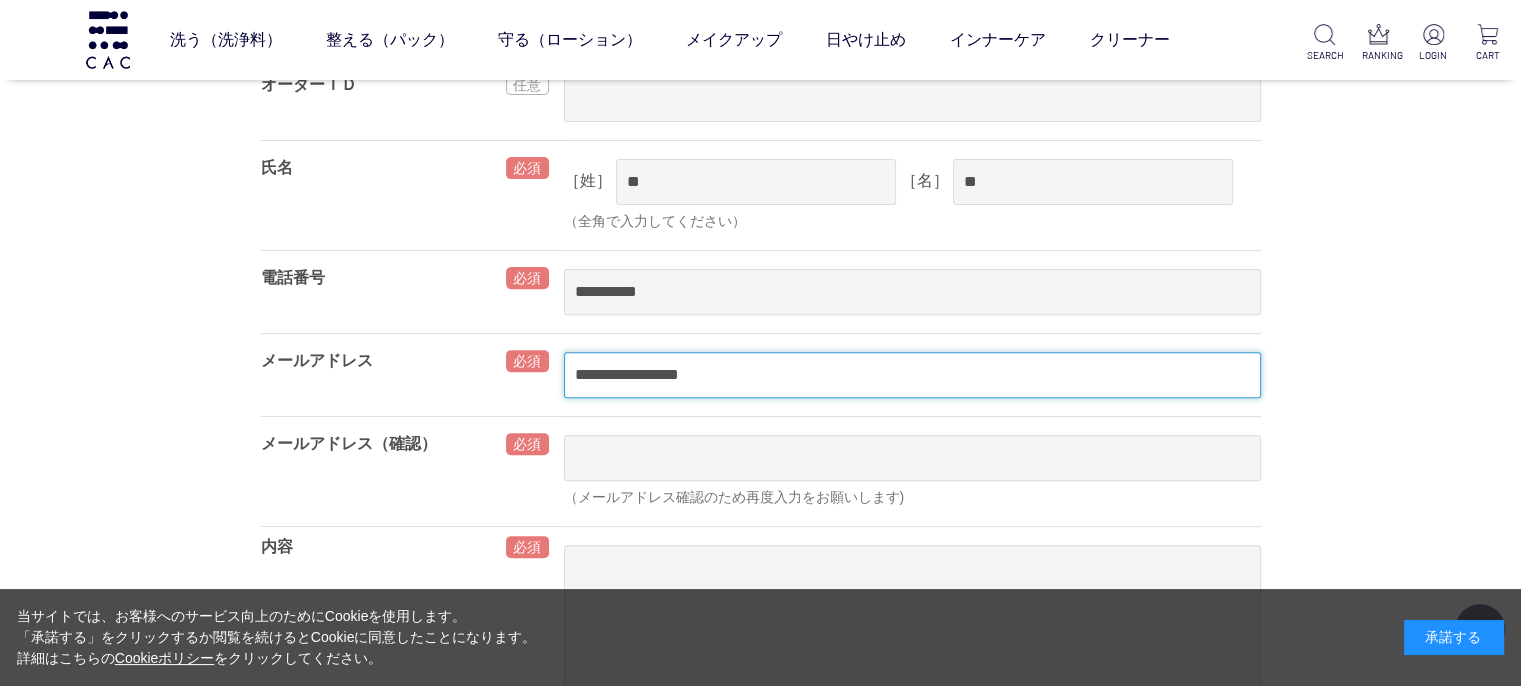 scroll, scrollTop: 700, scrollLeft: 0, axis: vertical 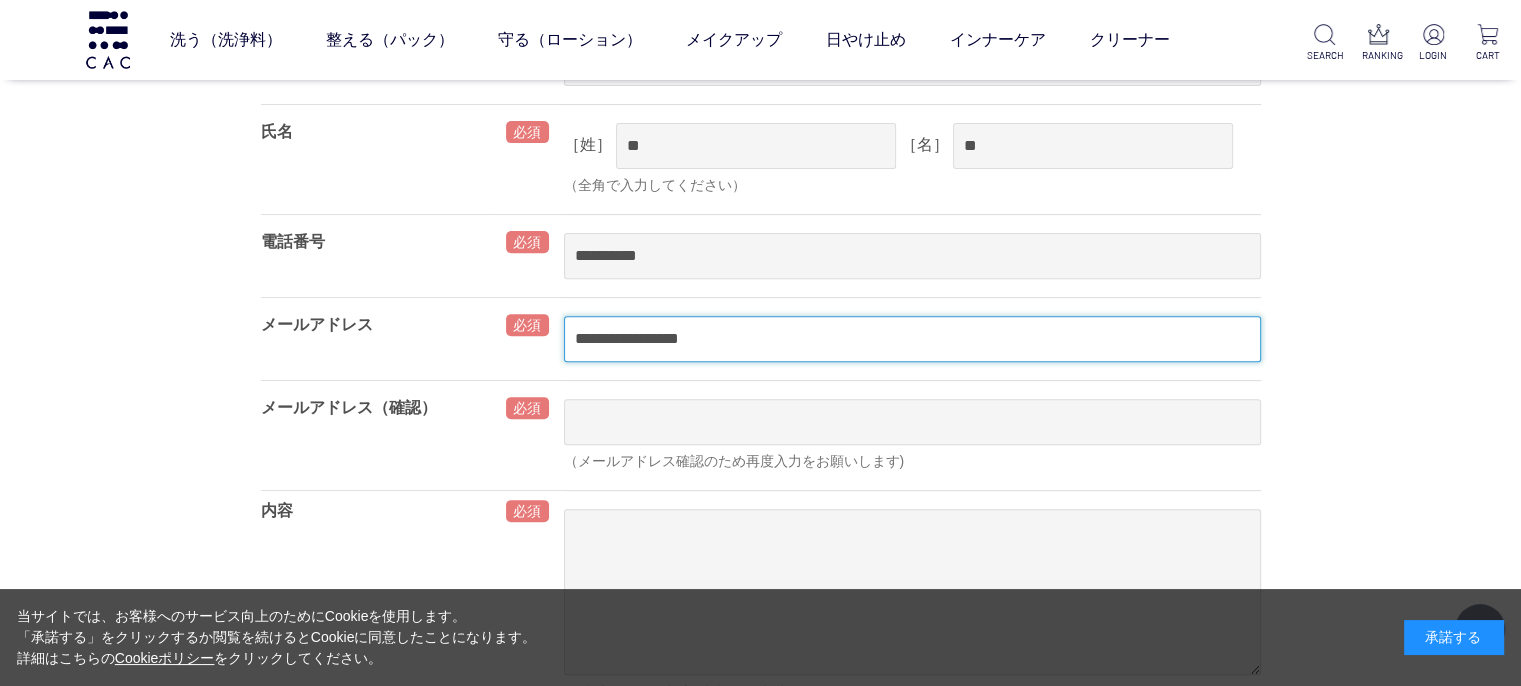 type on "**********" 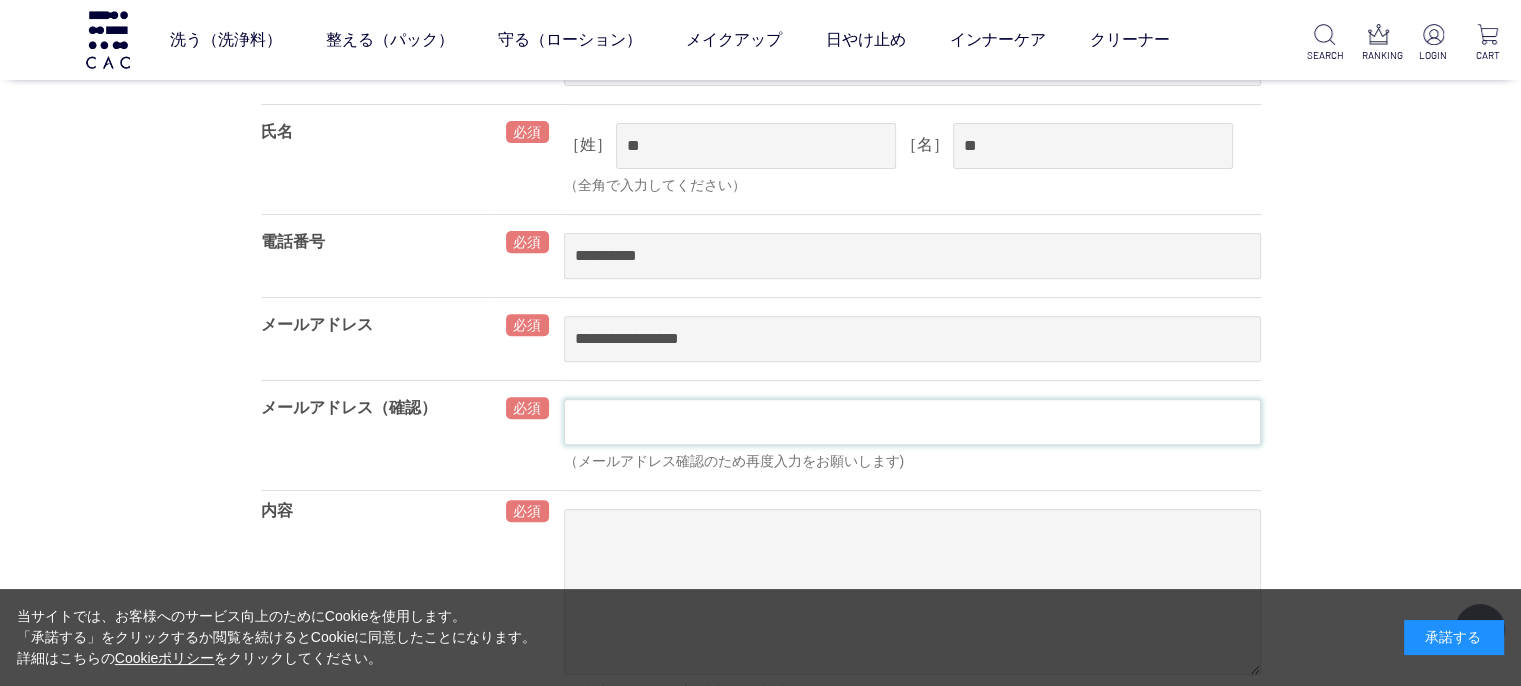 click at bounding box center [912, 422] 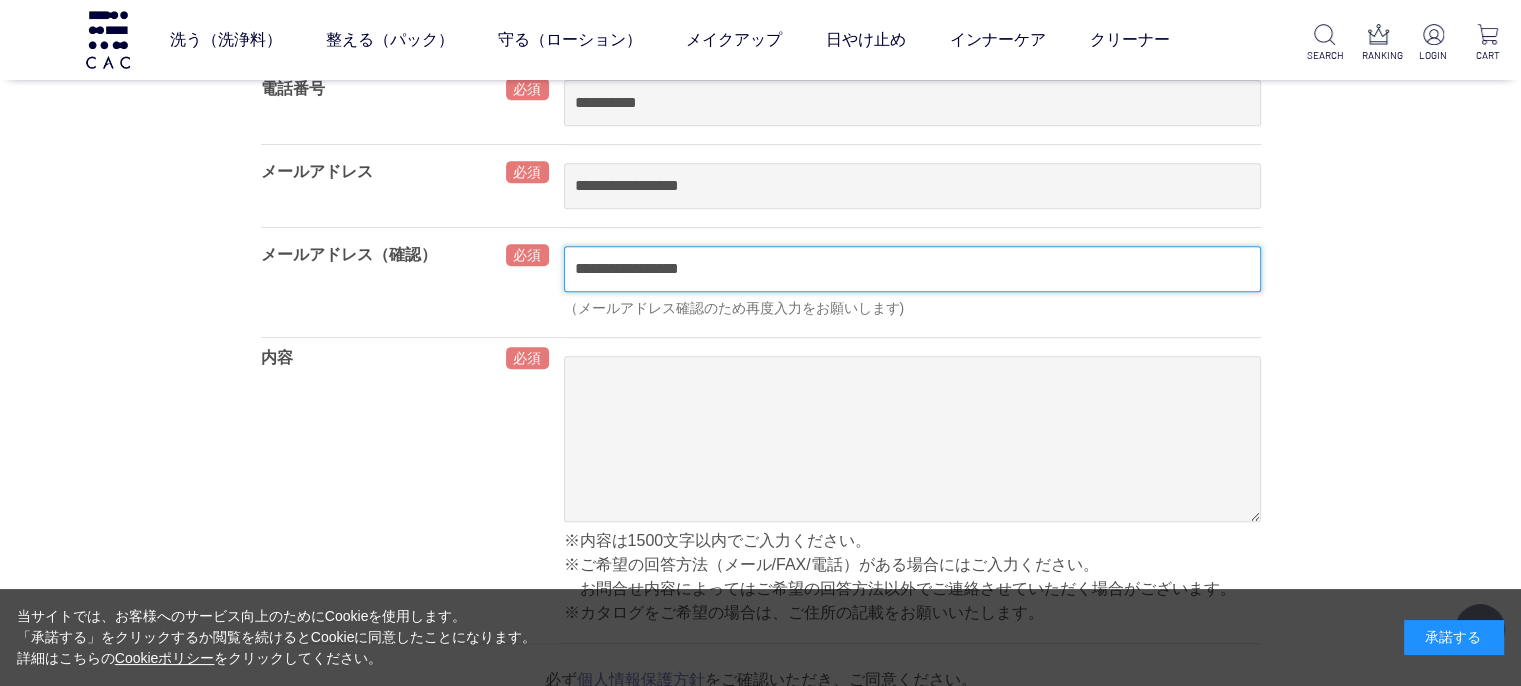 scroll, scrollTop: 900, scrollLeft: 0, axis: vertical 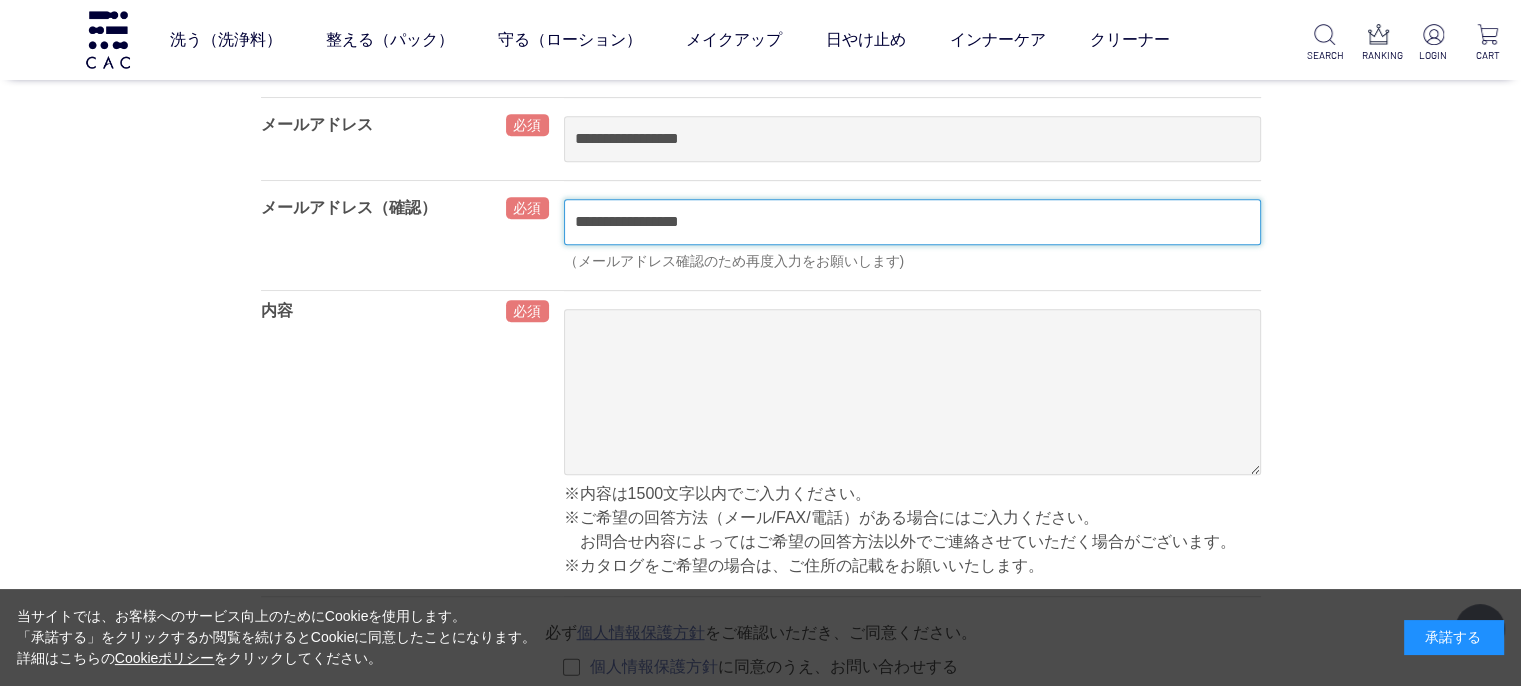 type on "**********" 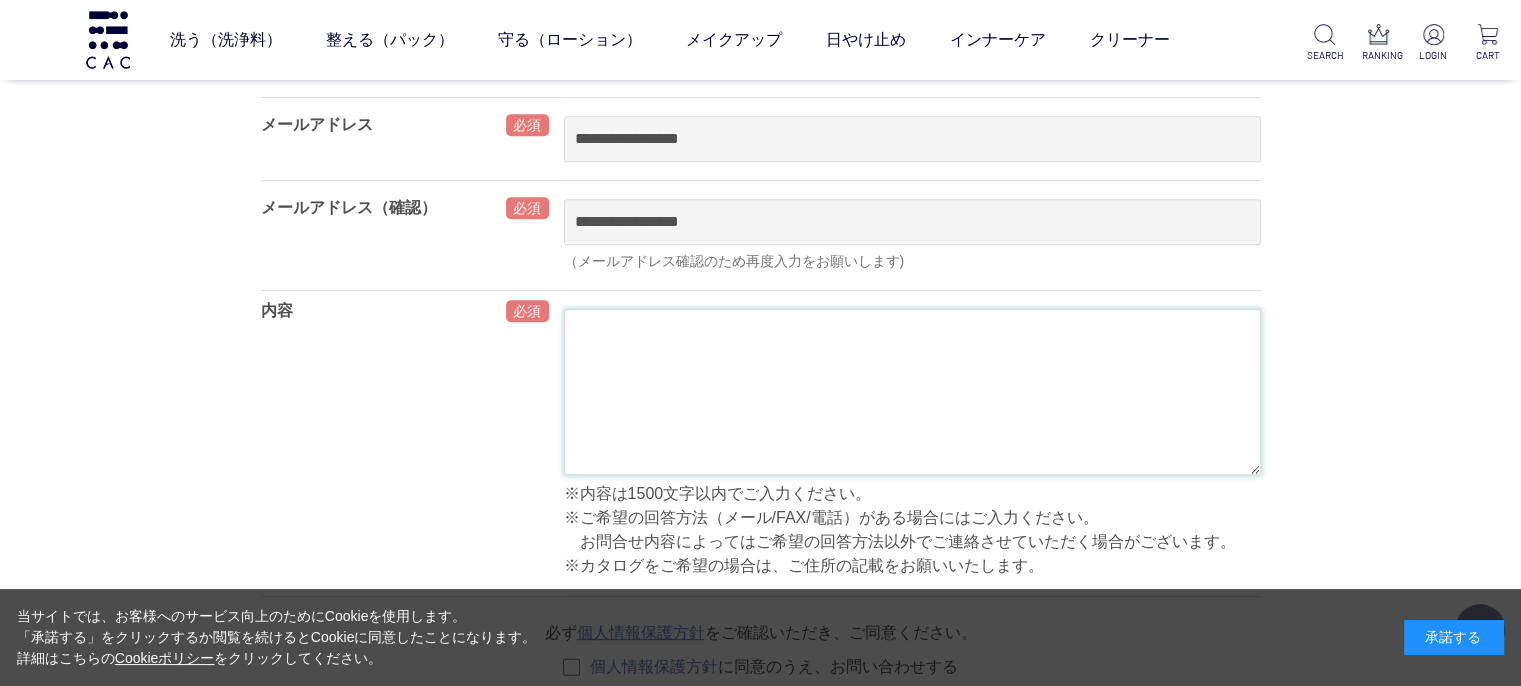 click at bounding box center (912, 392) 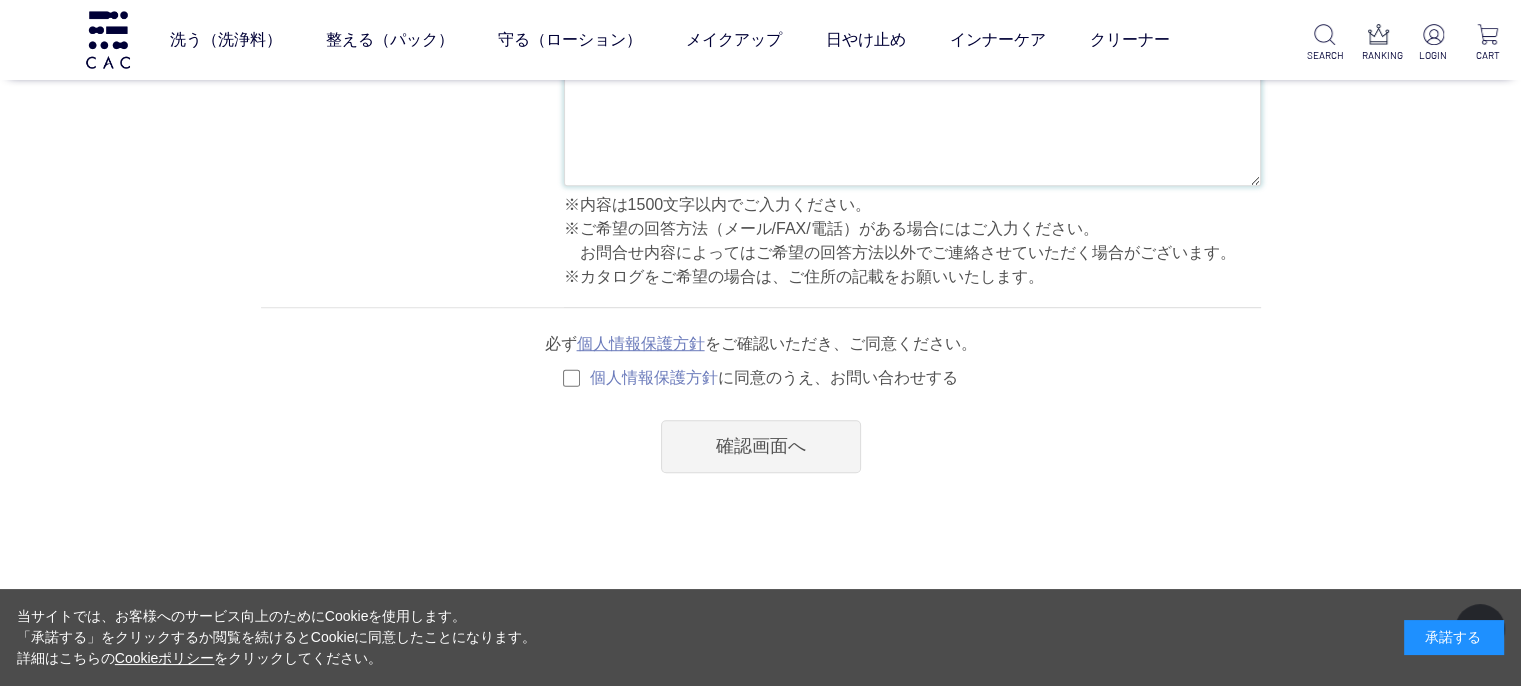 scroll, scrollTop: 1200, scrollLeft: 0, axis: vertical 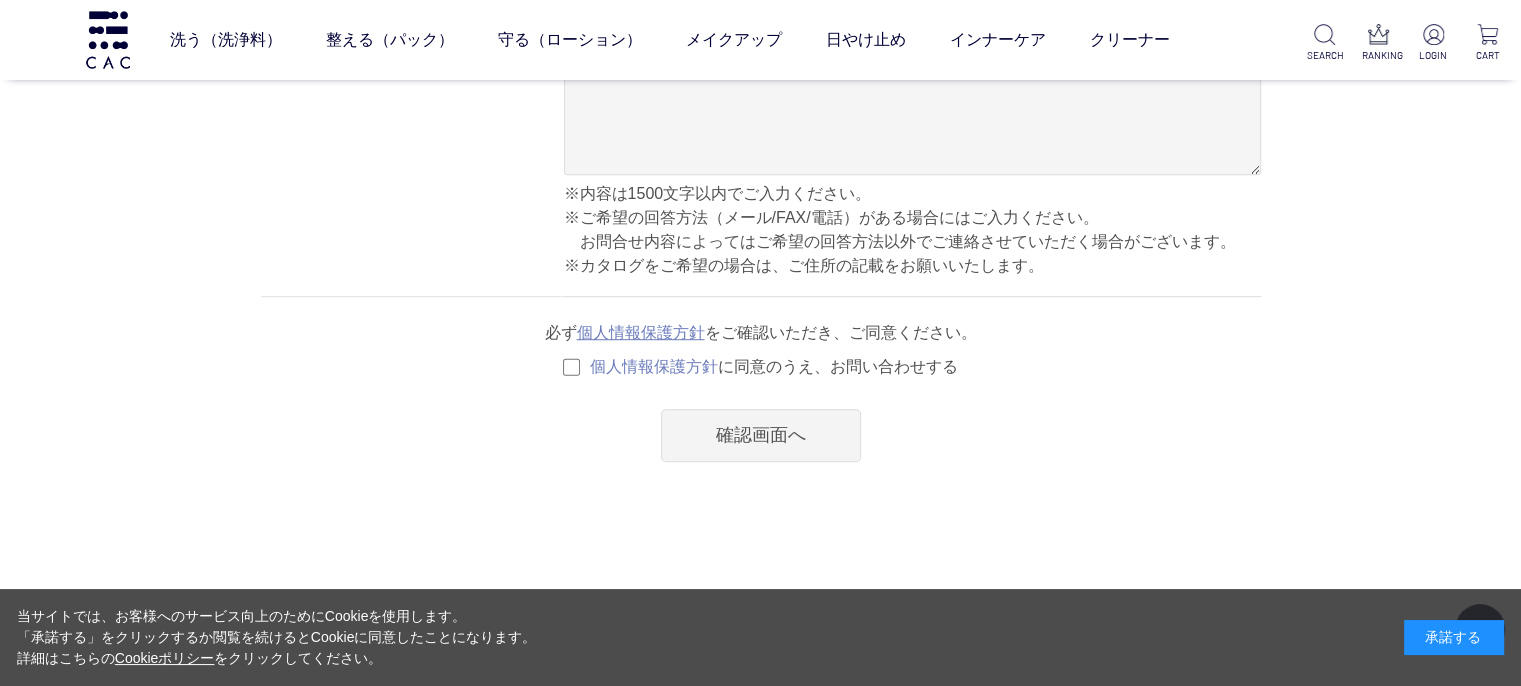 click on "確認画面へ" at bounding box center (761, 435) 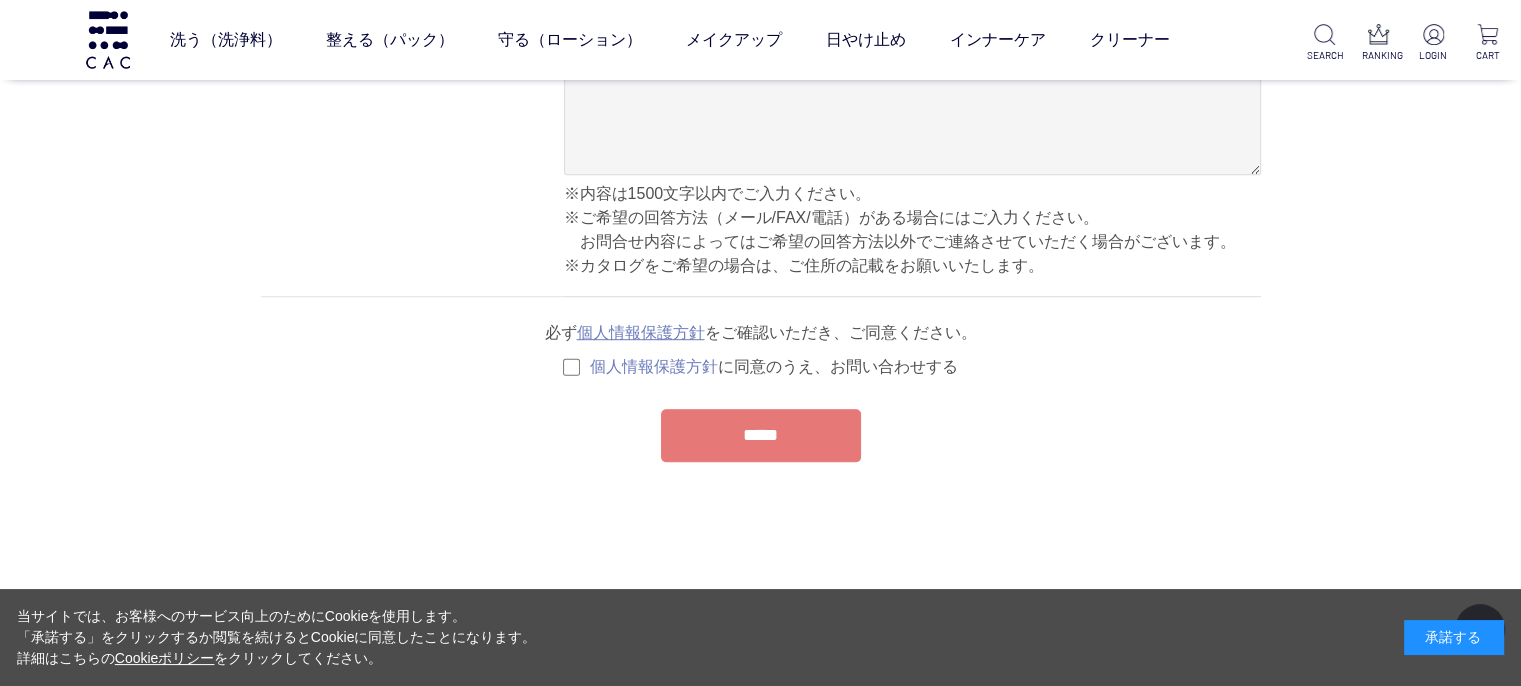 click on "*****" at bounding box center [761, 435] 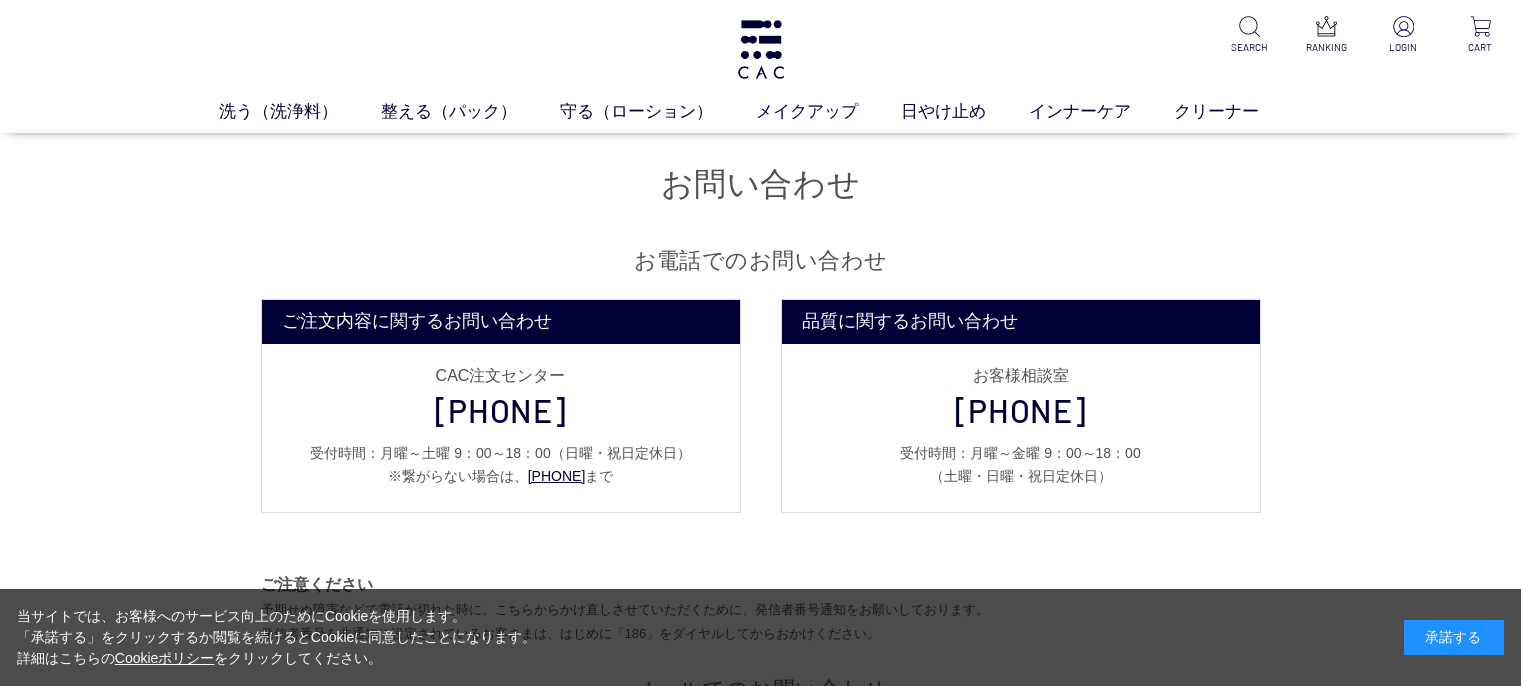 scroll, scrollTop: 0, scrollLeft: 0, axis: both 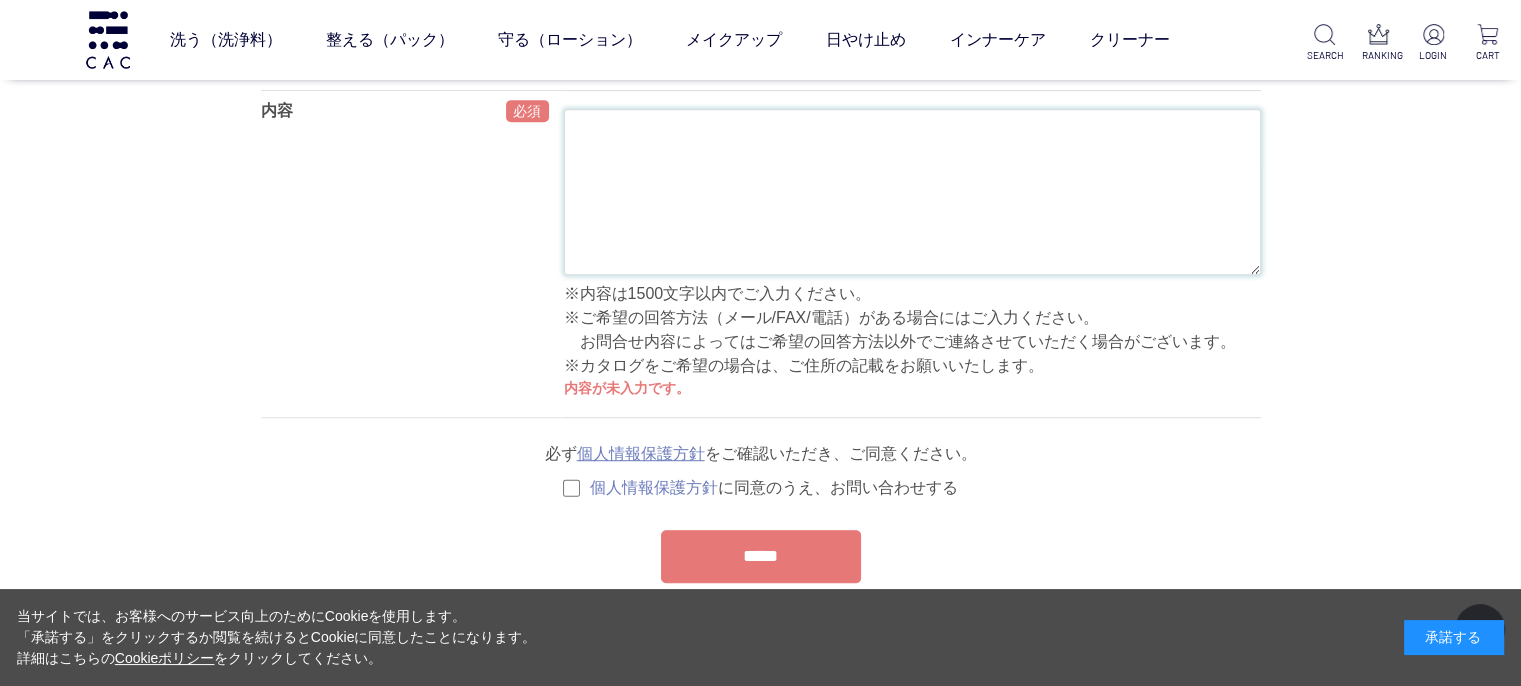 click at bounding box center [912, 192] 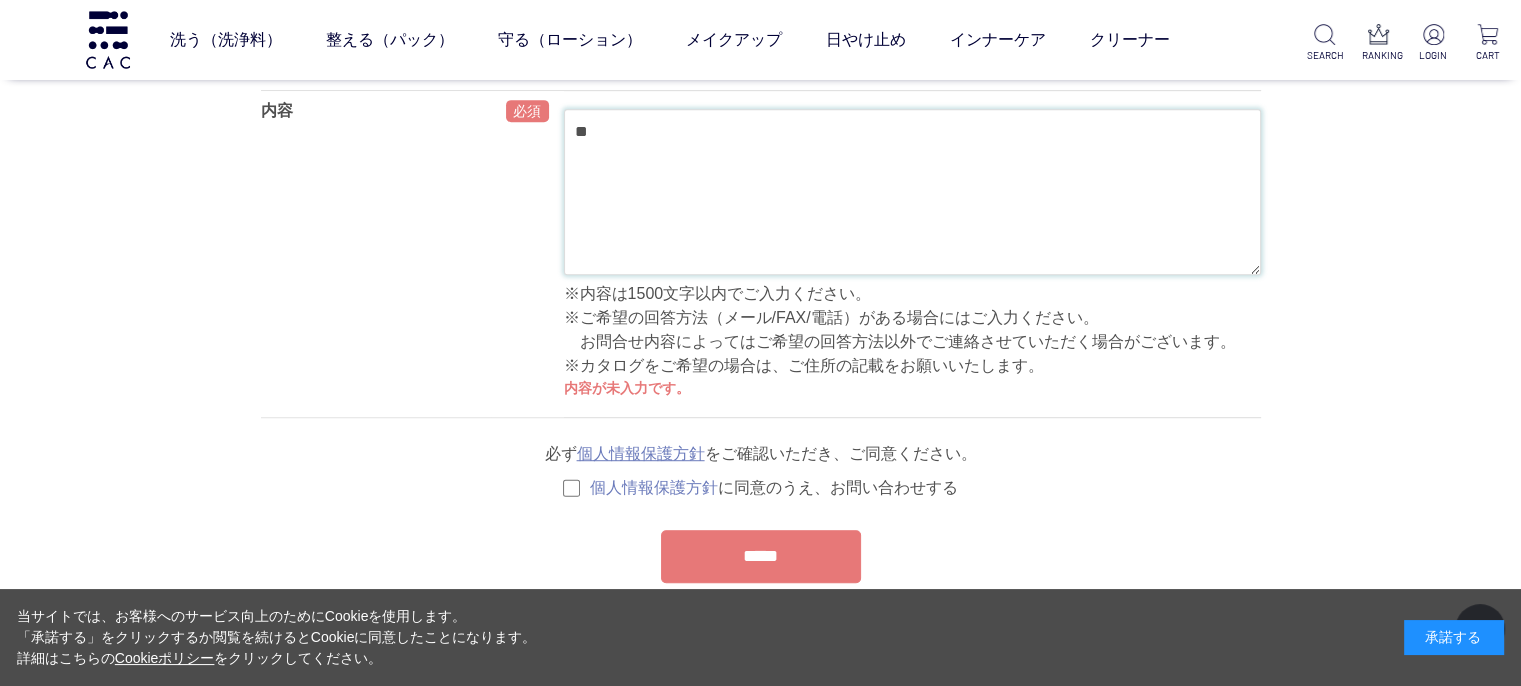 type on "*" 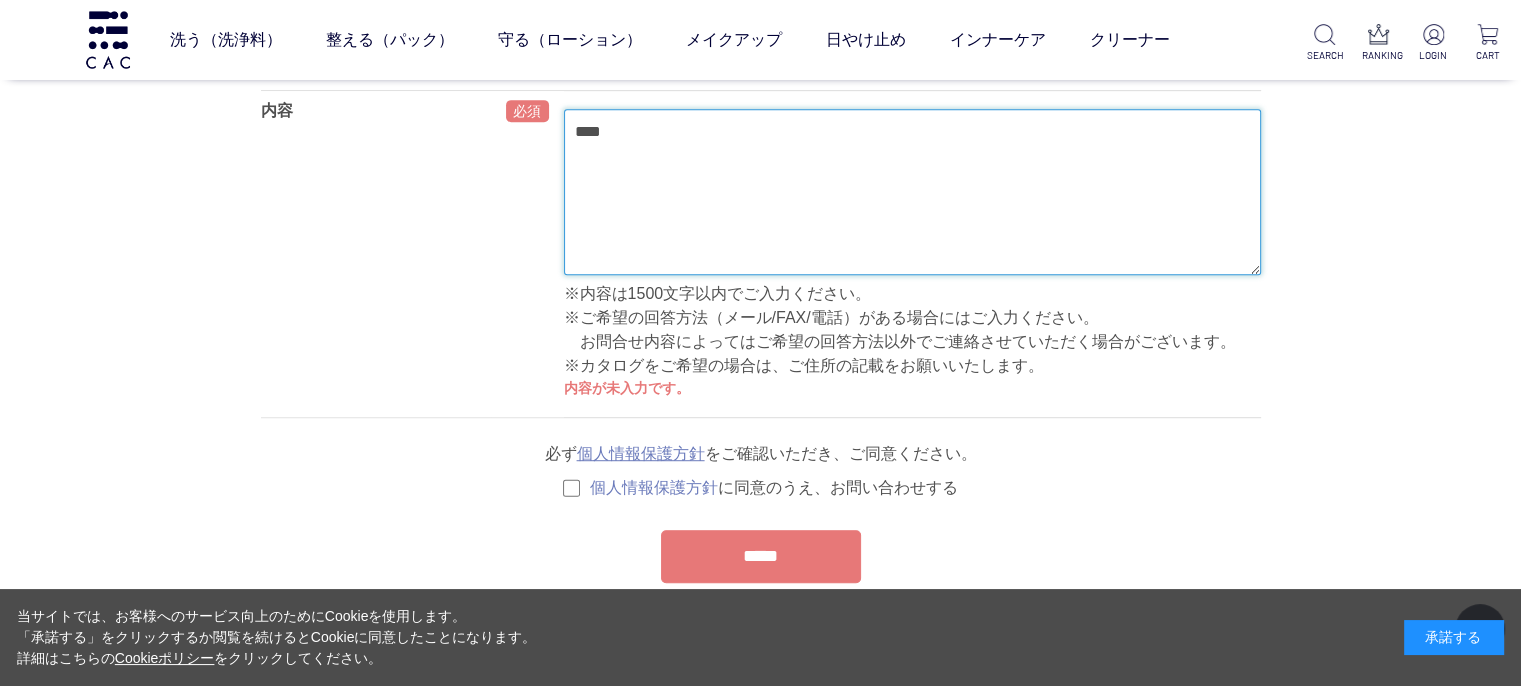 type on "****" 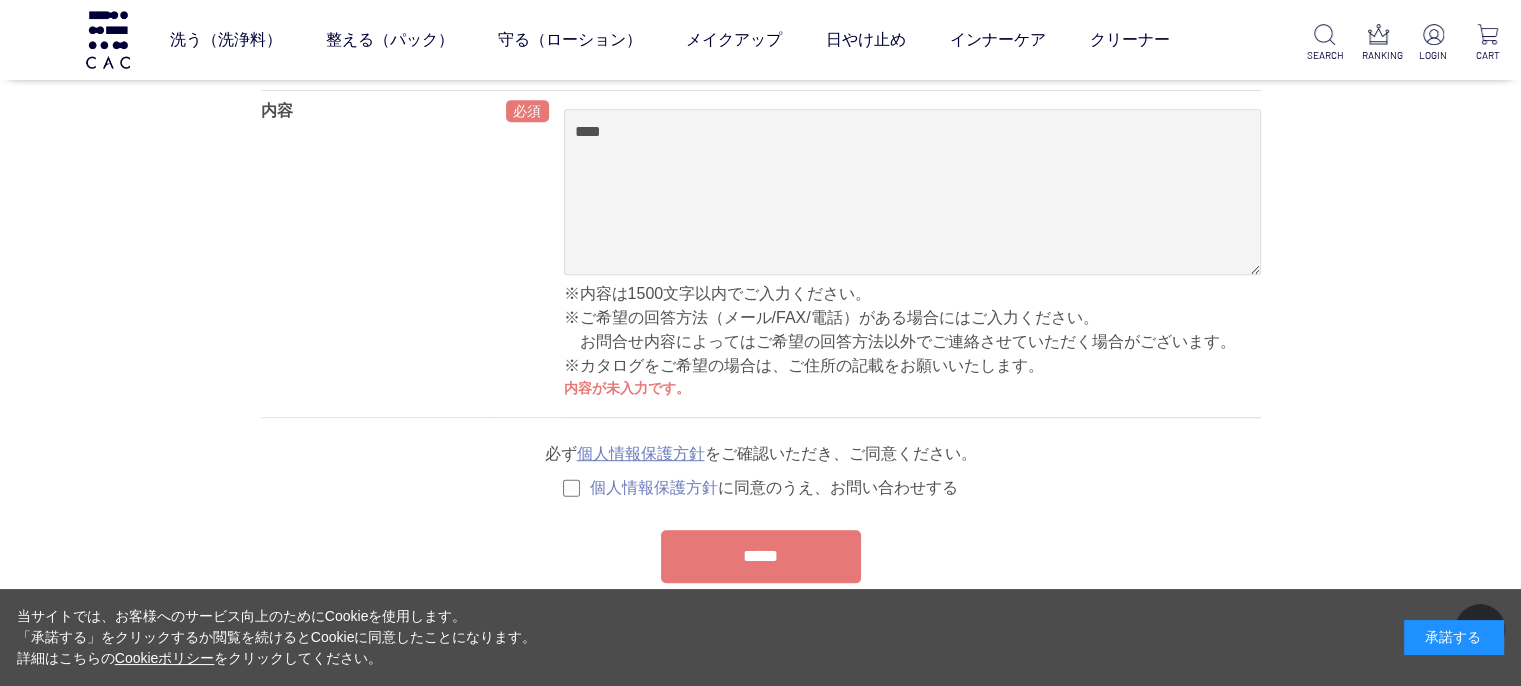 click on "*****" at bounding box center (761, 556) 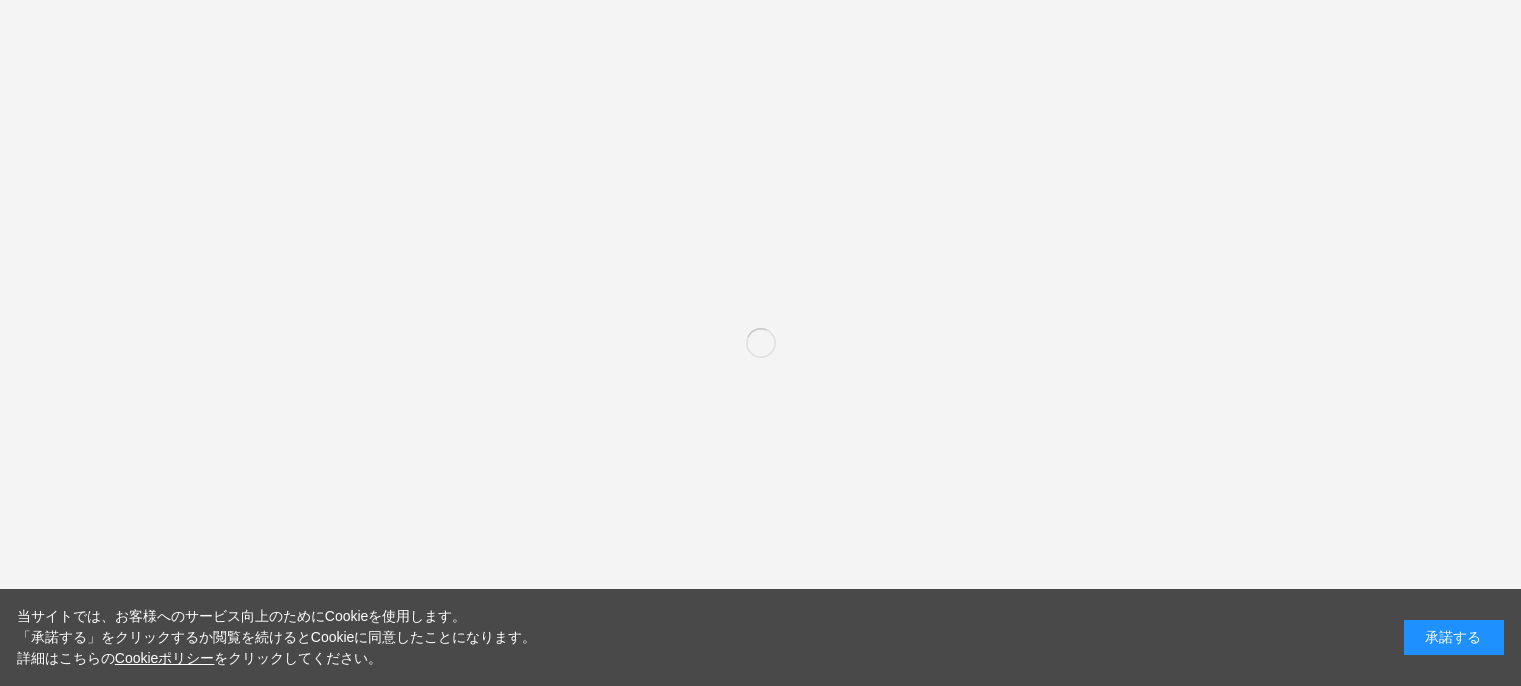 scroll, scrollTop: 0, scrollLeft: 0, axis: both 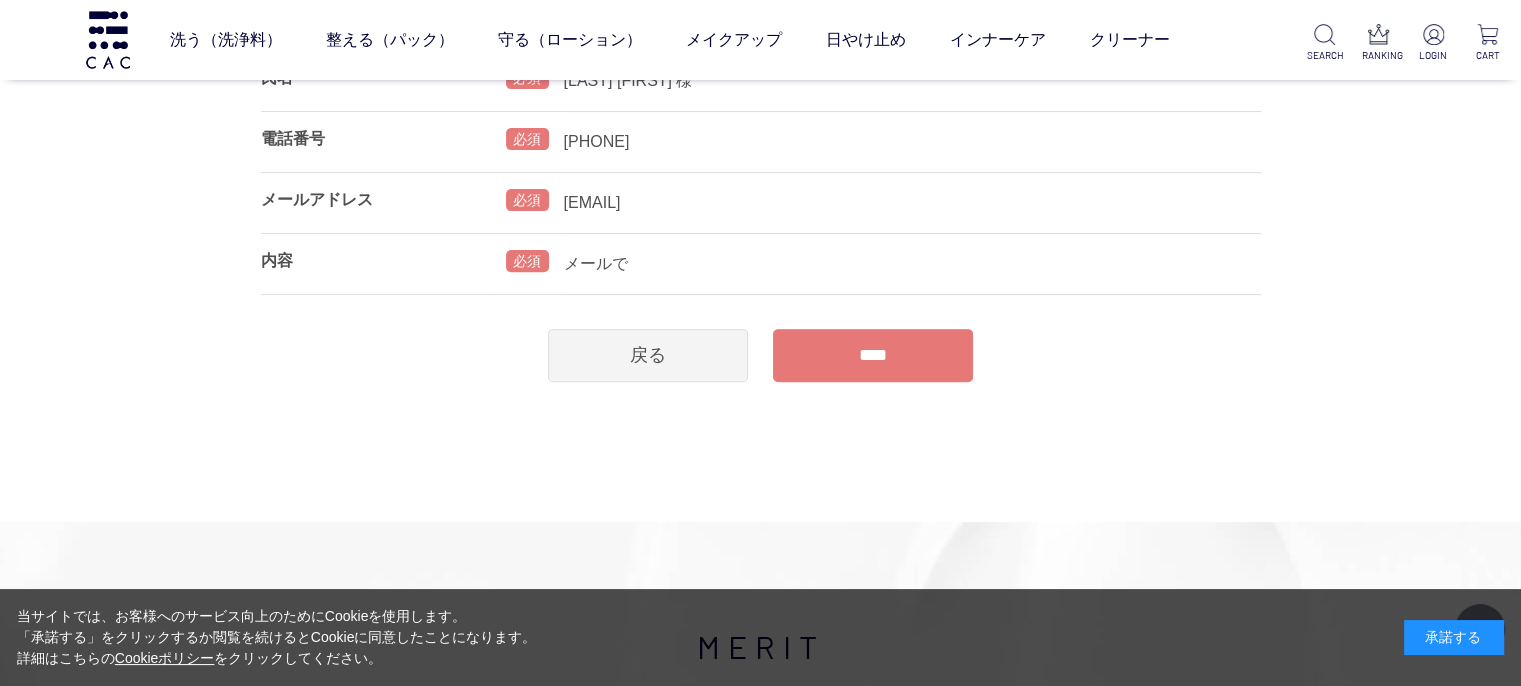 click on "****" at bounding box center (873, 355) 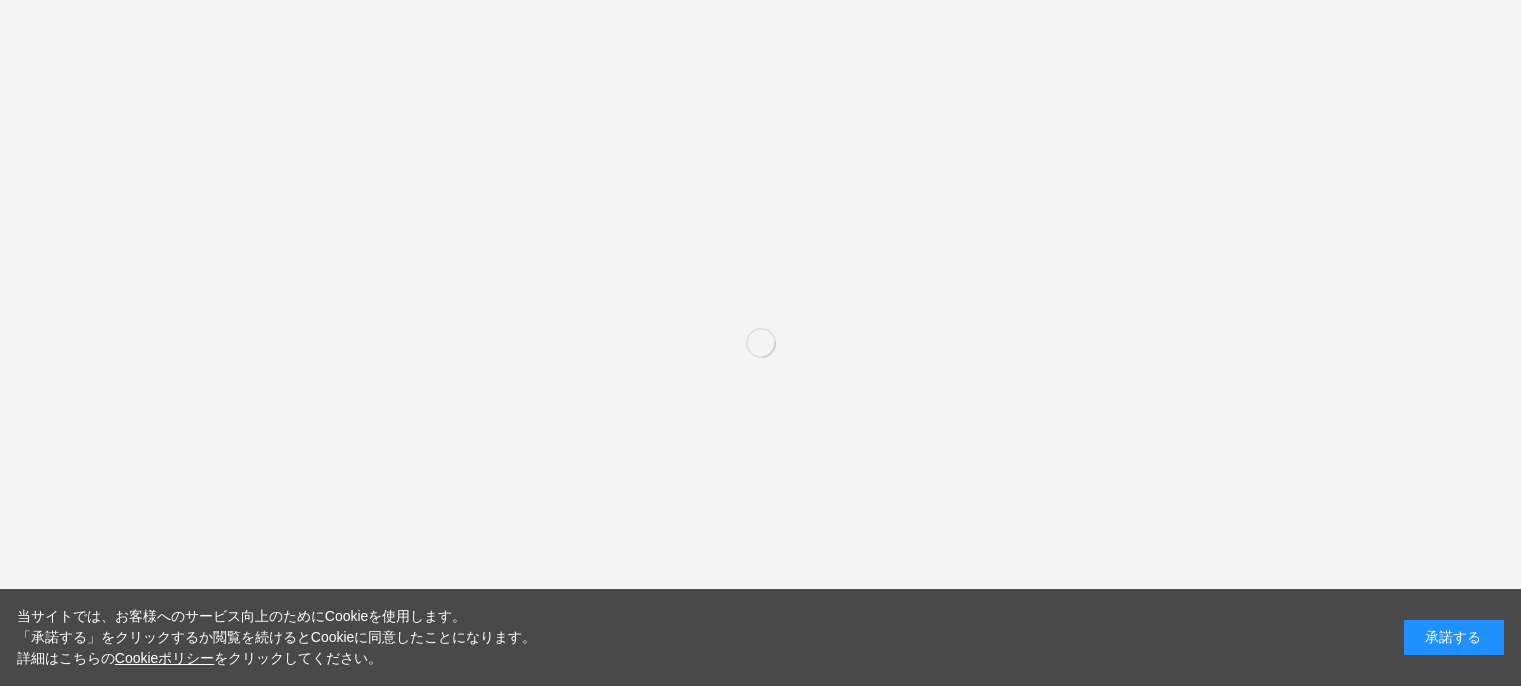 scroll, scrollTop: 0, scrollLeft: 0, axis: both 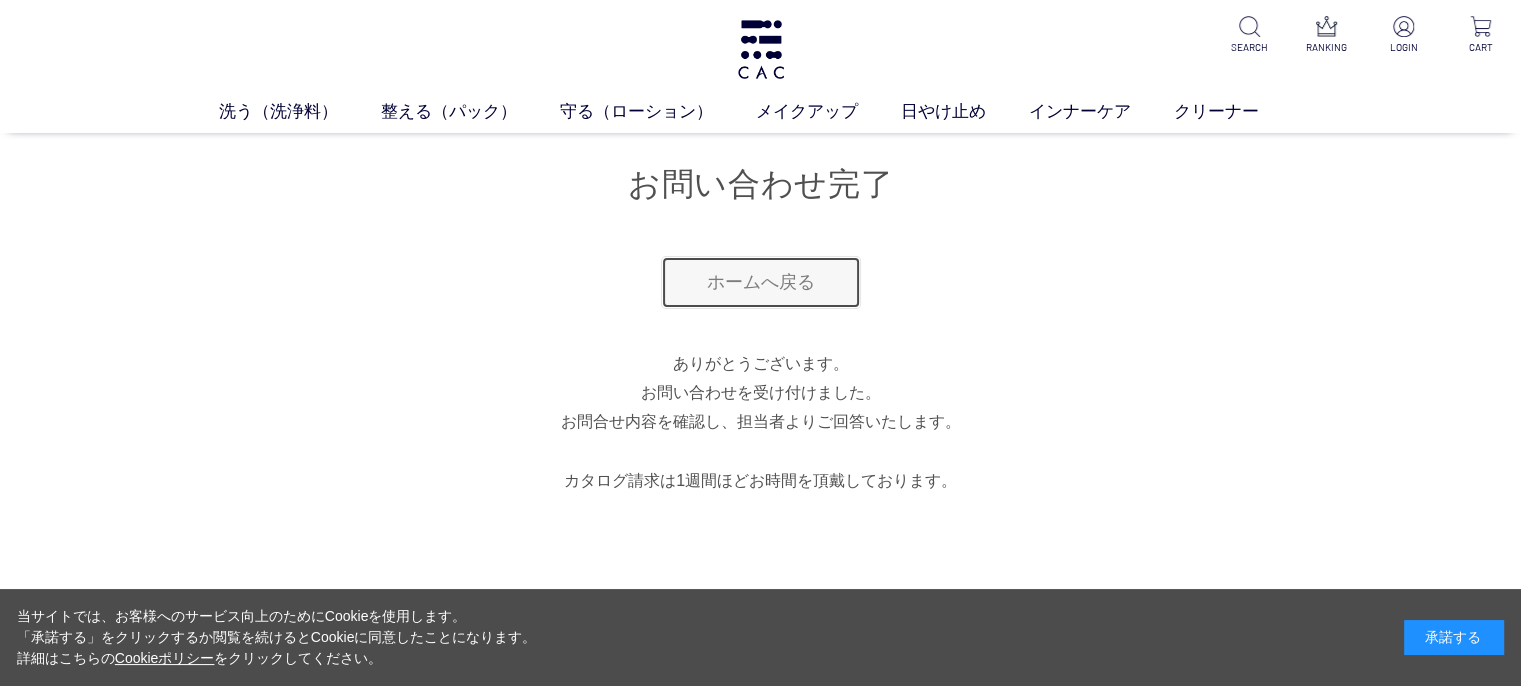 click on "ホームへ戻る" at bounding box center [761, 282] 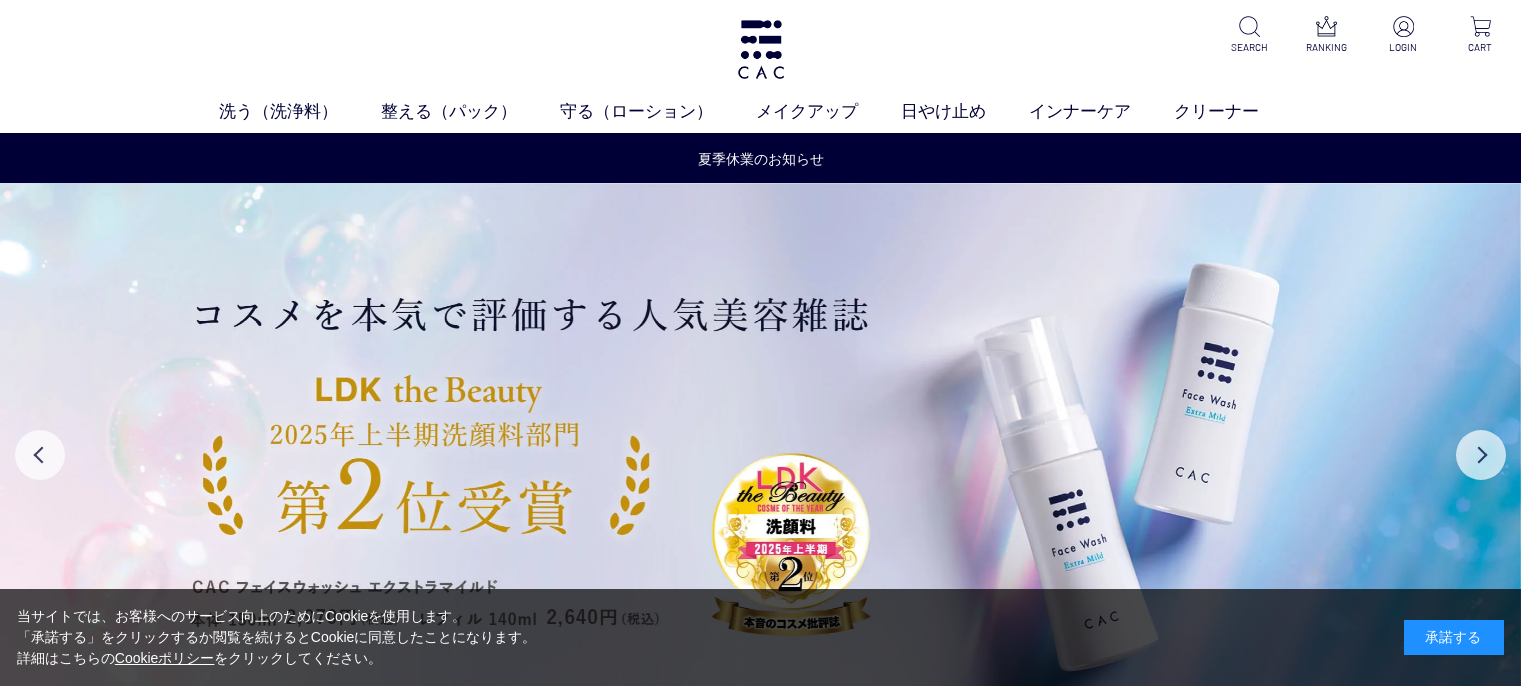 scroll, scrollTop: 0, scrollLeft: 0, axis: both 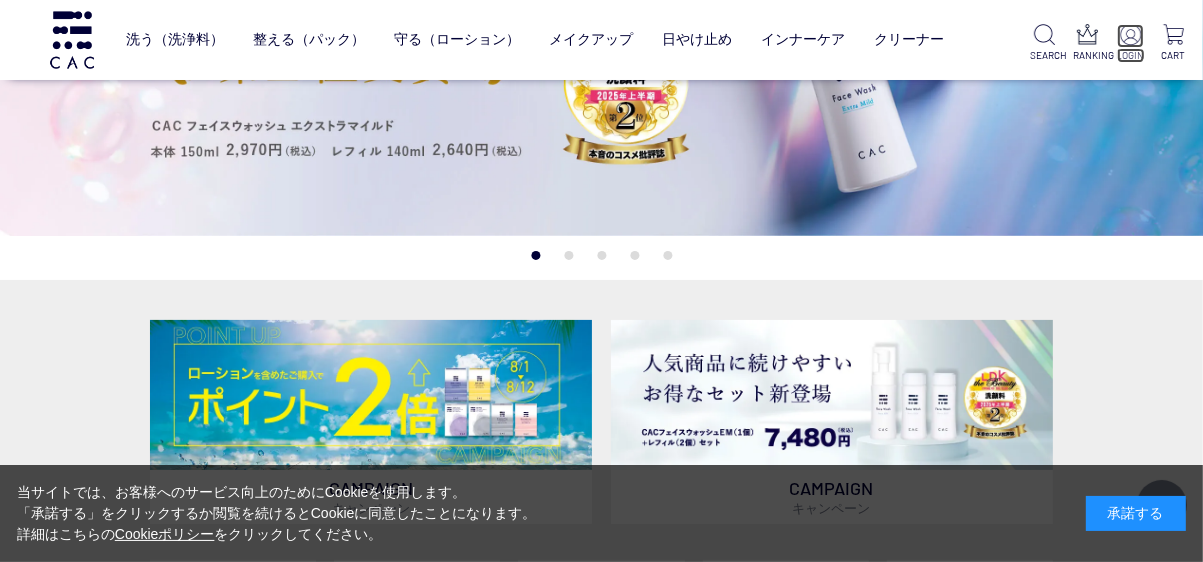 click at bounding box center (1130, 34) 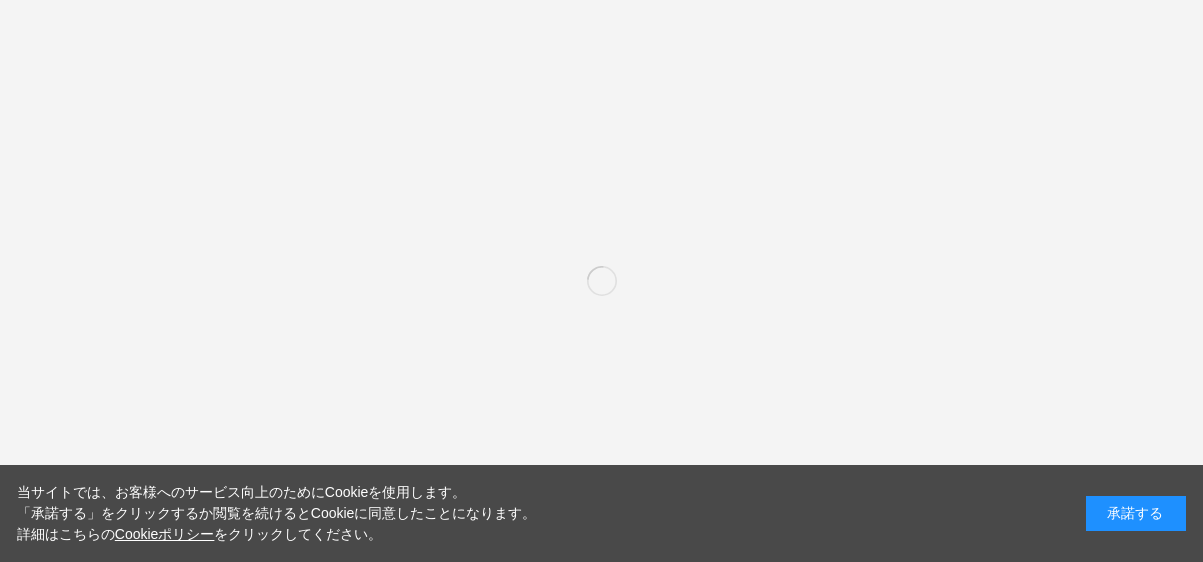 scroll, scrollTop: 0, scrollLeft: 0, axis: both 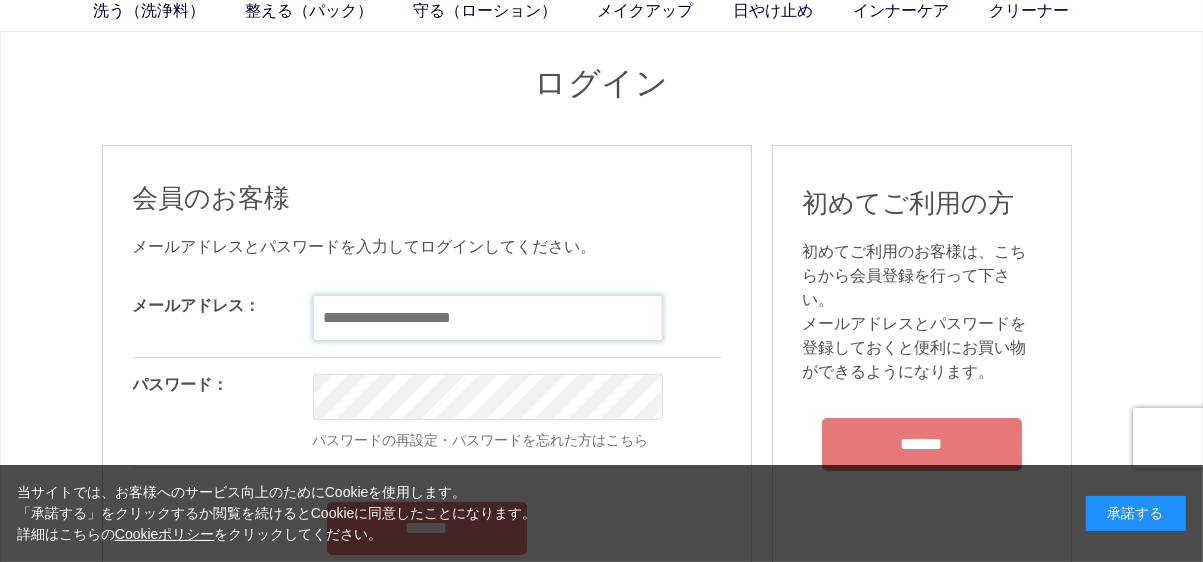click at bounding box center (488, 318) 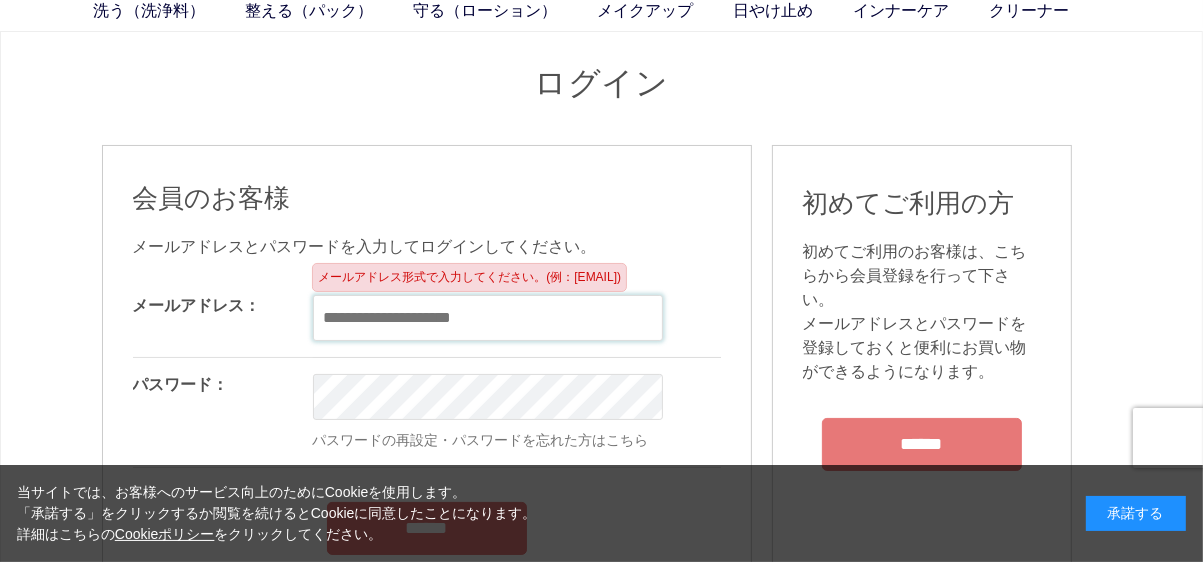 click at bounding box center (488, 318) 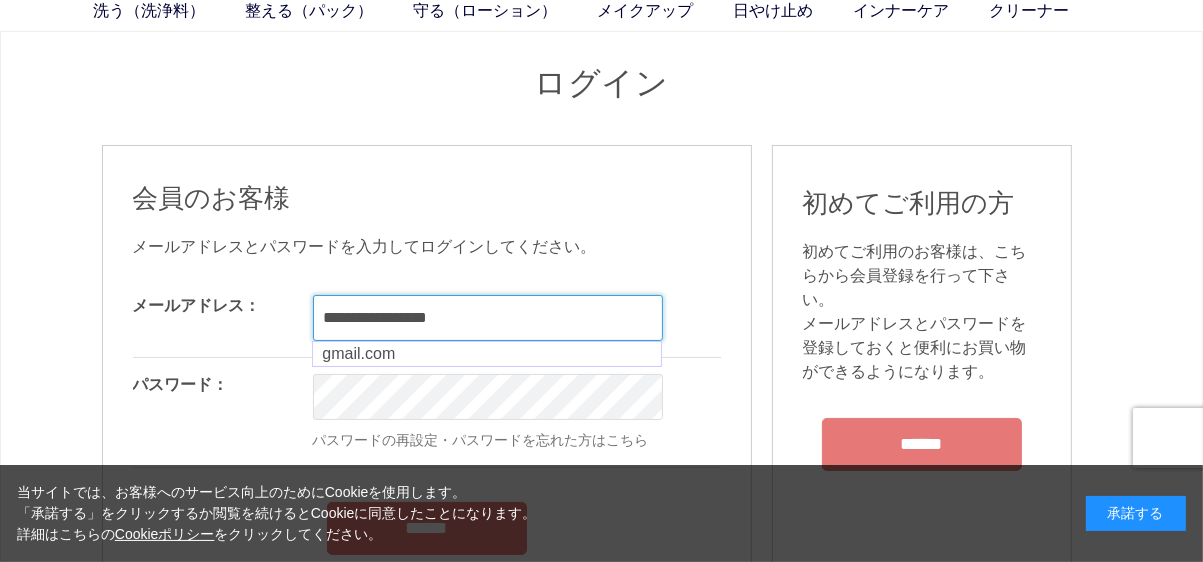 type on "**********" 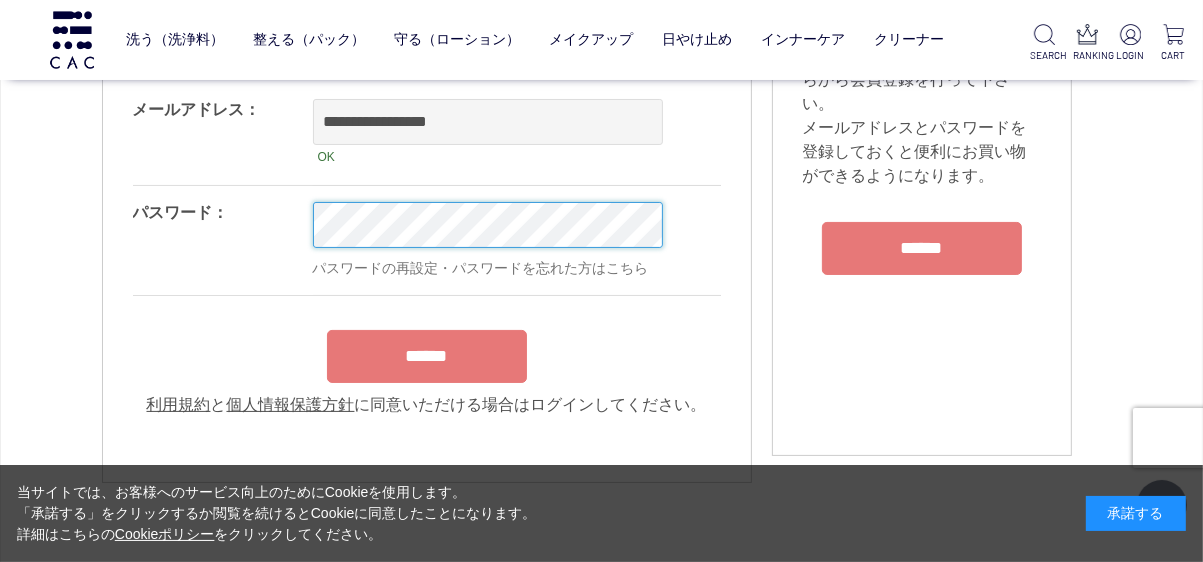 scroll, scrollTop: 200, scrollLeft: 0, axis: vertical 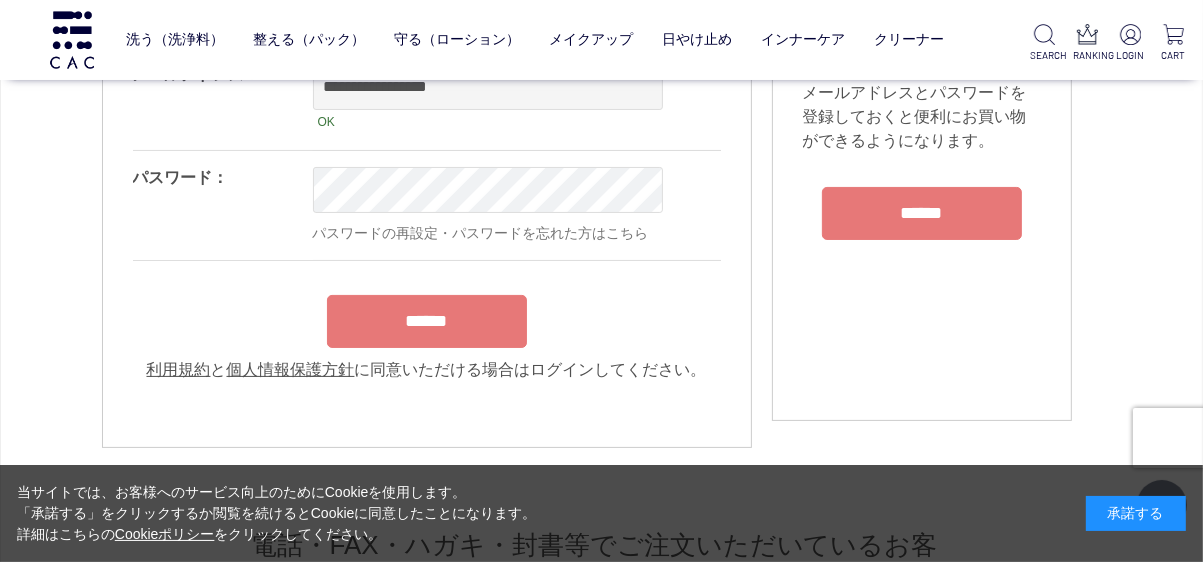 click on "******" at bounding box center [427, 316] 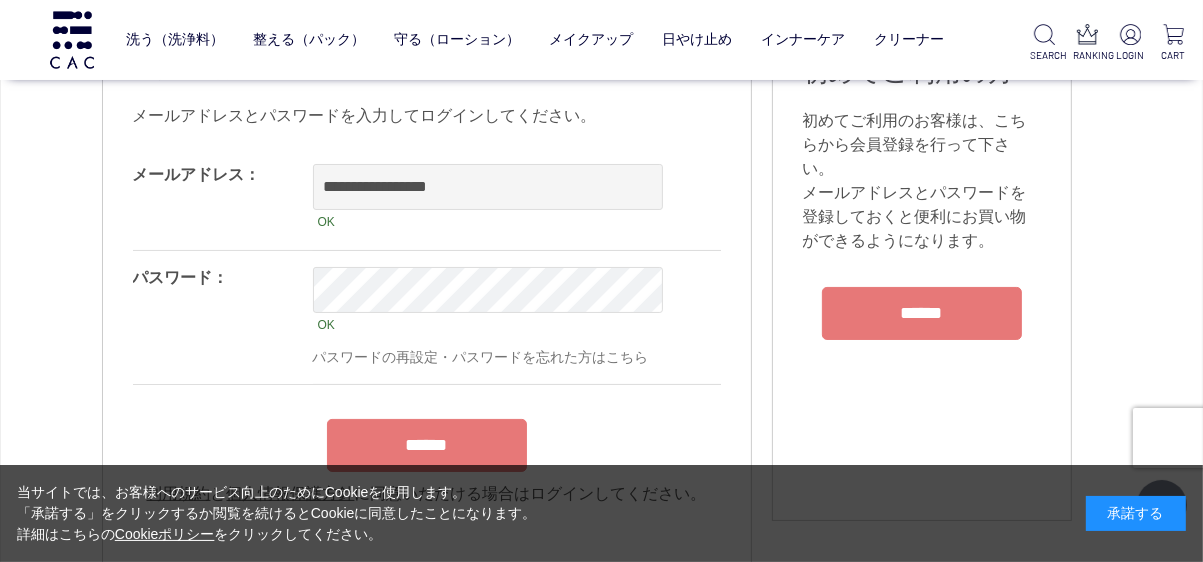 scroll, scrollTop: 200, scrollLeft: 0, axis: vertical 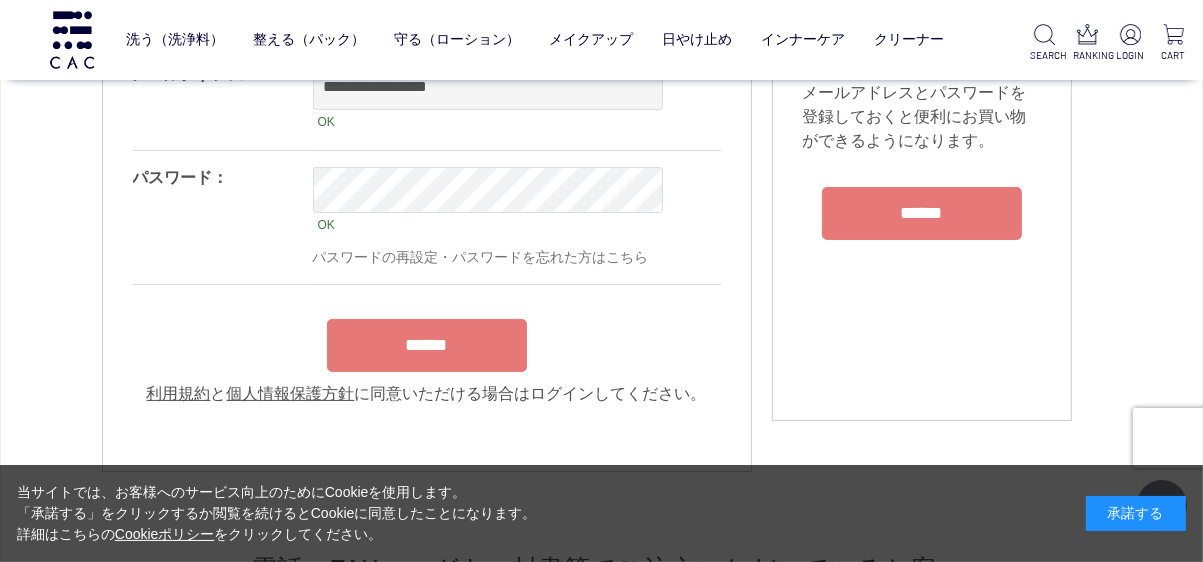 click on "******" at bounding box center (427, 345) 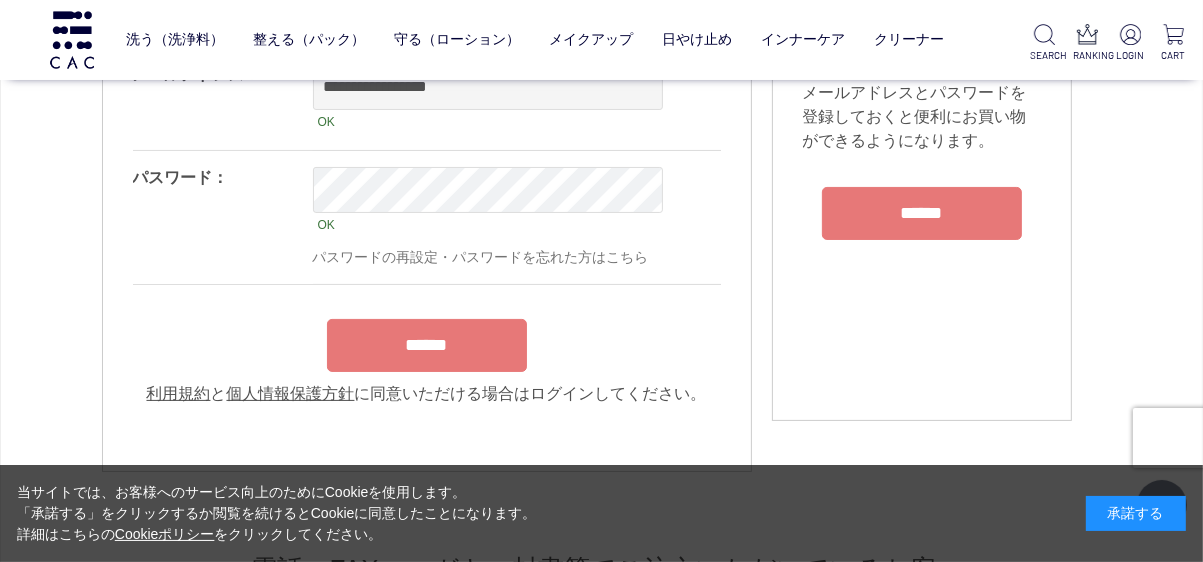 scroll, scrollTop: 275, scrollLeft: 0, axis: vertical 